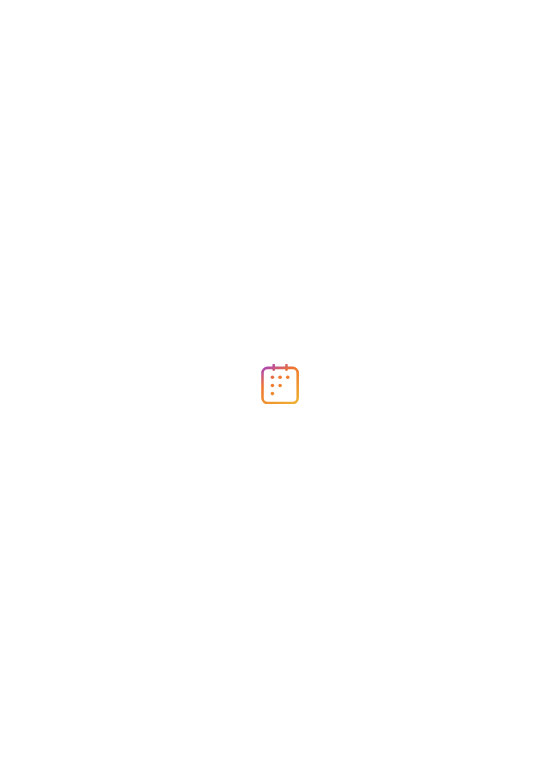 scroll, scrollTop: 0, scrollLeft: 0, axis: both 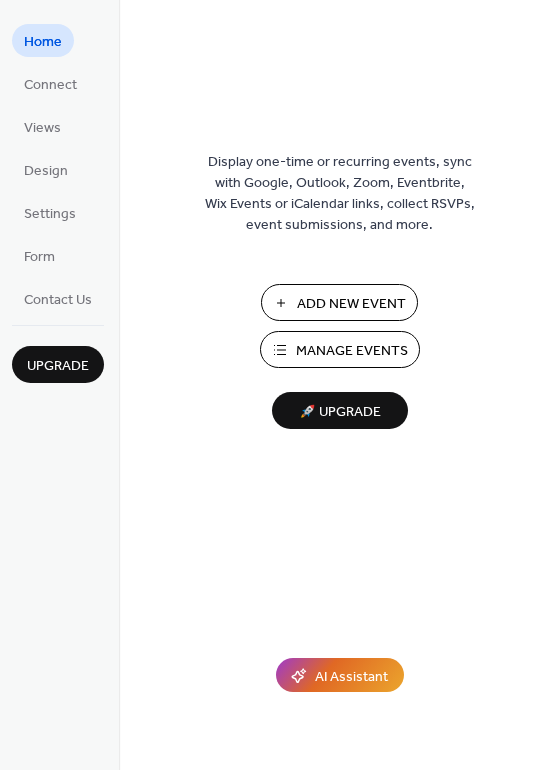 click on "Add New Event Manage Events 🚀 Upgrade" at bounding box center [340, 356] 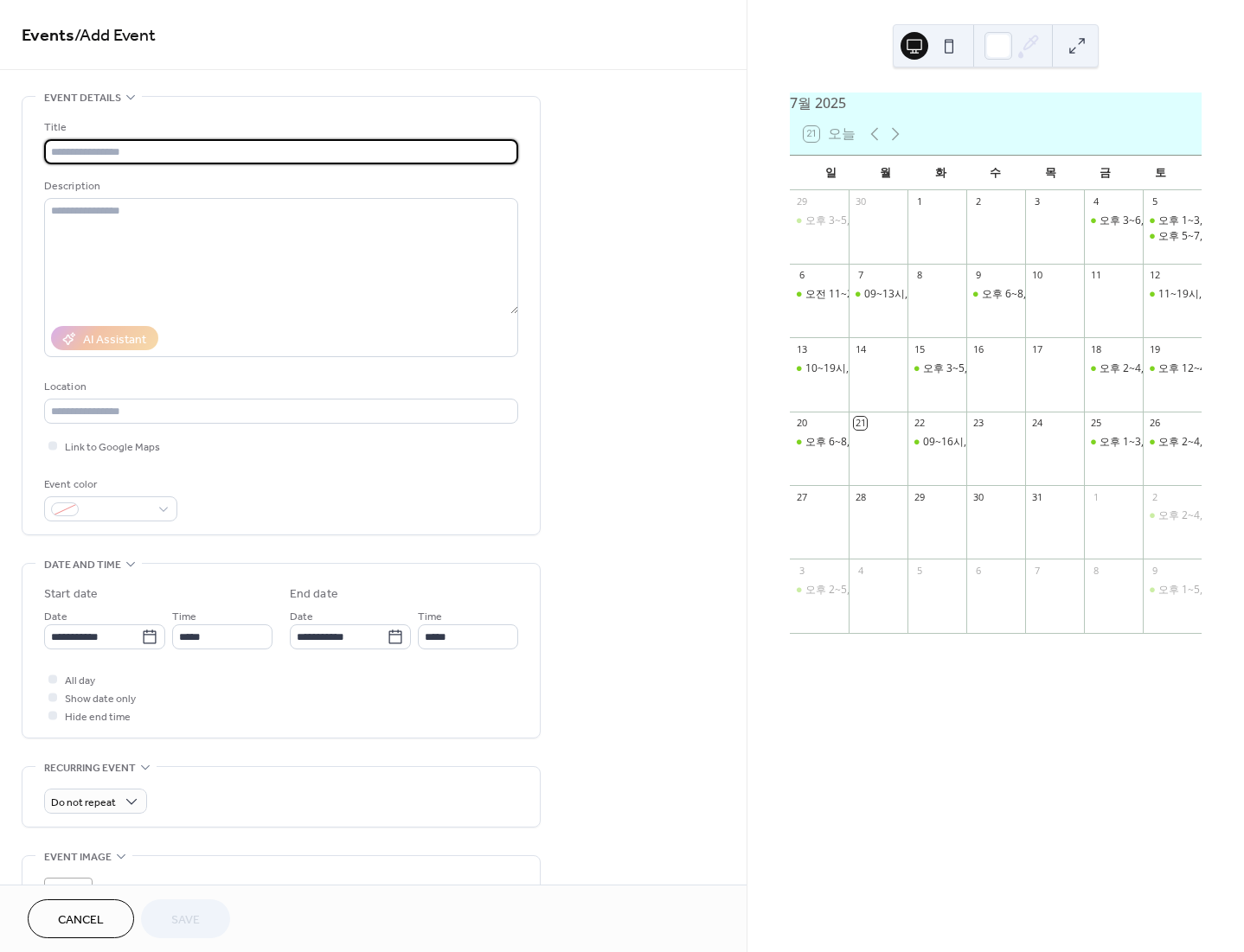 scroll, scrollTop: 0, scrollLeft: 0, axis: both 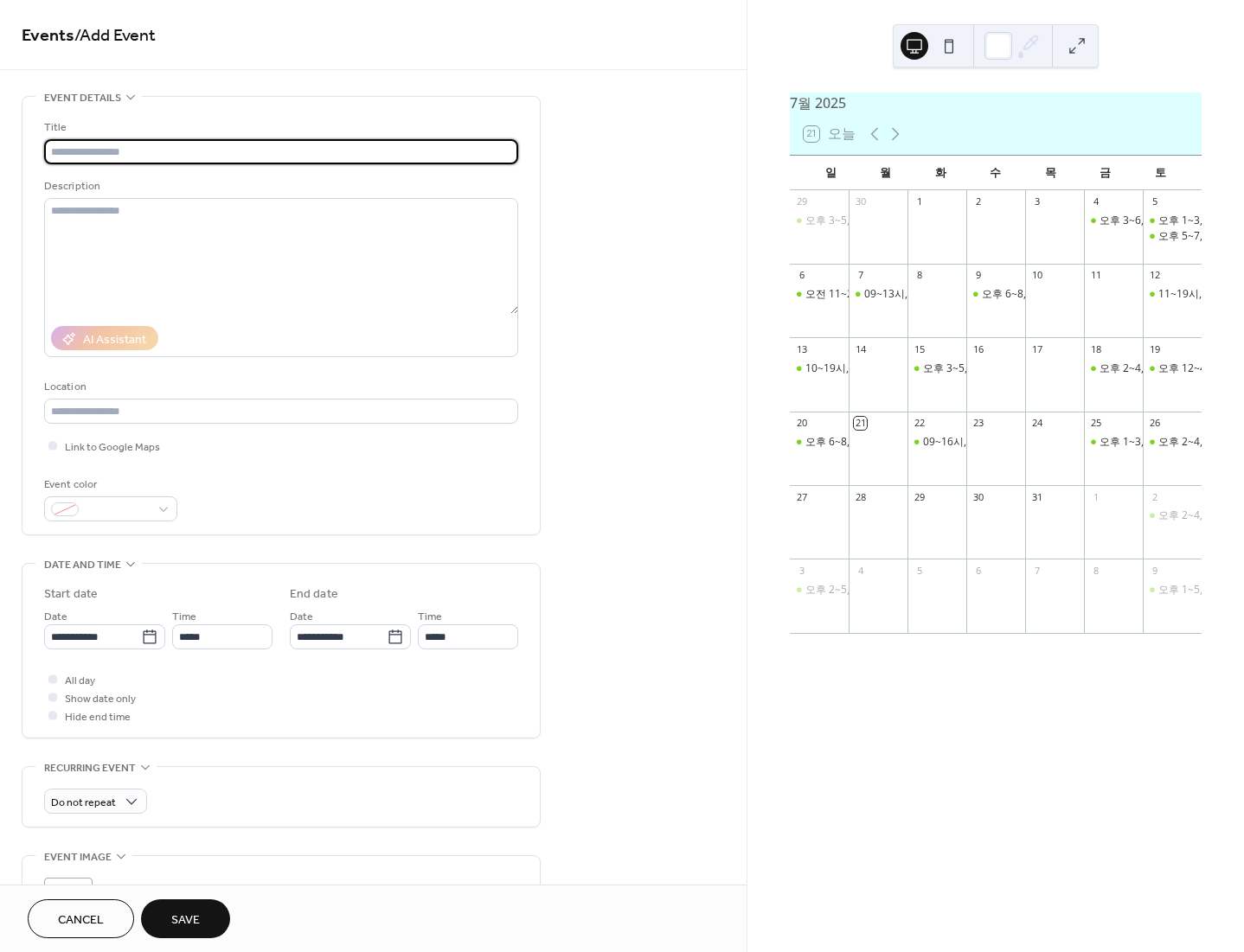 type on "*" 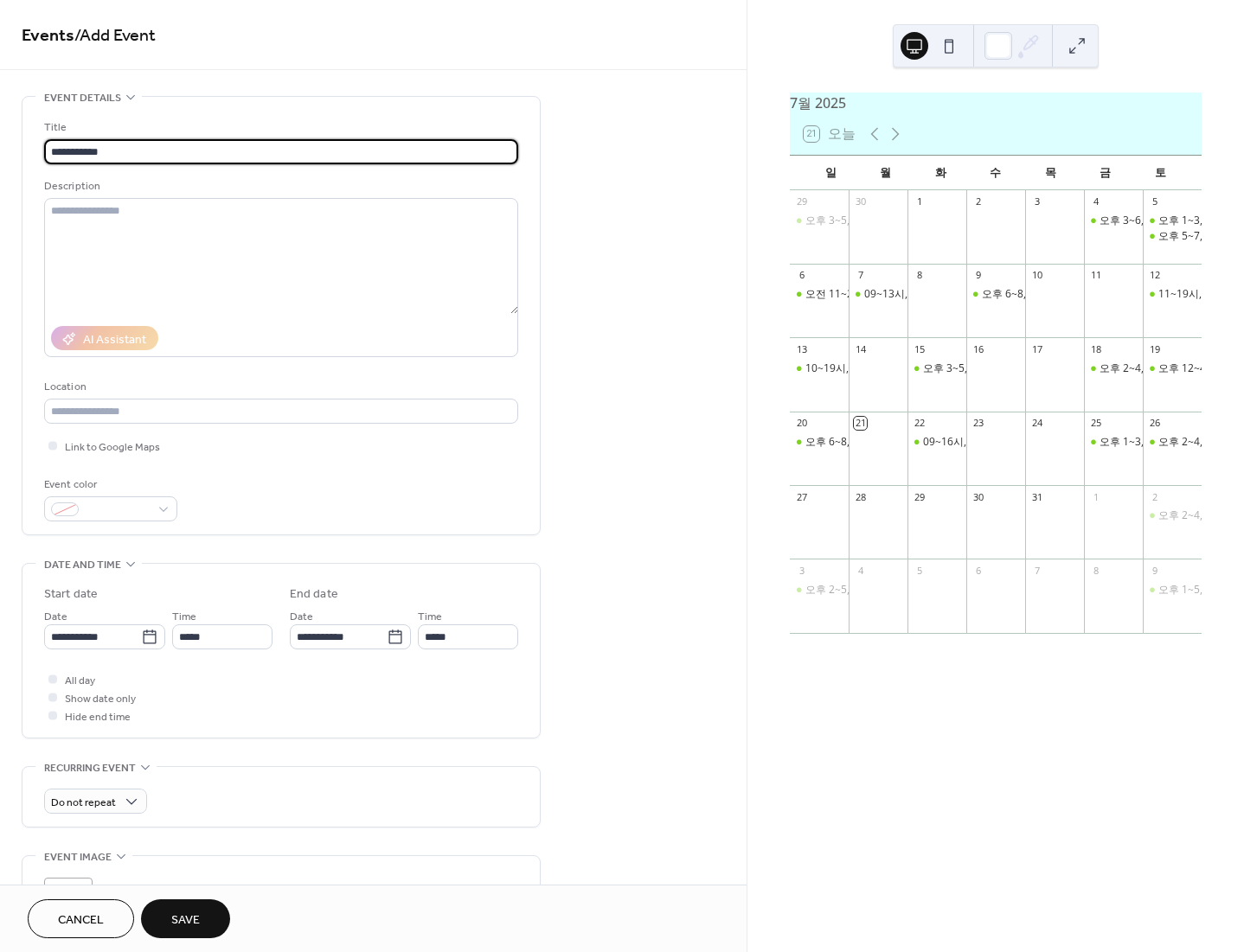 type on "**********" 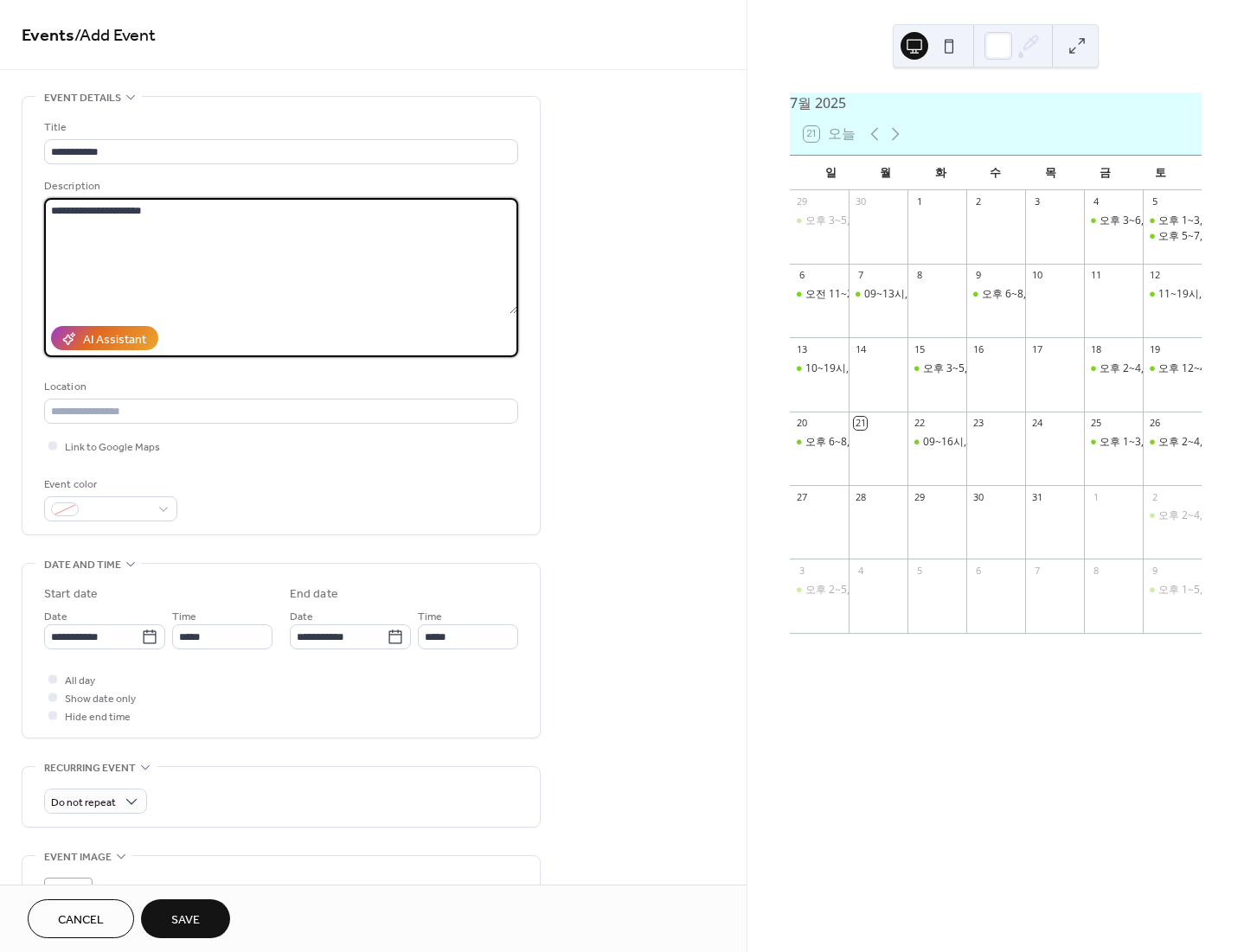 type on "**********" 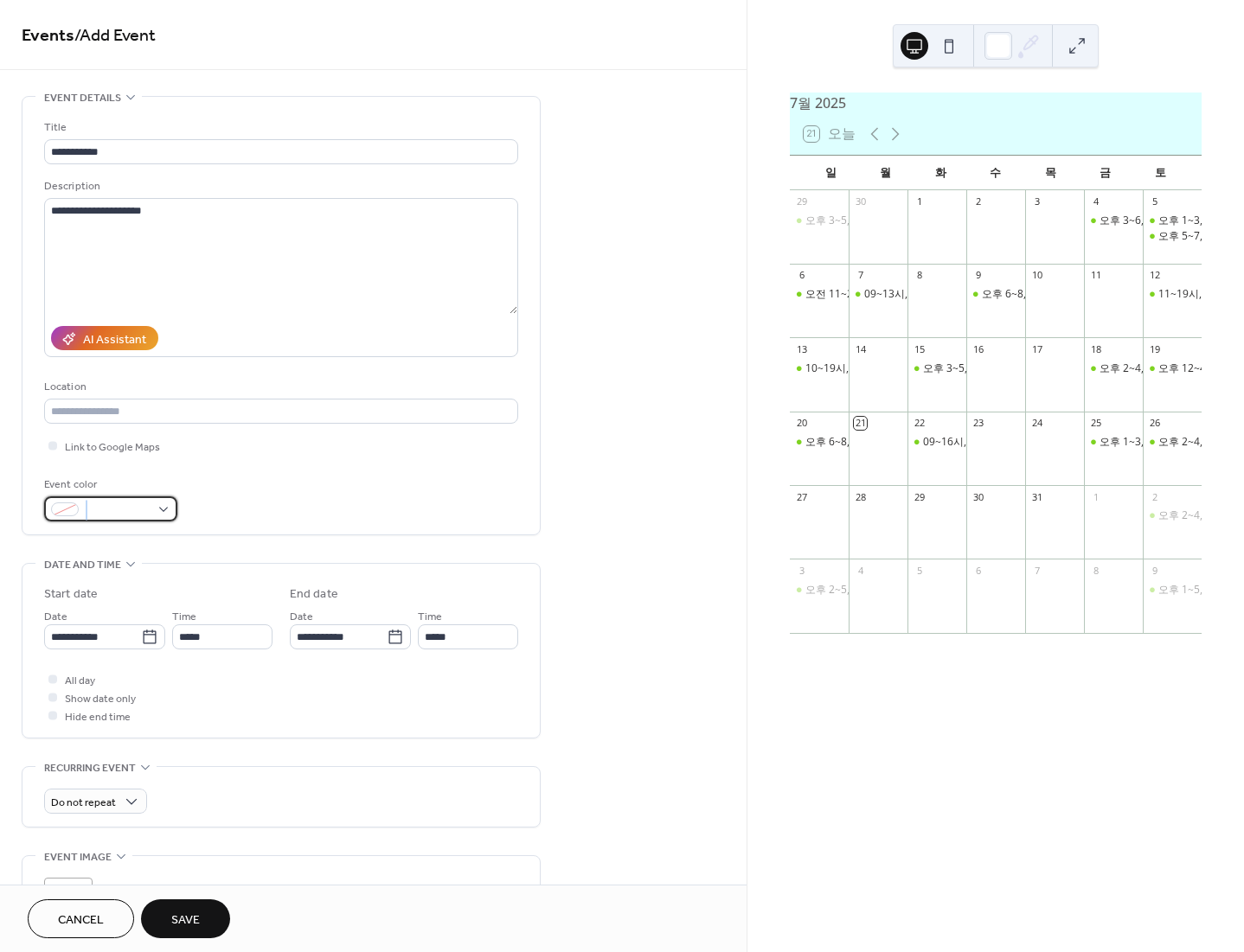 click at bounding box center [111, 508] 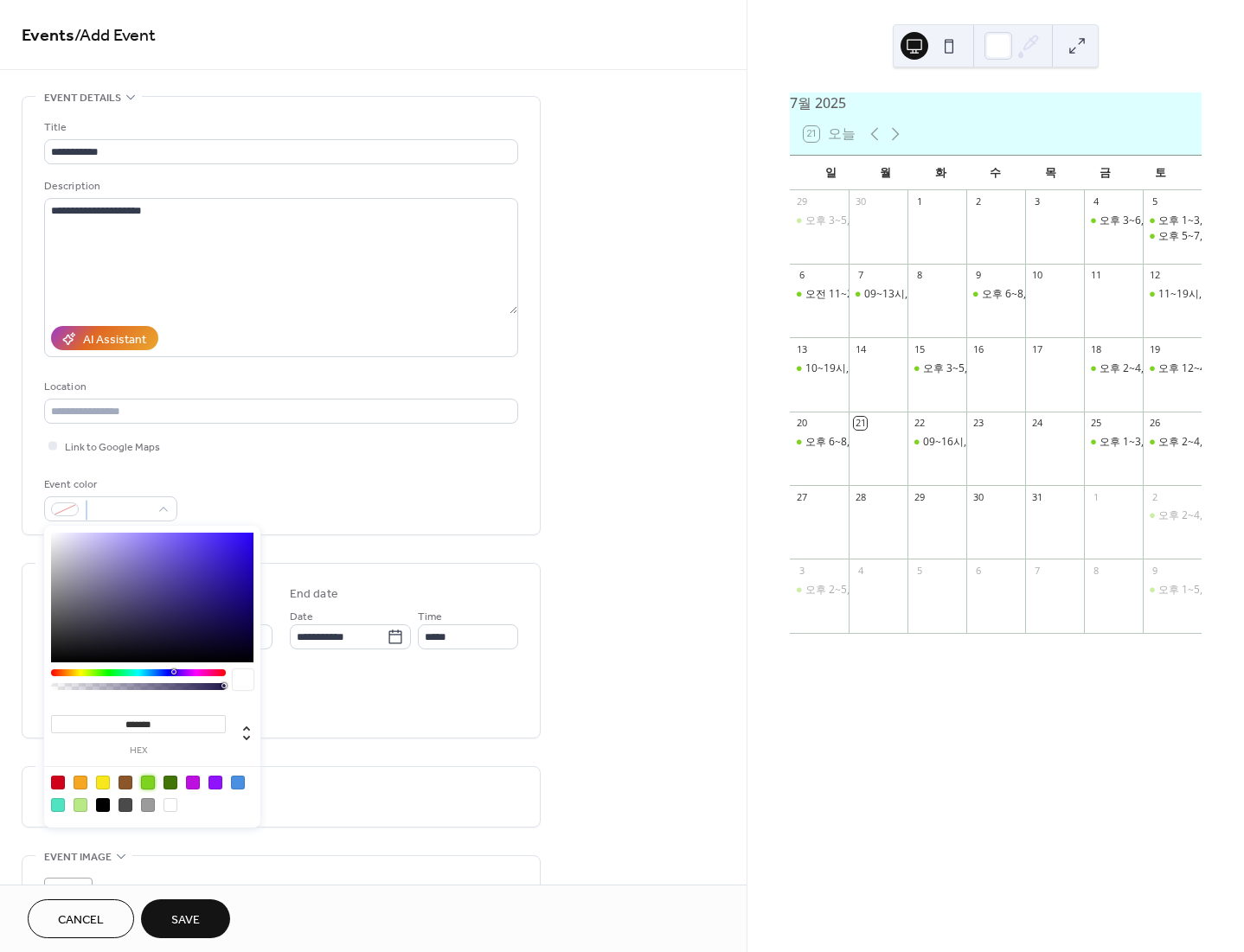 click at bounding box center [148, 783] 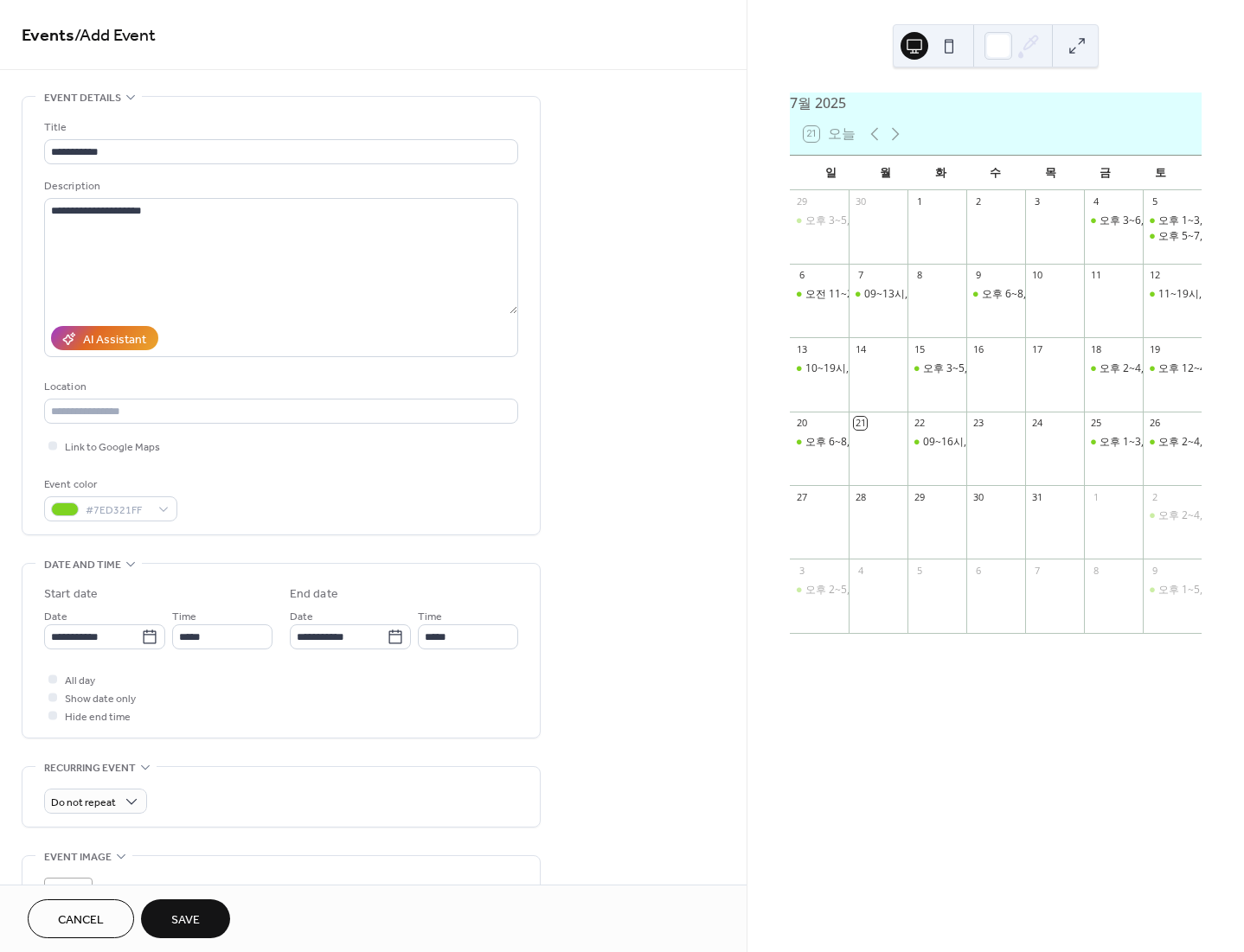 click on "AI Assistant" at bounding box center (281, 338) 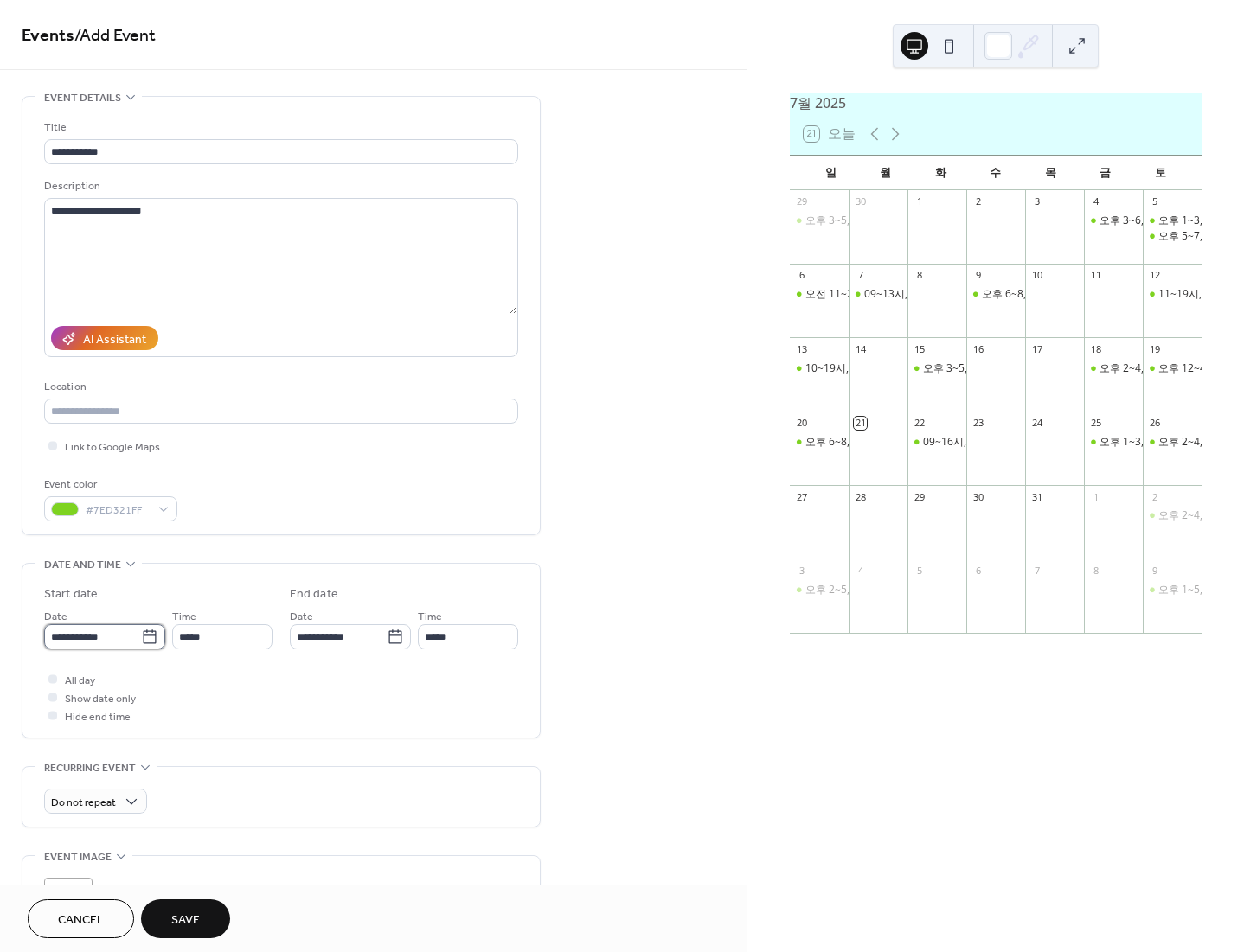 click on "**********" at bounding box center [93, 636] 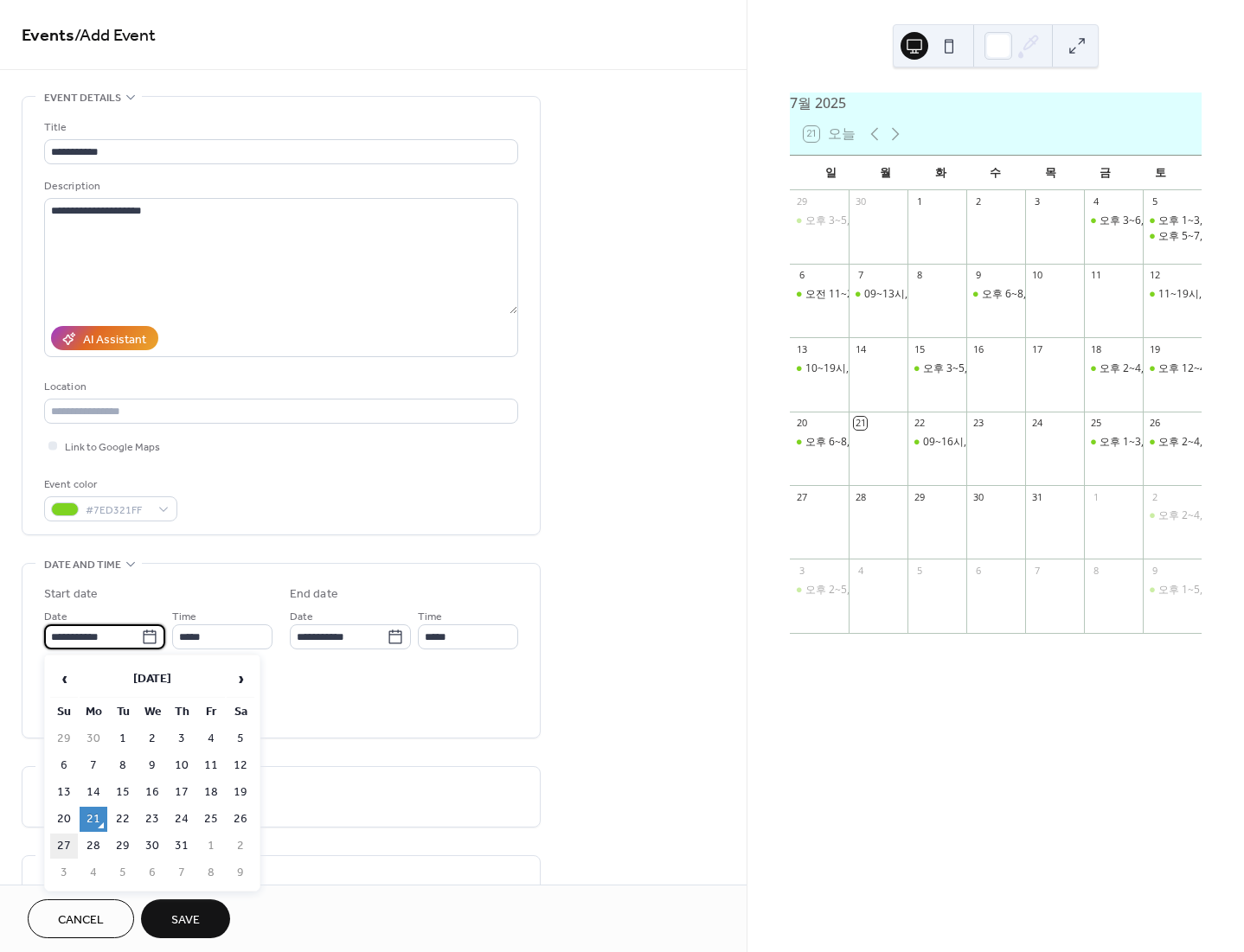 click on "27" at bounding box center (64, 846) 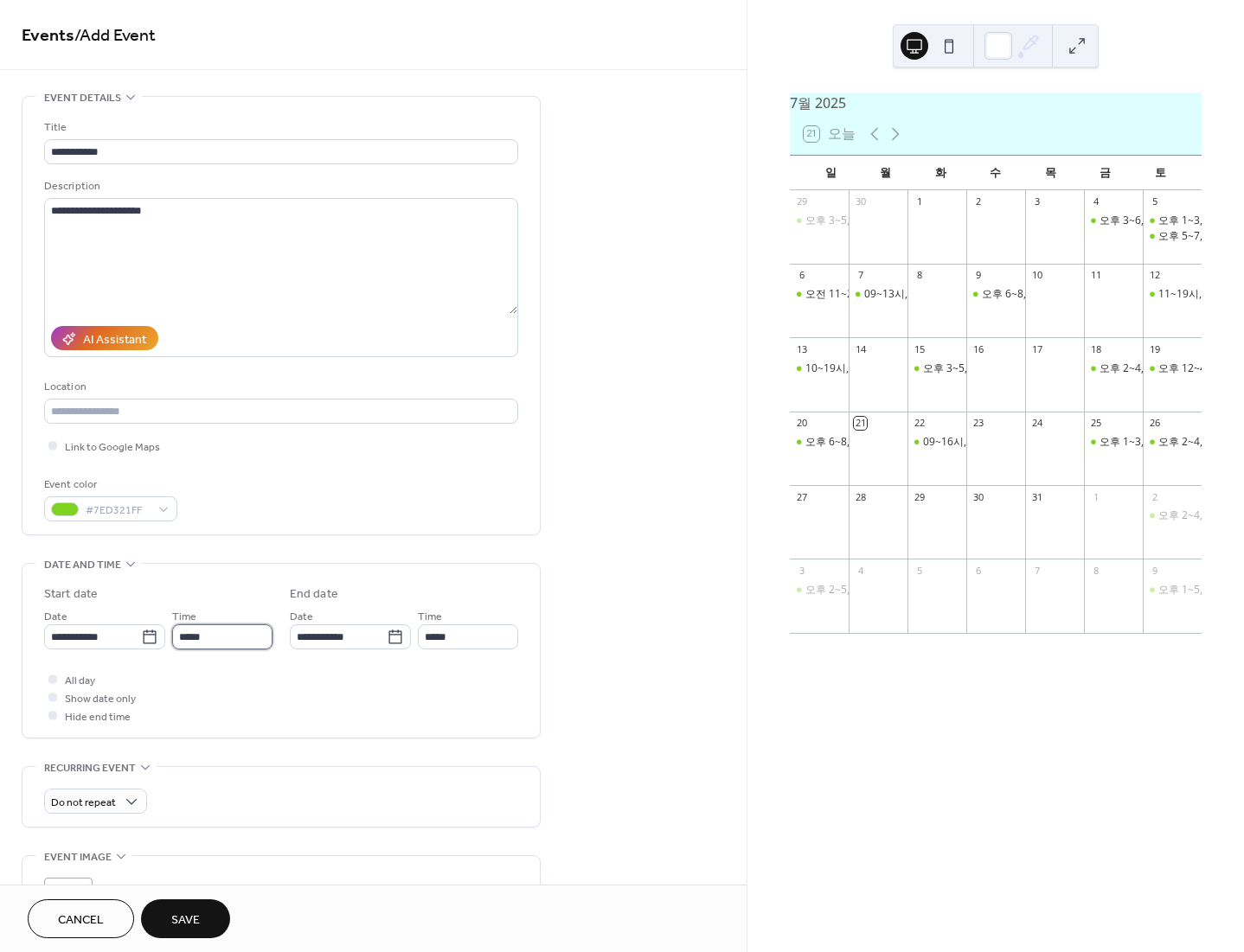 click on "*****" at bounding box center [222, 636] 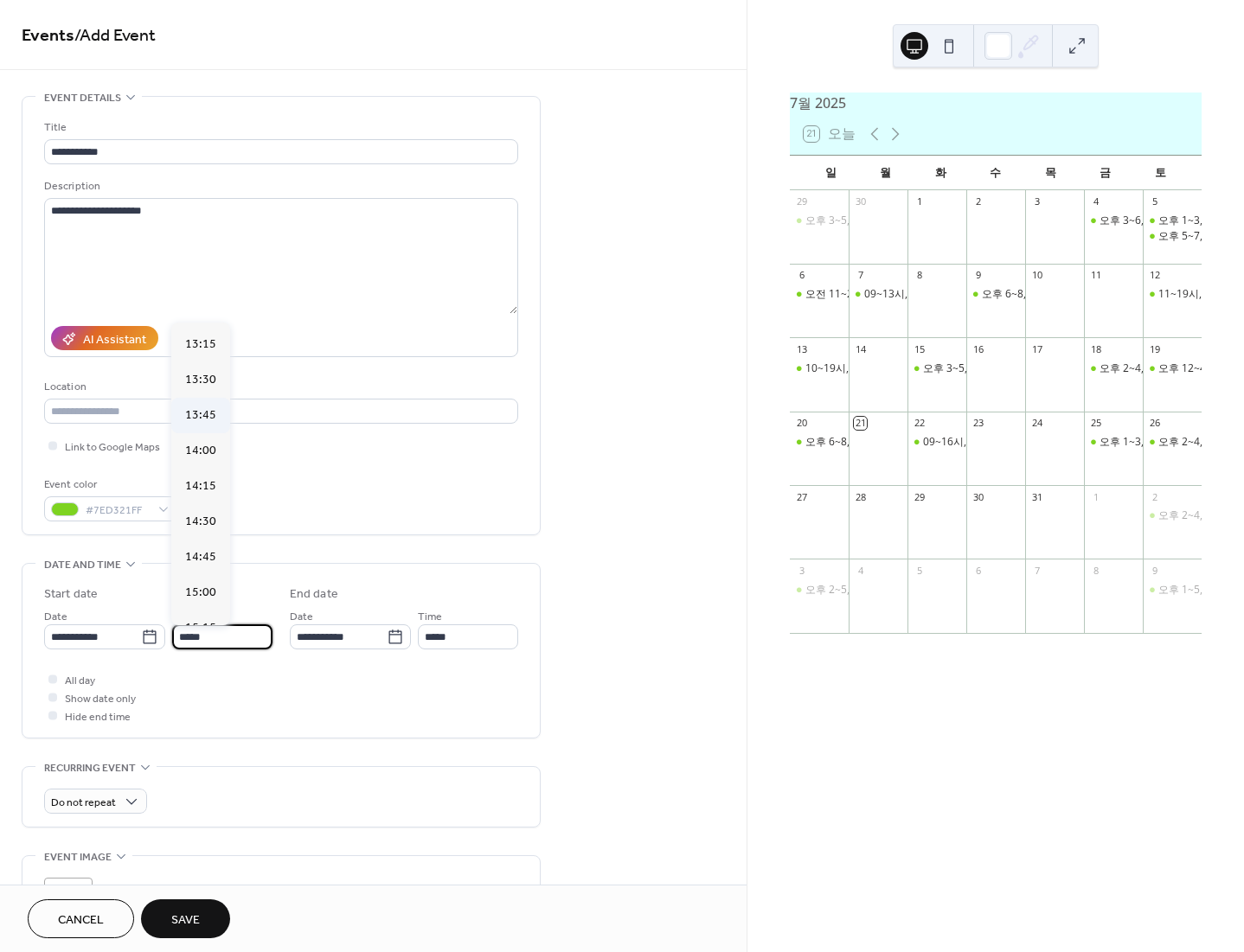 scroll, scrollTop: 2163, scrollLeft: 0, axis: vertical 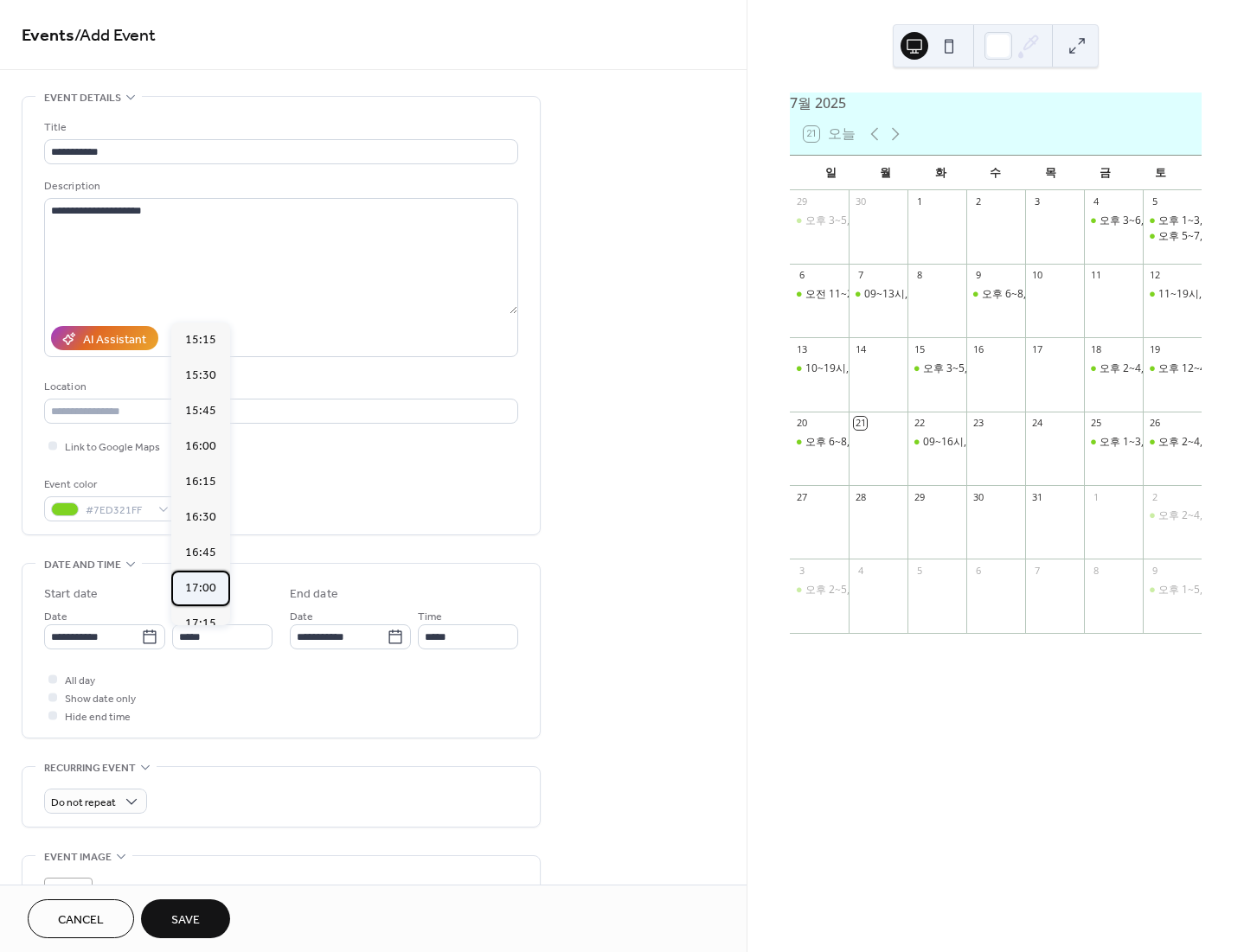 click on "17:00" at bounding box center (201, 588) 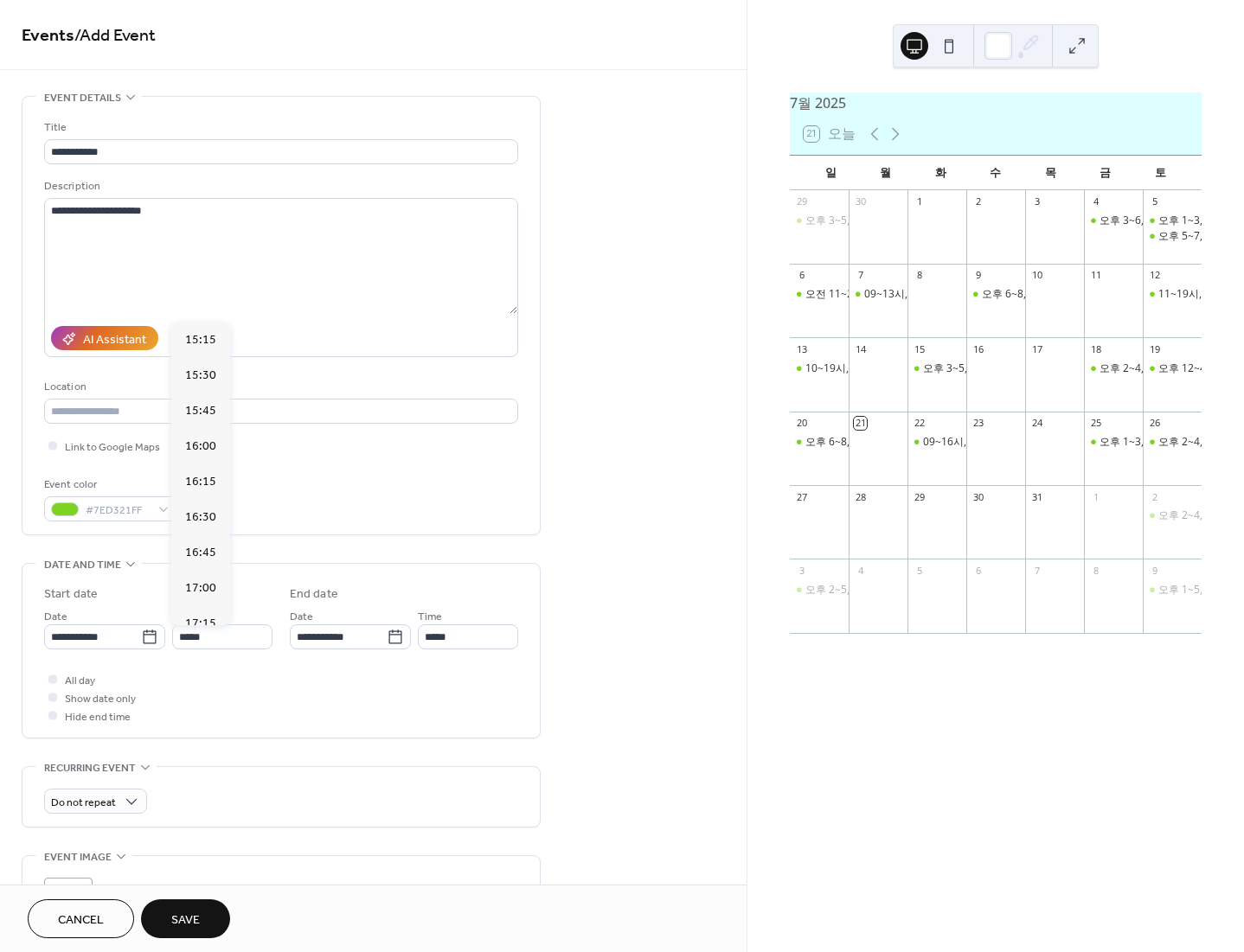 type on "*****" 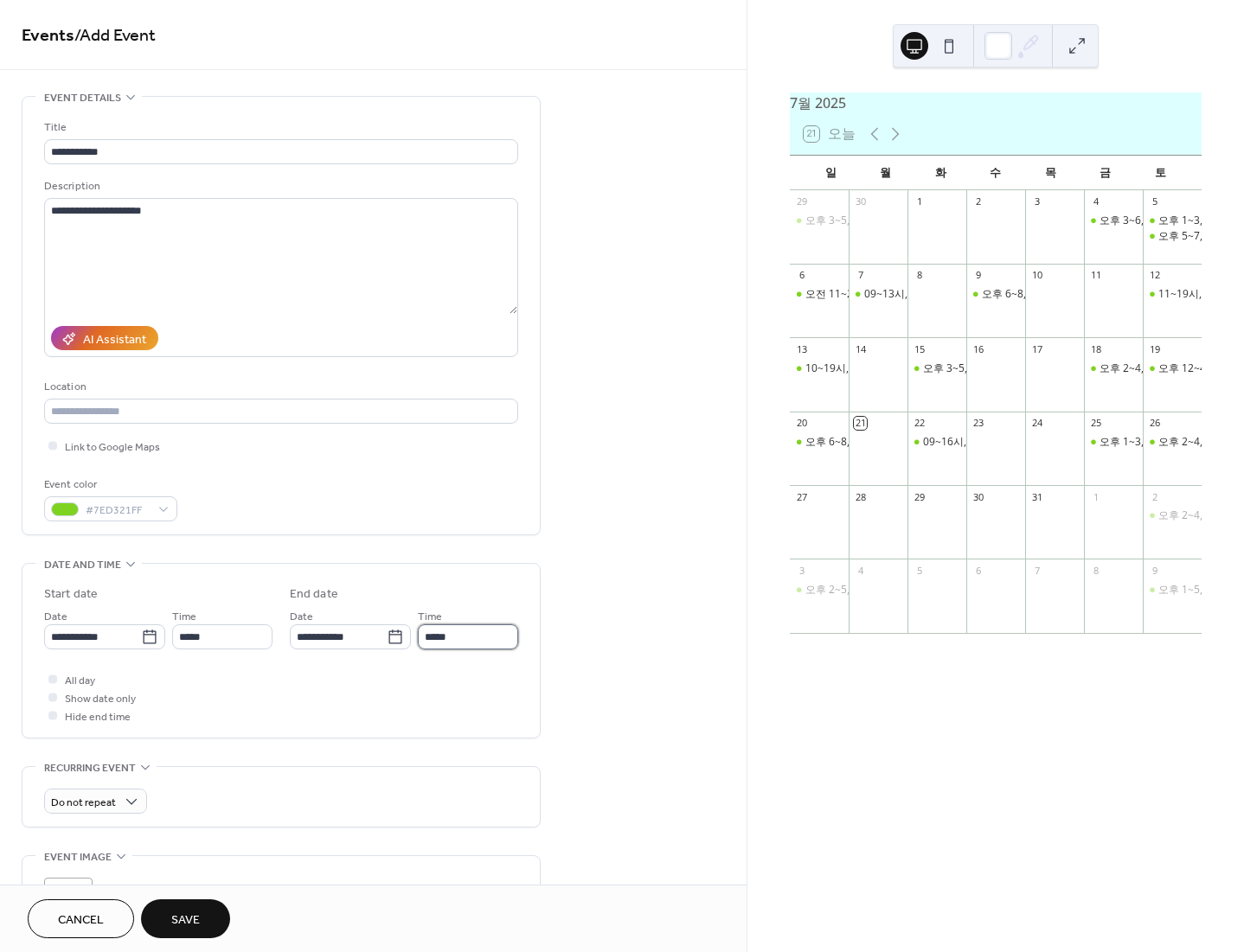 click on "*****" at bounding box center [468, 636] 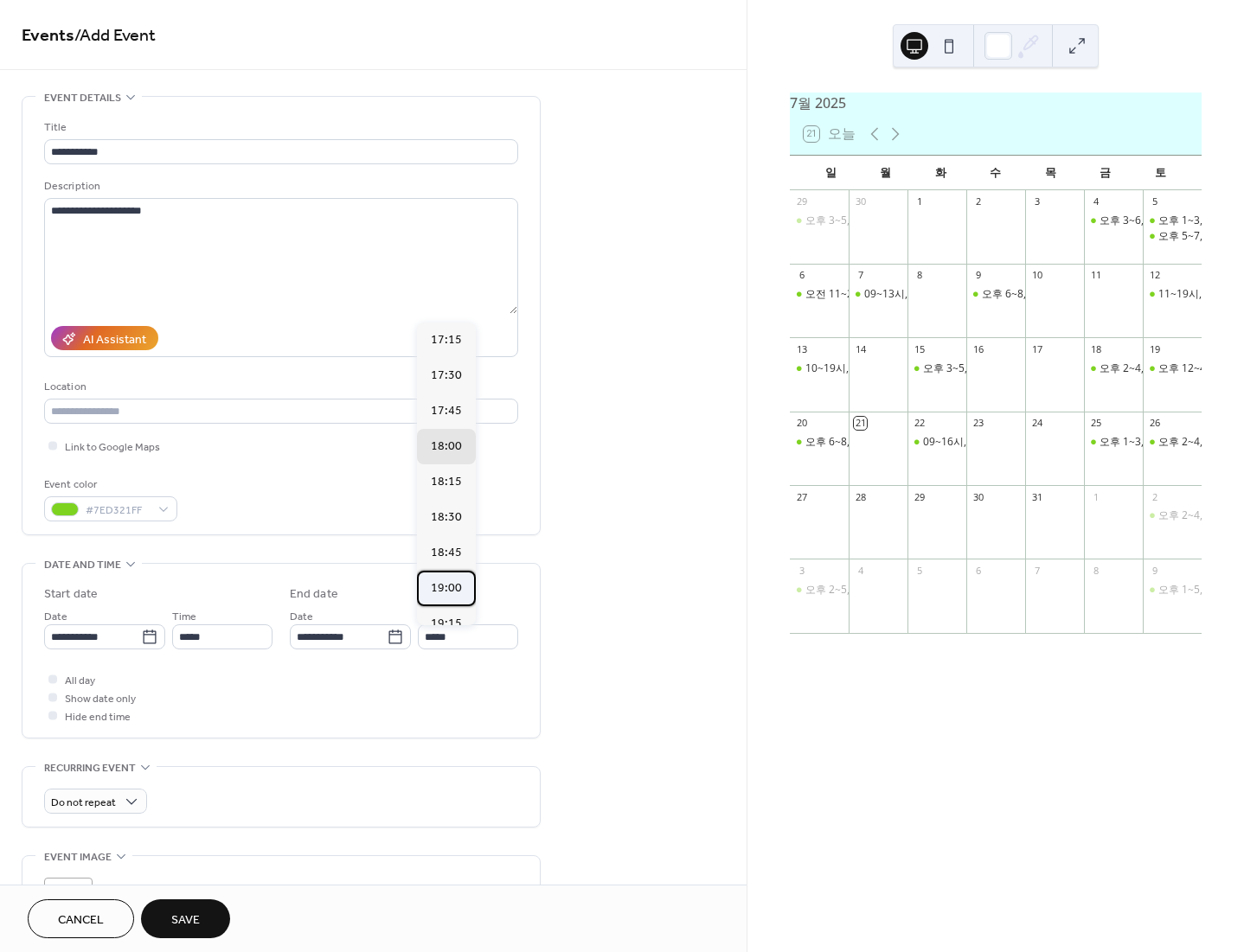click on "19:00" at bounding box center (446, 588) 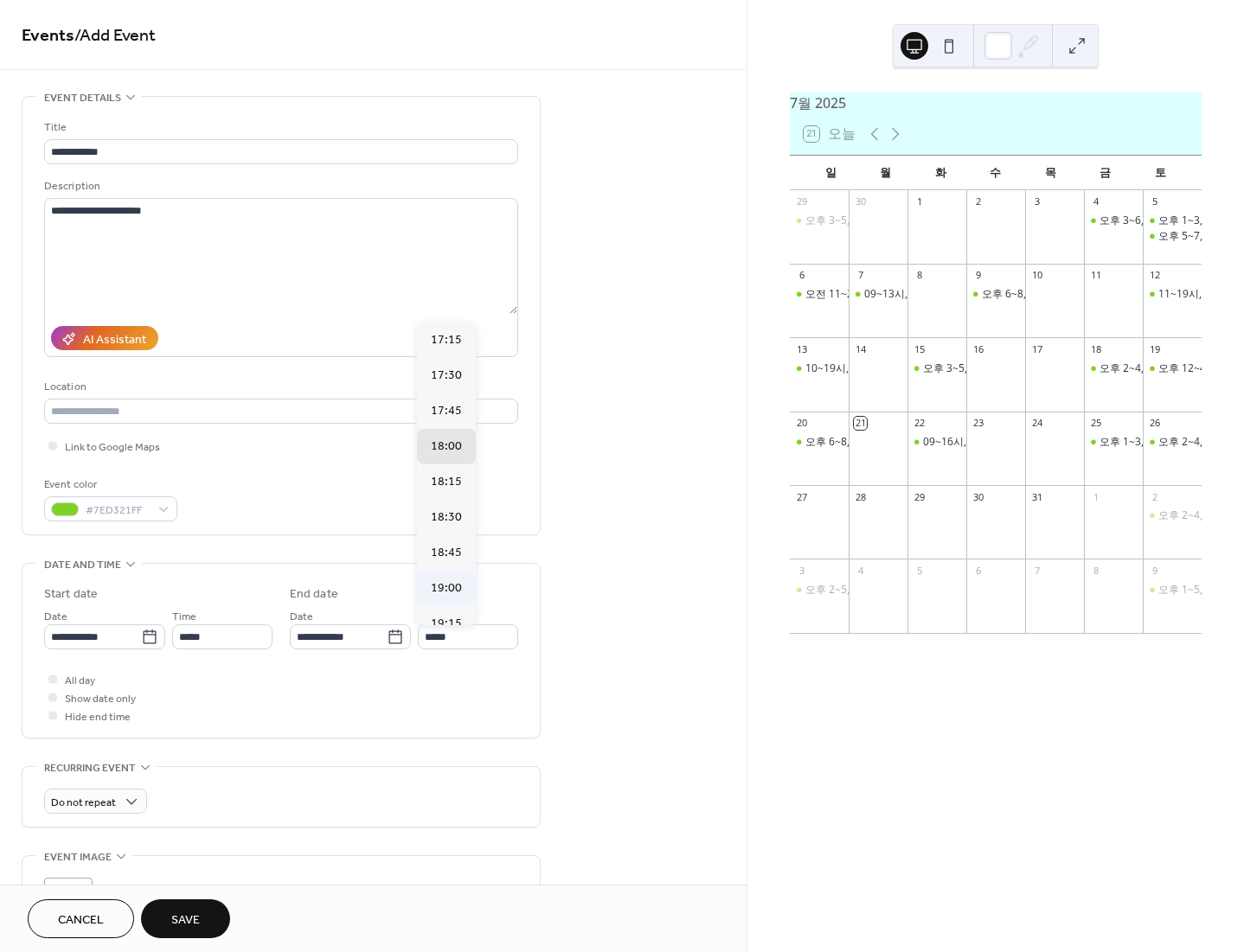 type on "*****" 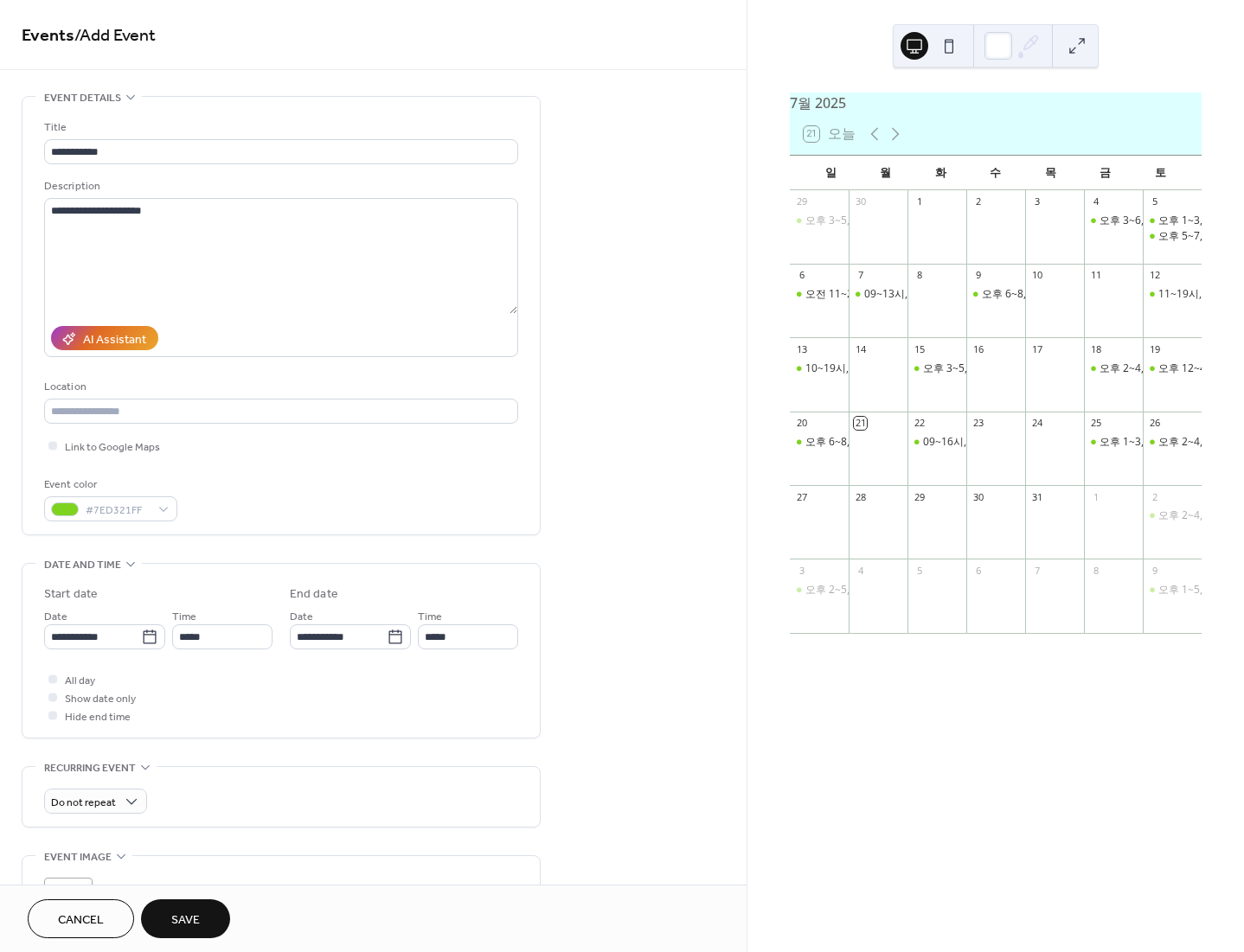click on "Save" at bounding box center (185, 918) 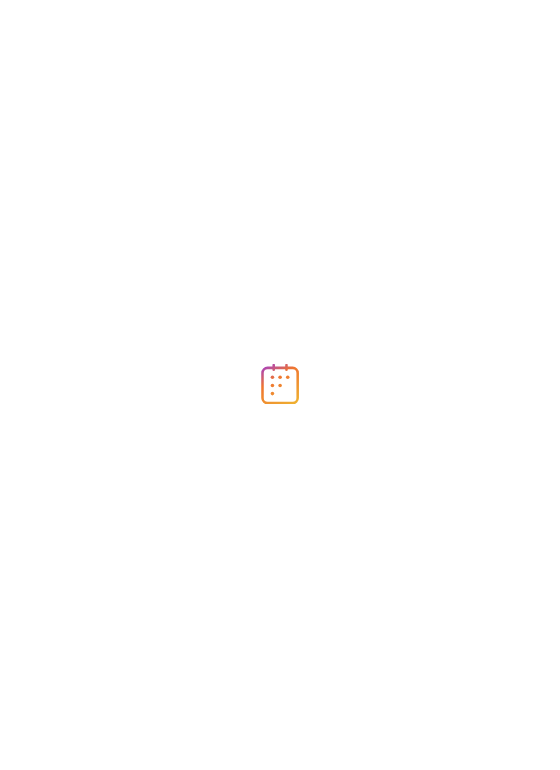 scroll, scrollTop: 0, scrollLeft: 0, axis: both 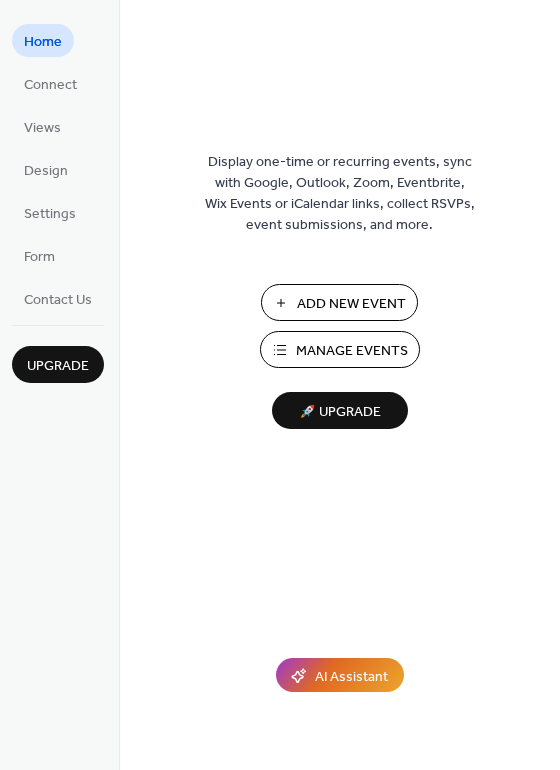 click on "Add New Event" at bounding box center (351, 304) 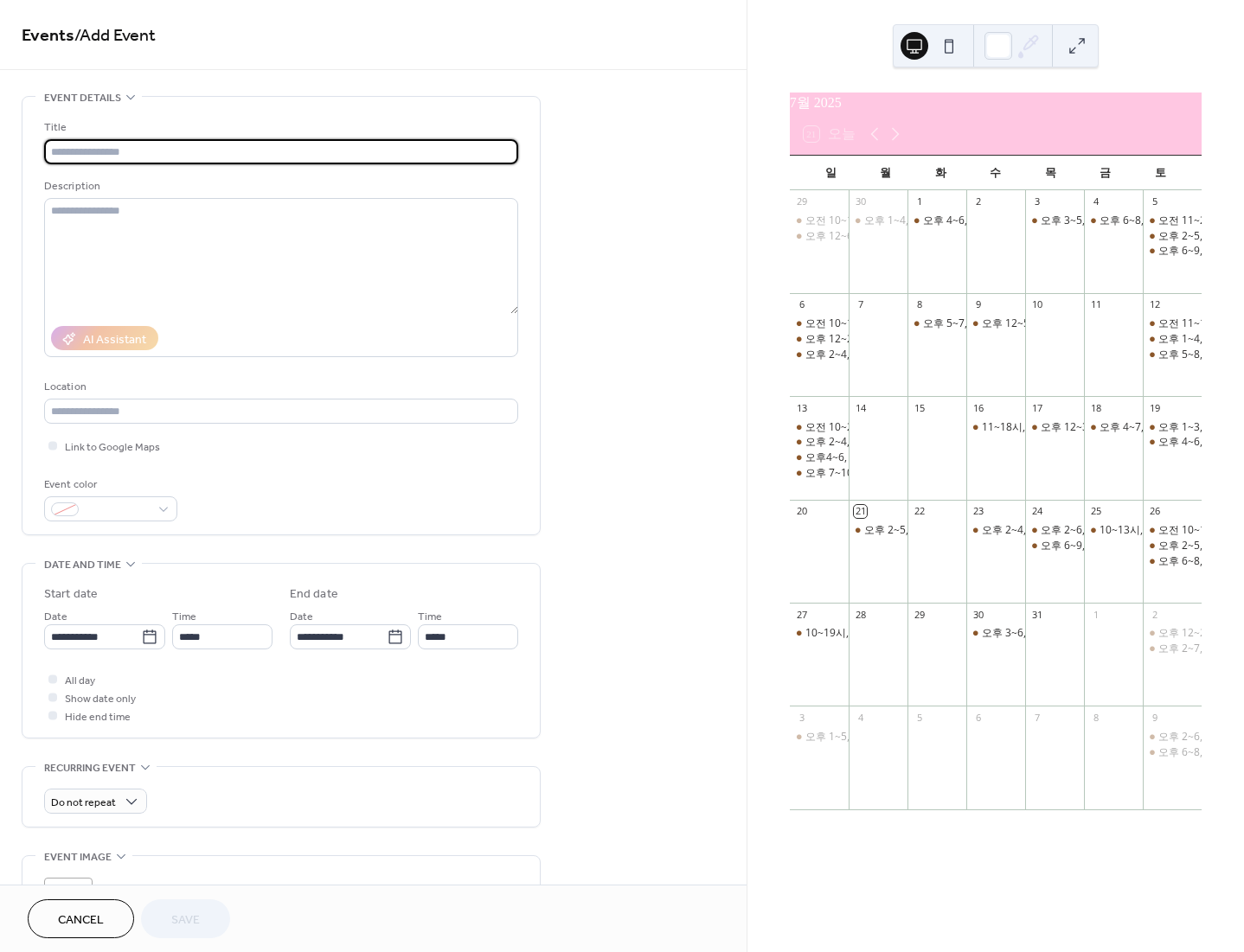 scroll, scrollTop: 0, scrollLeft: 0, axis: both 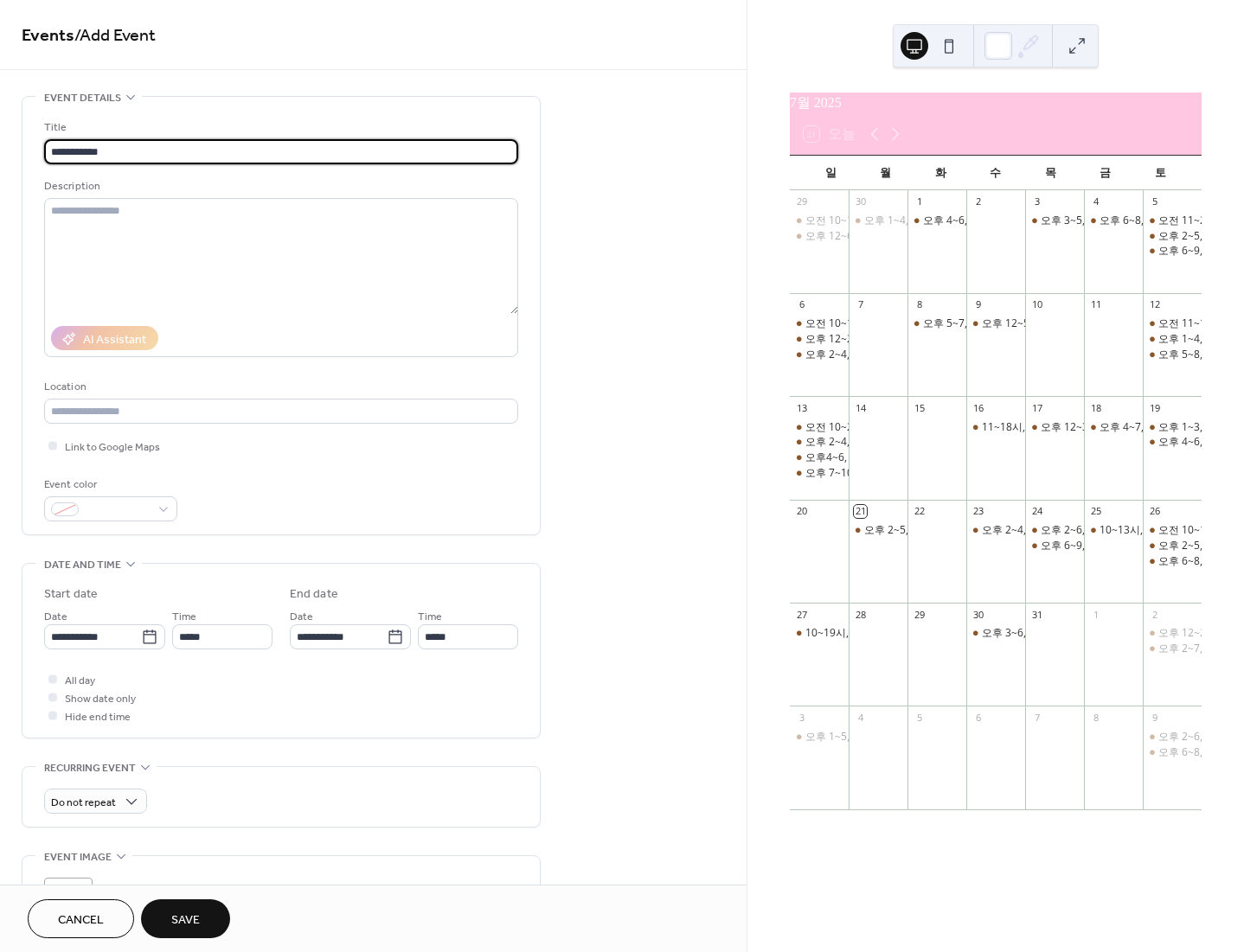 type on "**********" 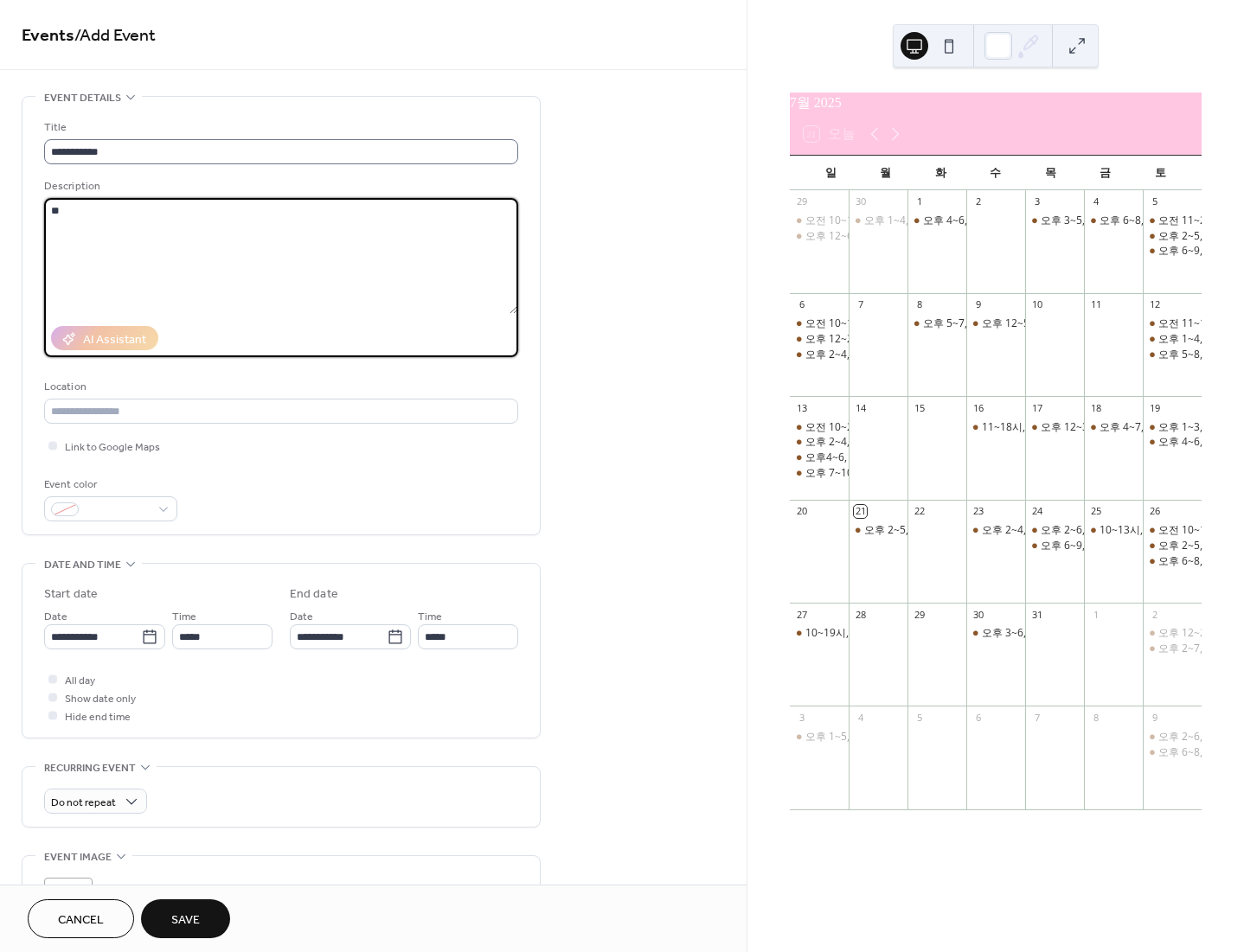 type on "*" 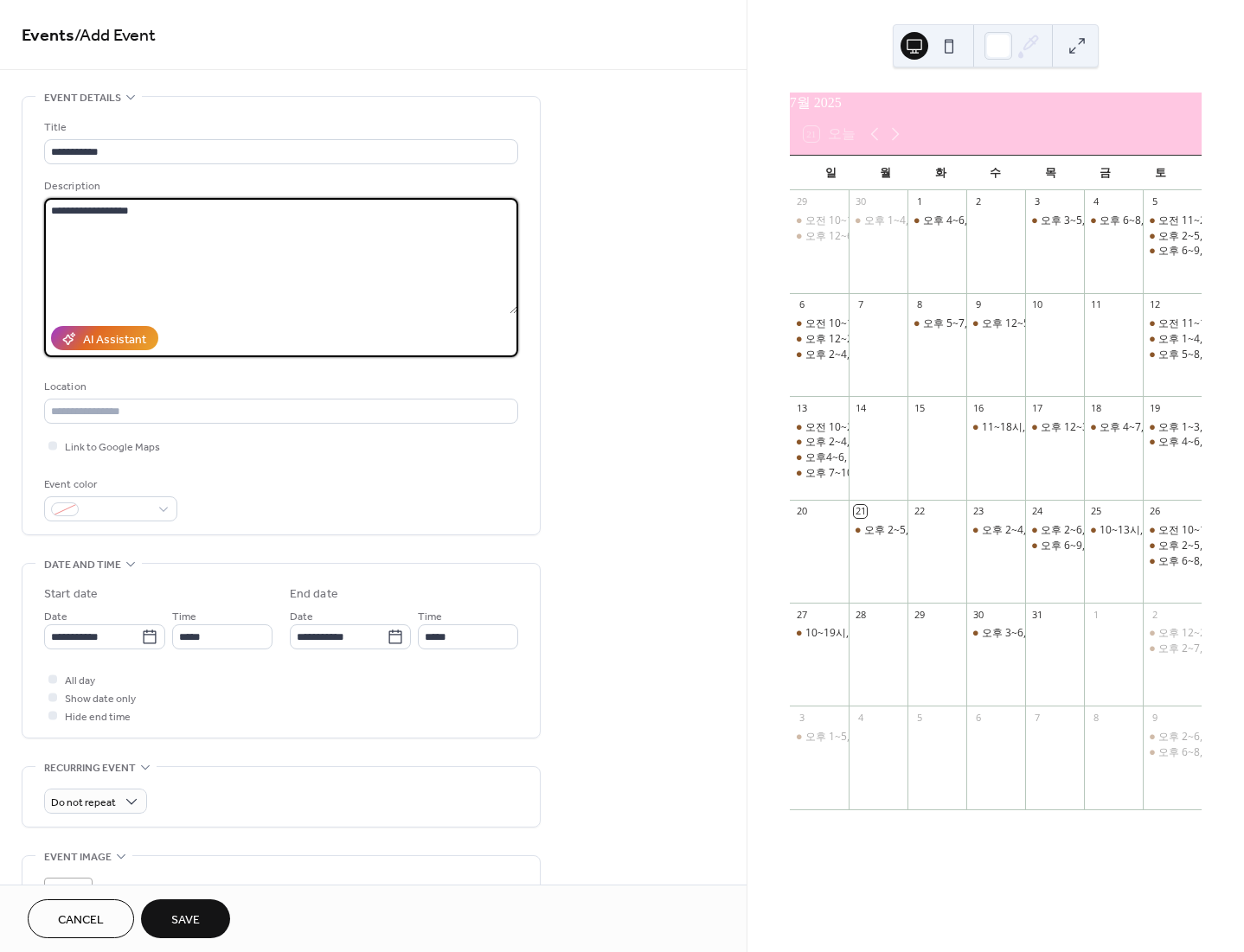 type on "**********" 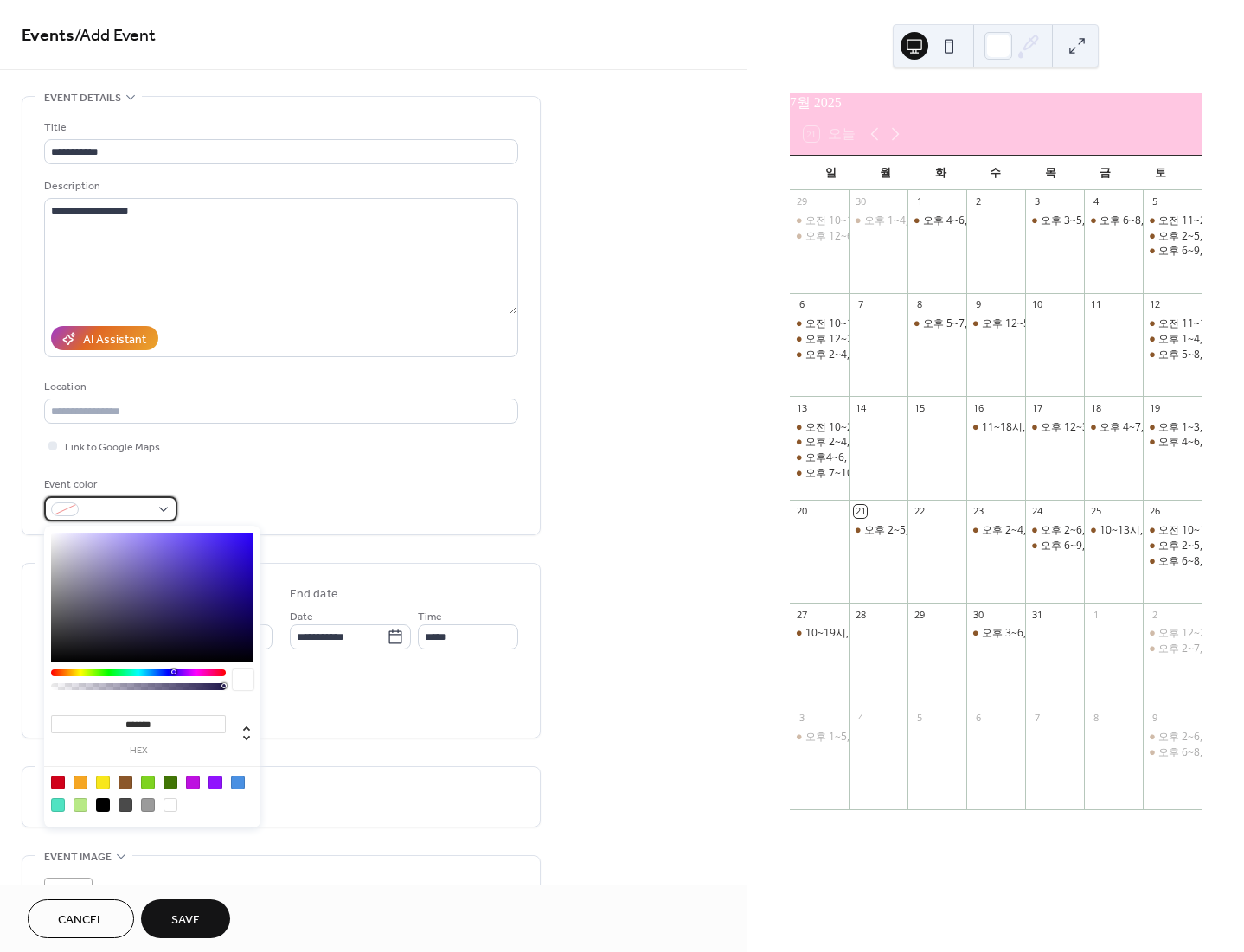 click at bounding box center [118, 510] 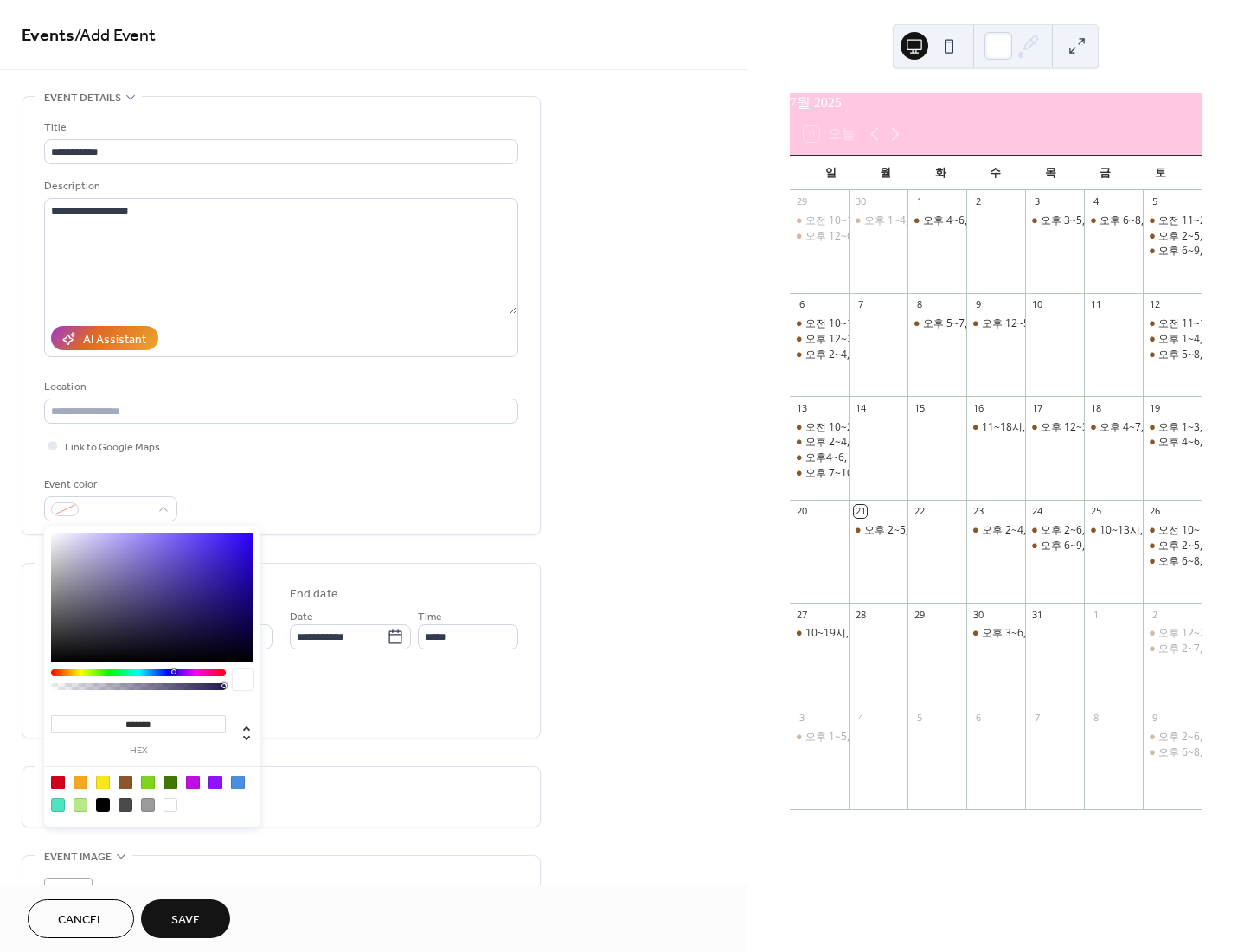 click at bounding box center (125, 783) 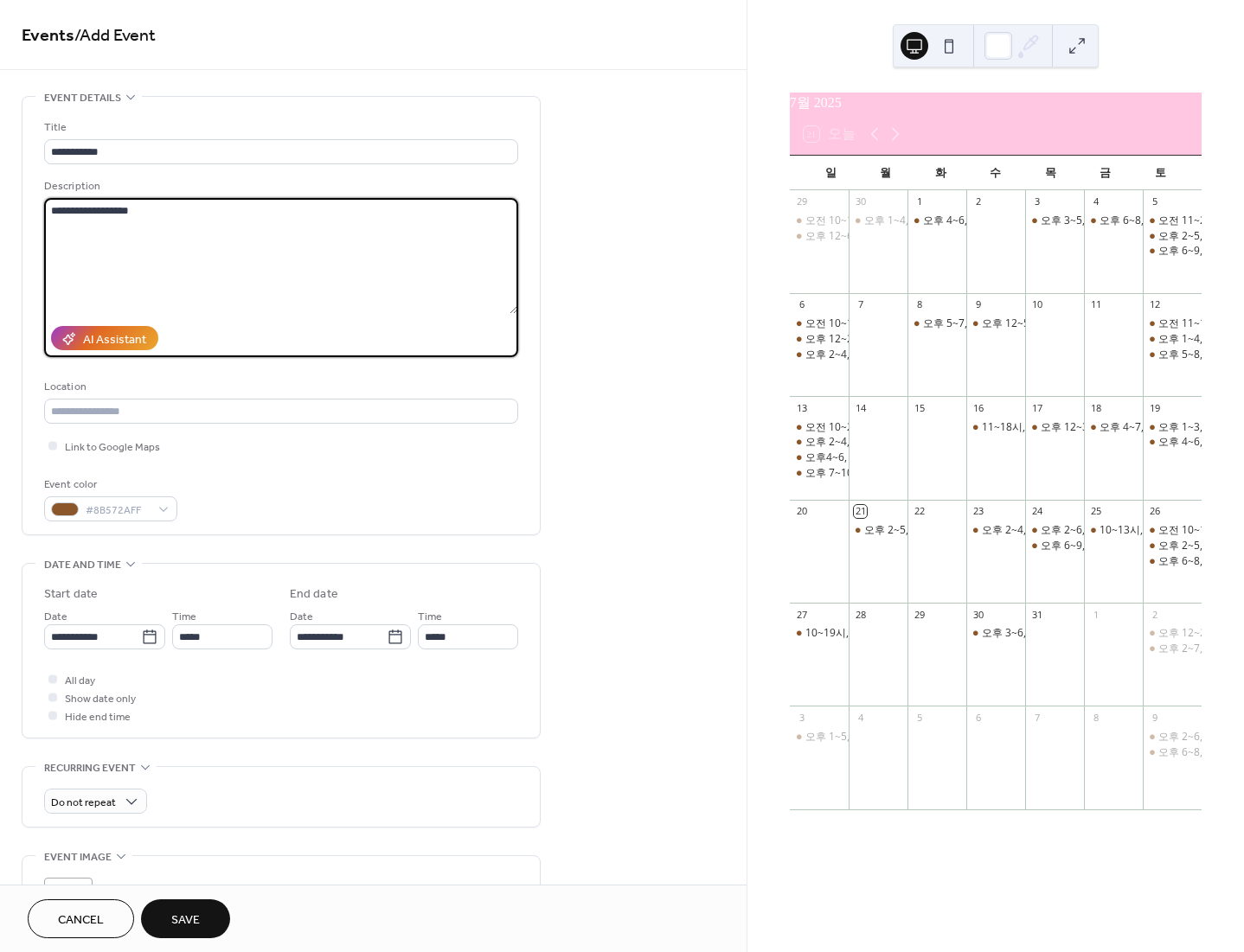 click on "**********" at bounding box center (280, 256) 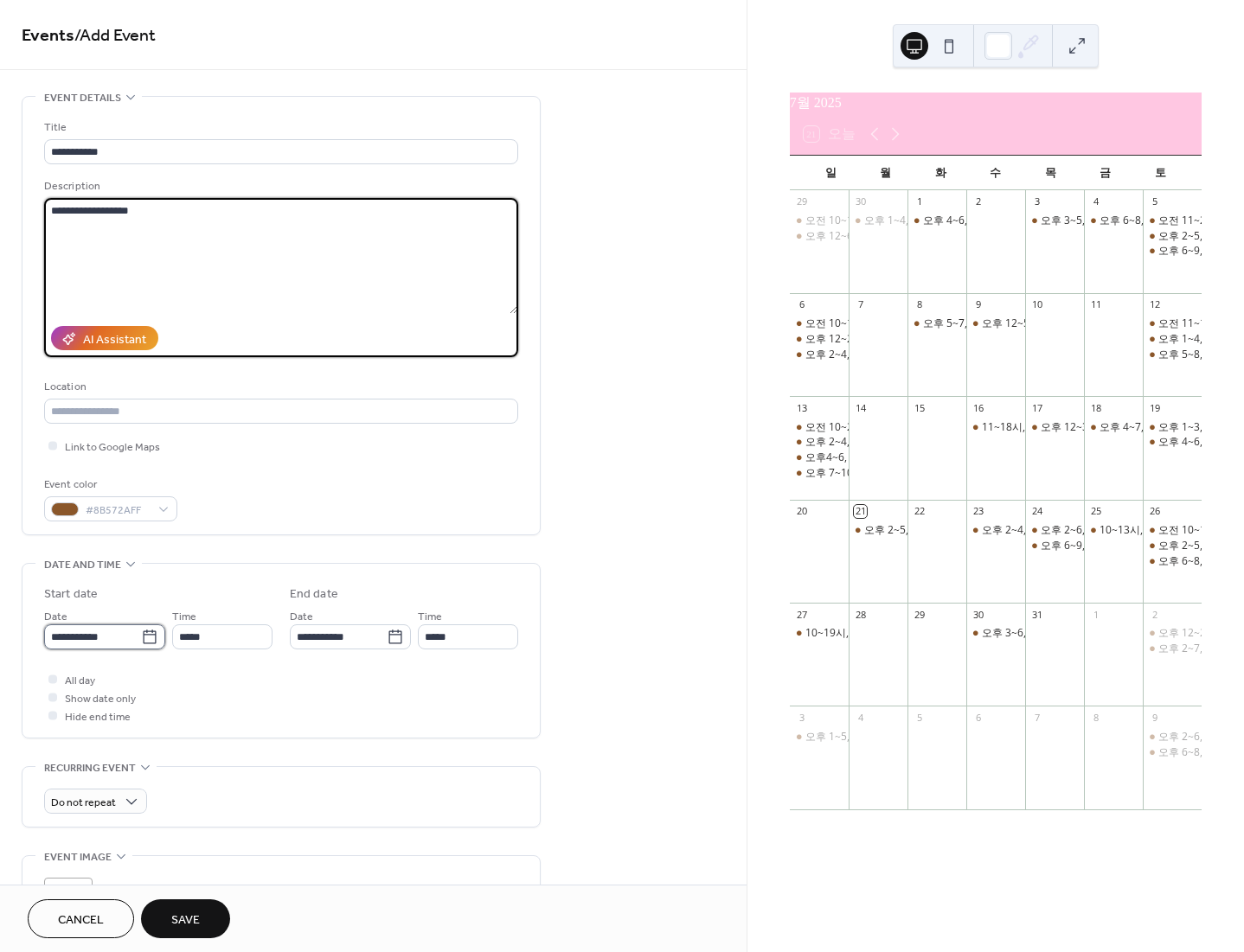click on "**********" at bounding box center [93, 636] 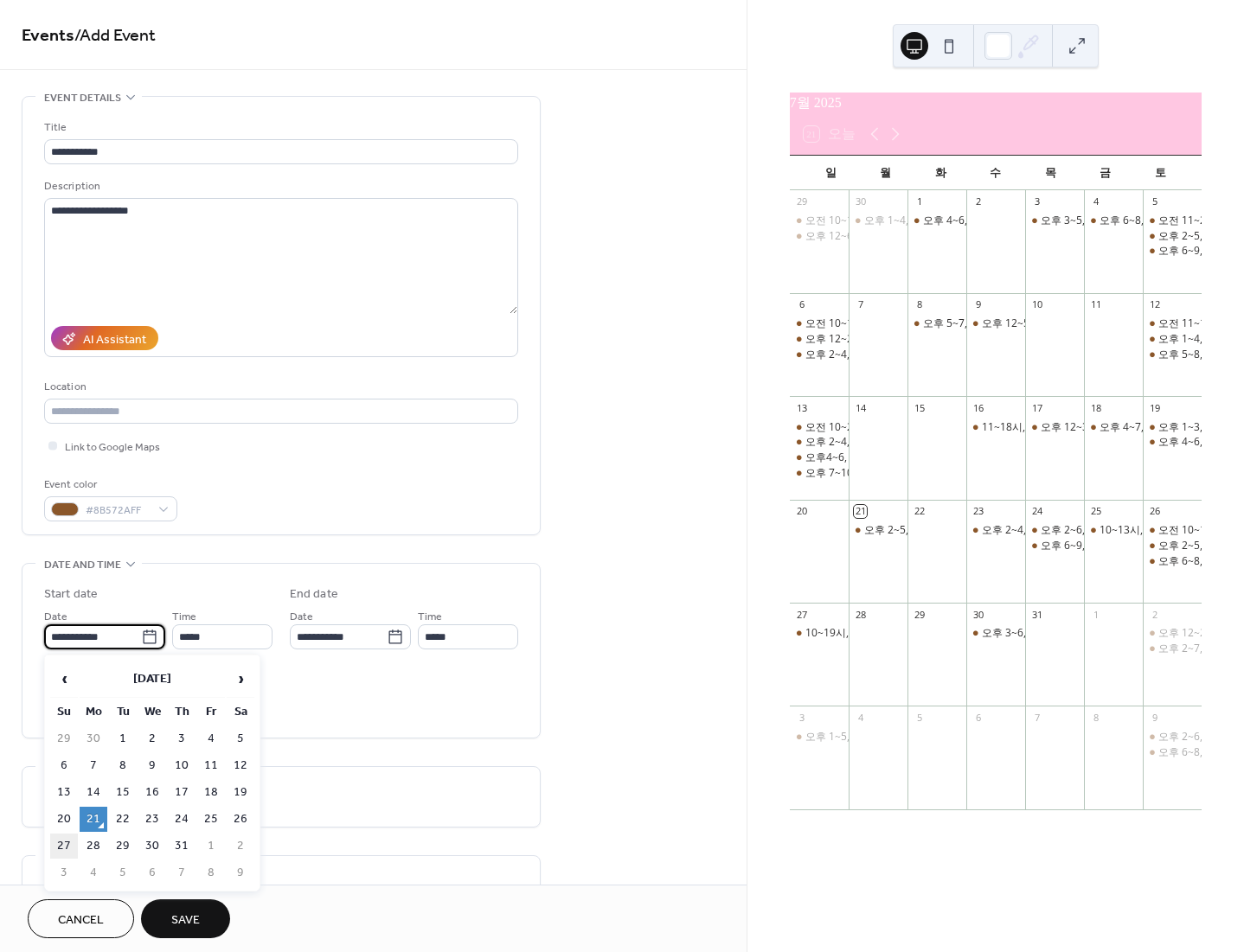 click on "27" at bounding box center [64, 846] 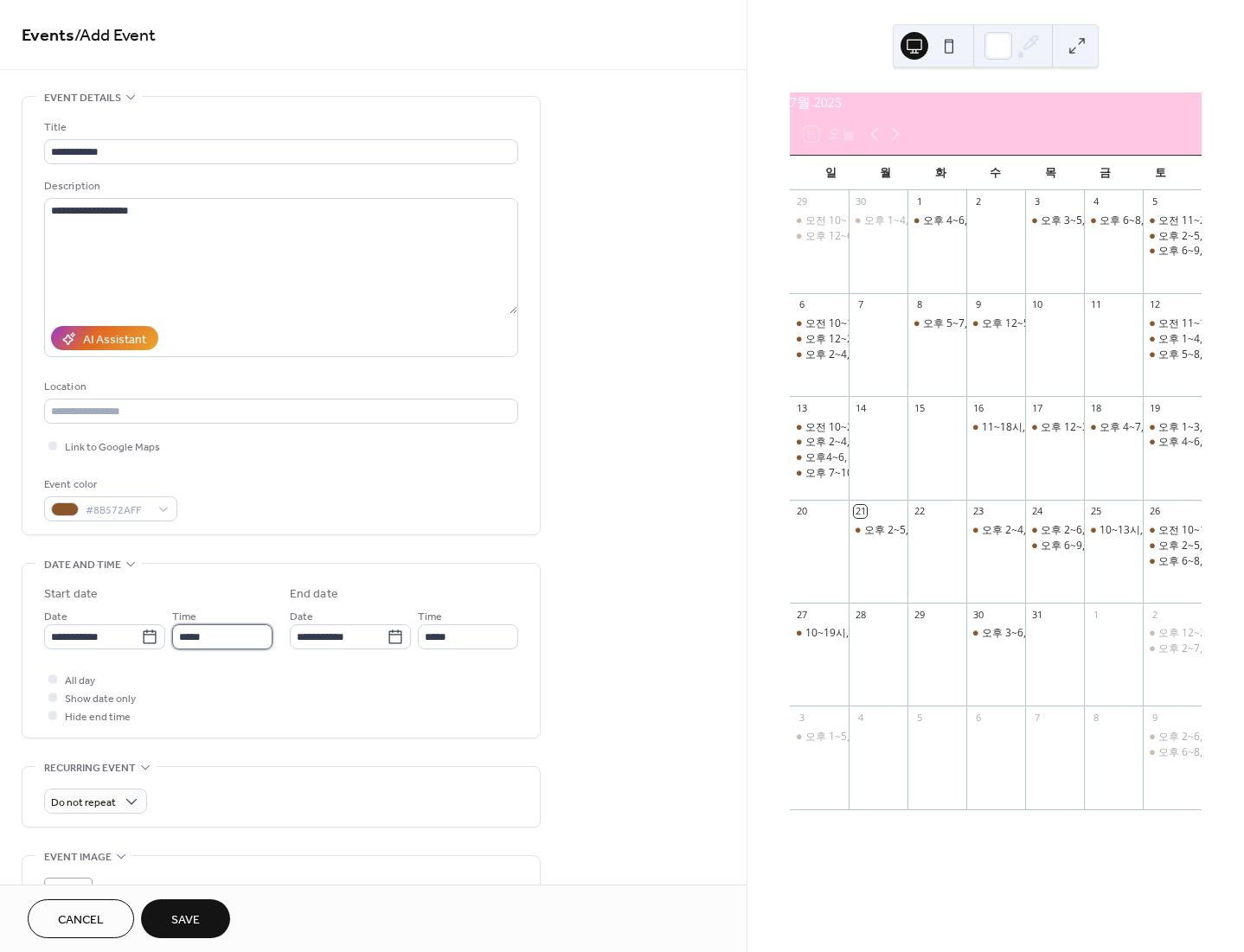 click on "*****" at bounding box center [222, 636] 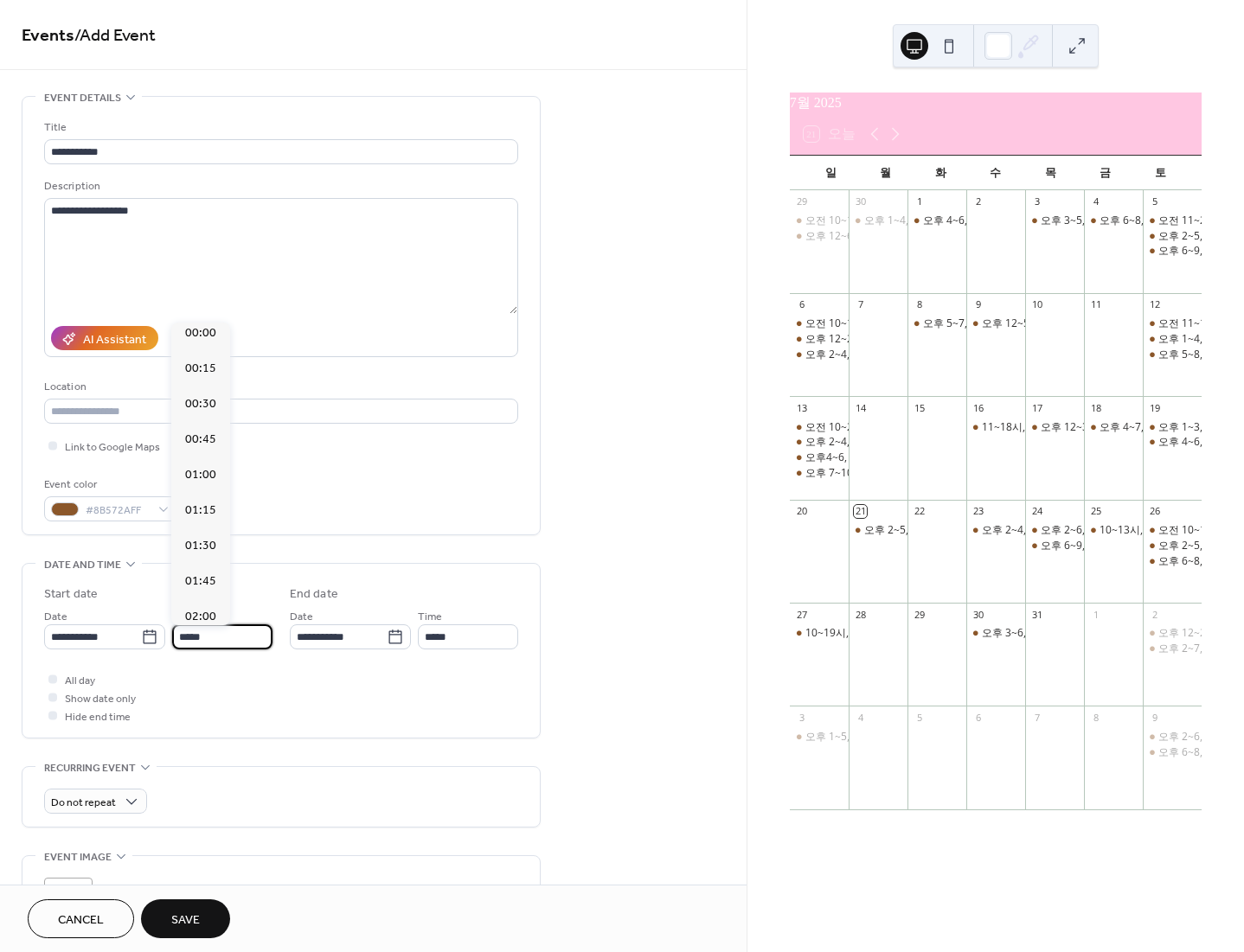 scroll, scrollTop: 0, scrollLeft: 0, axis: both 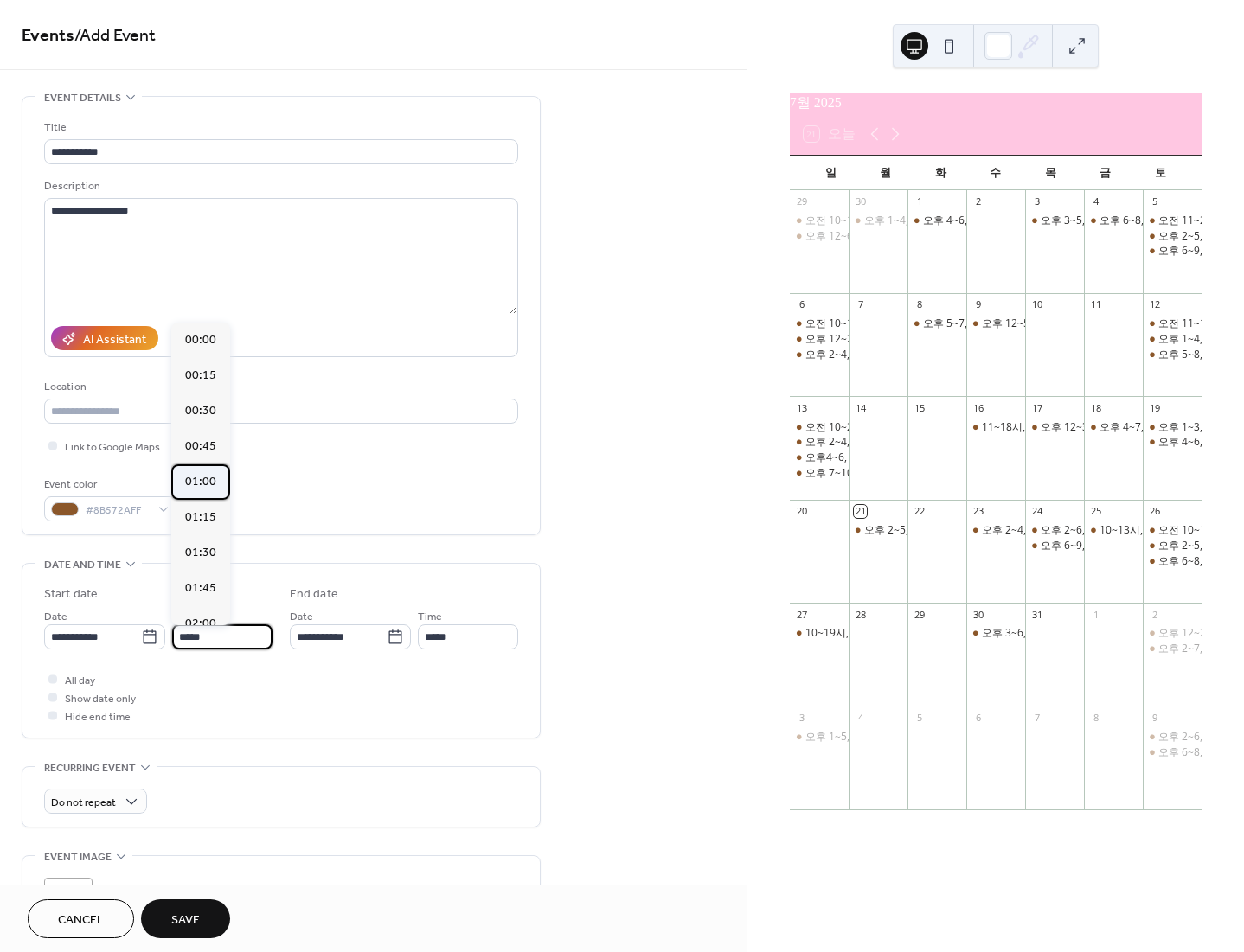 click on "01:00" at bounding box center [201, 482] 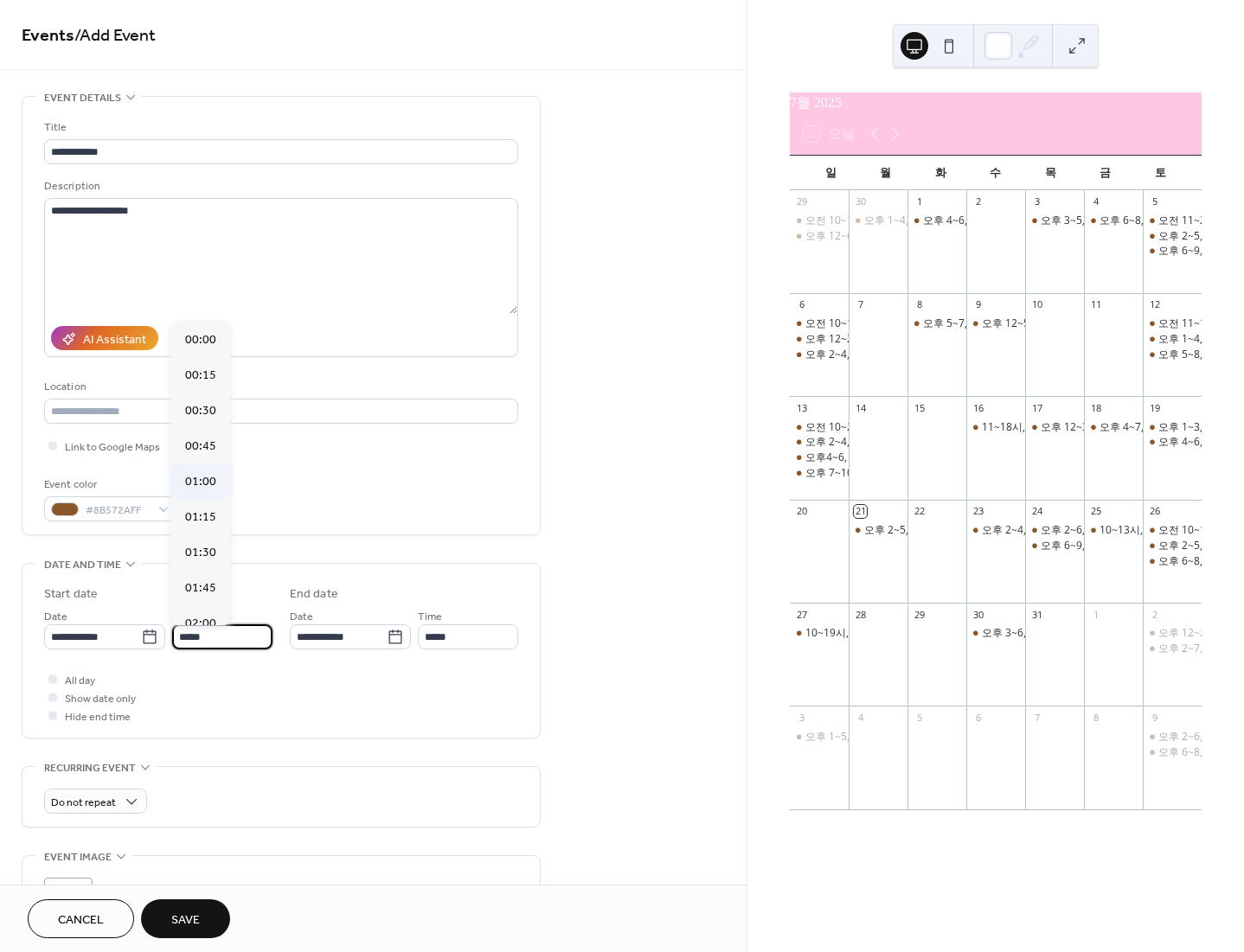 type on "*****" 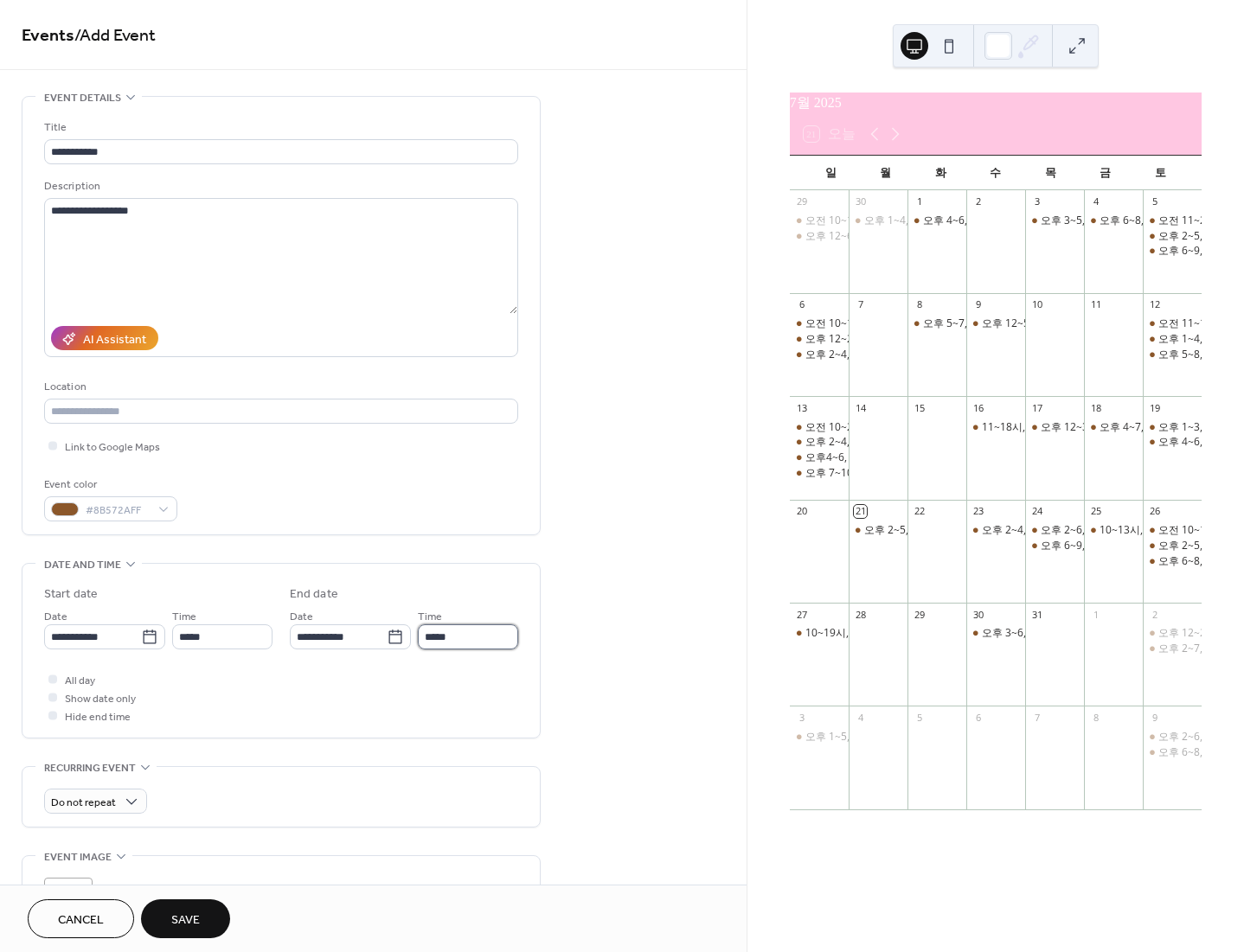 click on "*****" at bounding box center [468, 636] 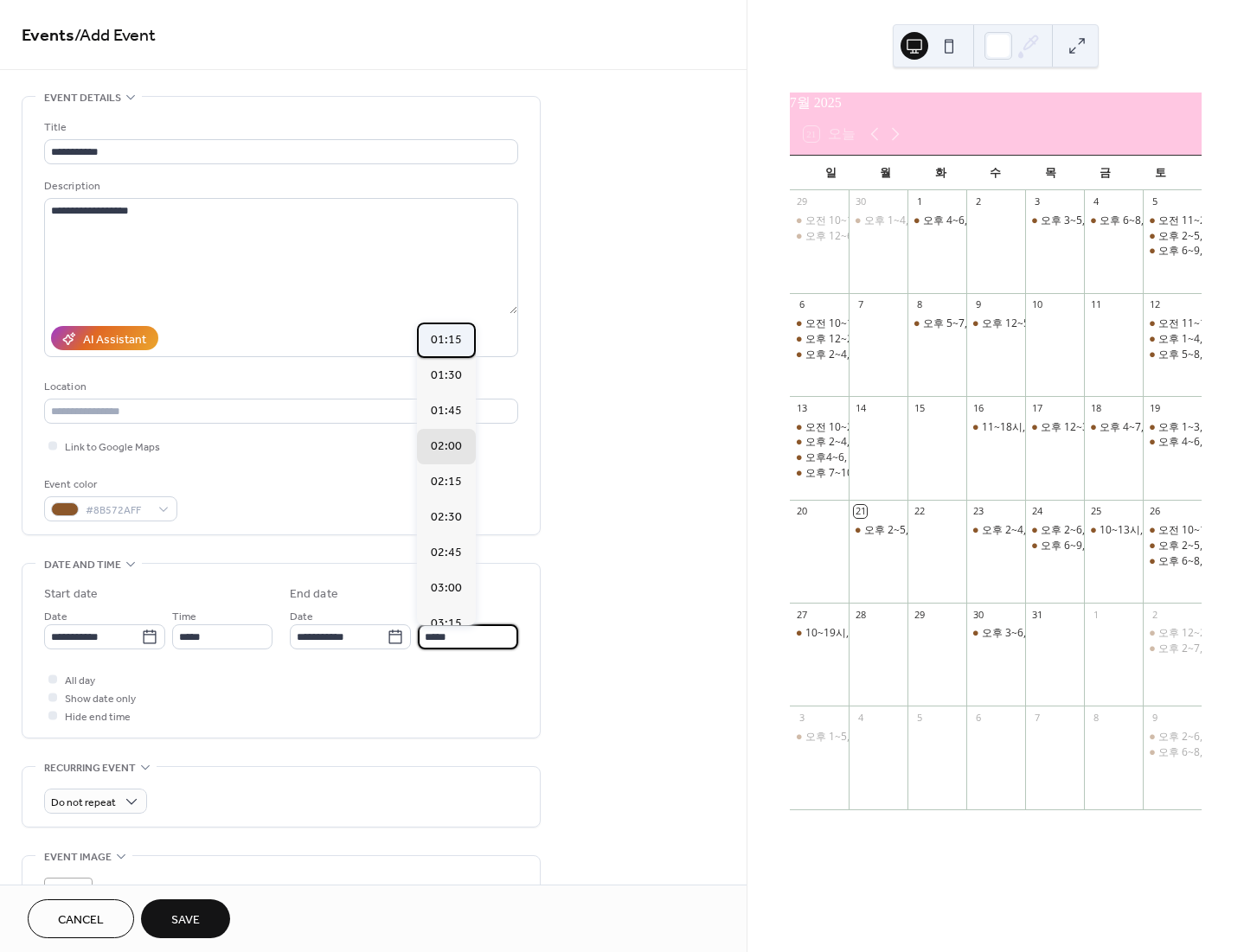 click on "01:15" at bounding box center [446, 340] 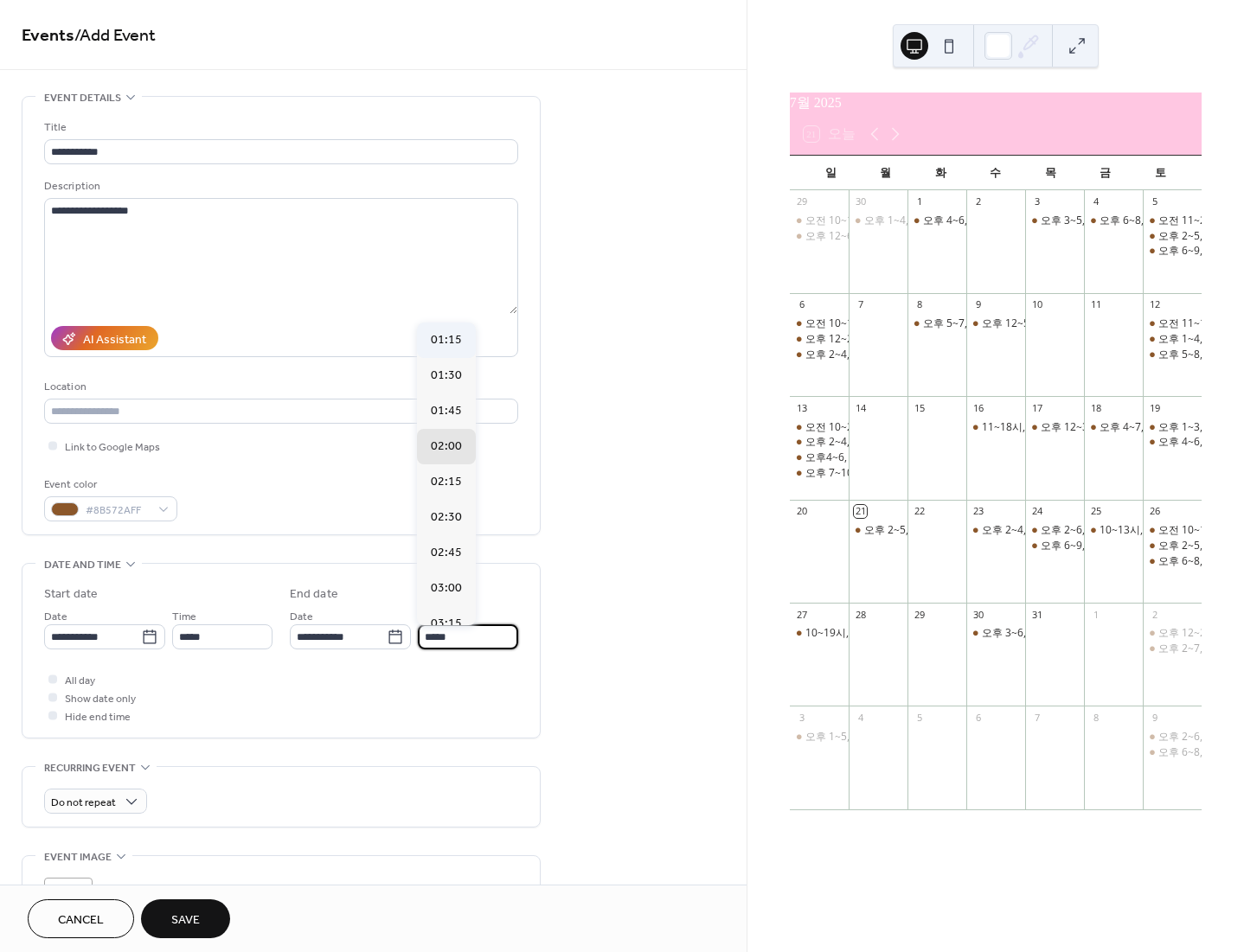 type on "*****" 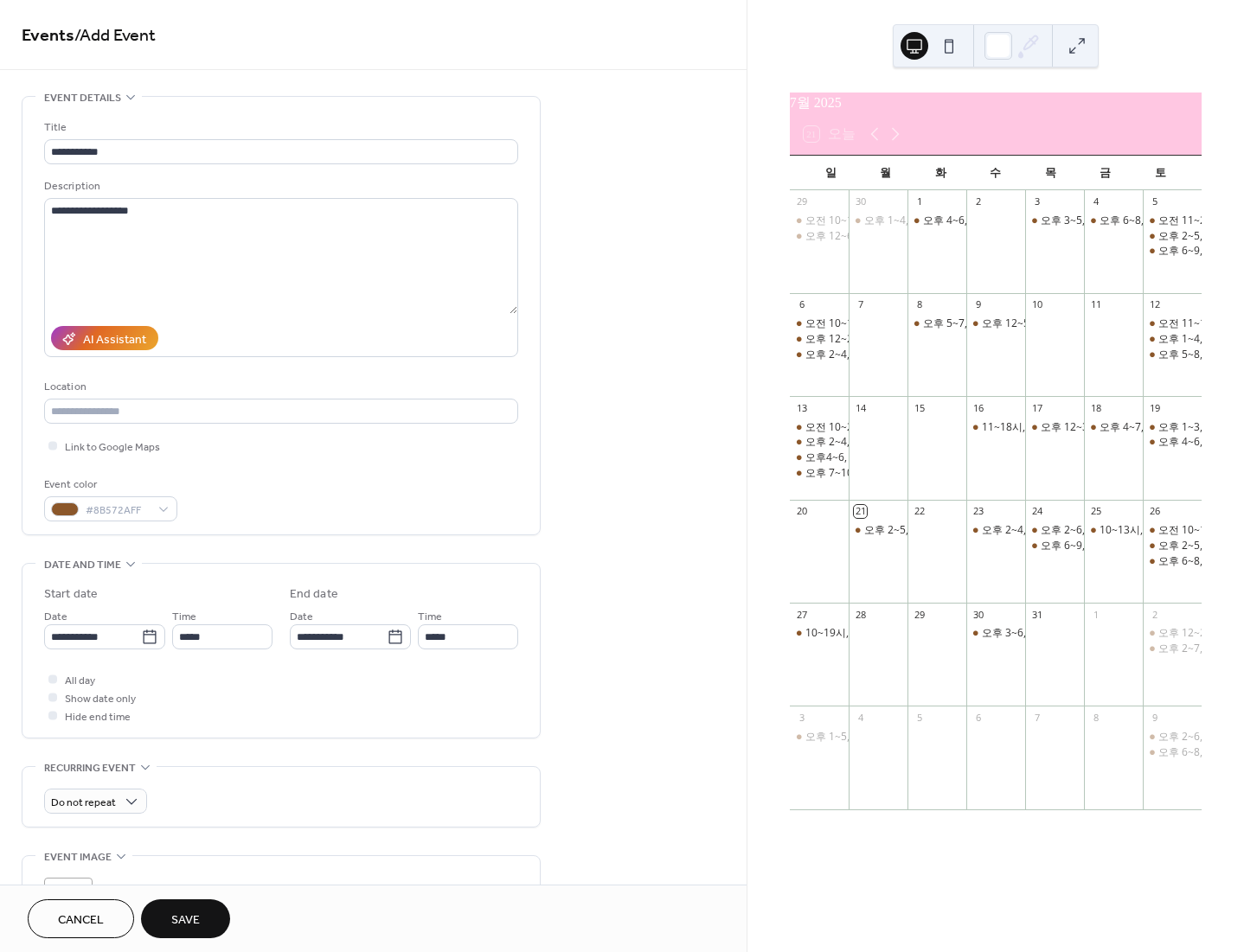 click on "Save" at bounding box center [185, 918] 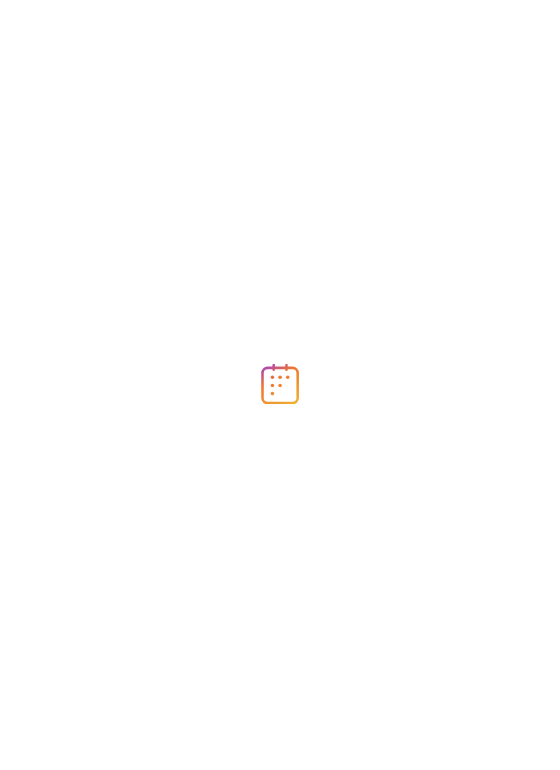 scroll, scrollTop: 0, scrollLeft: 0, axis: both 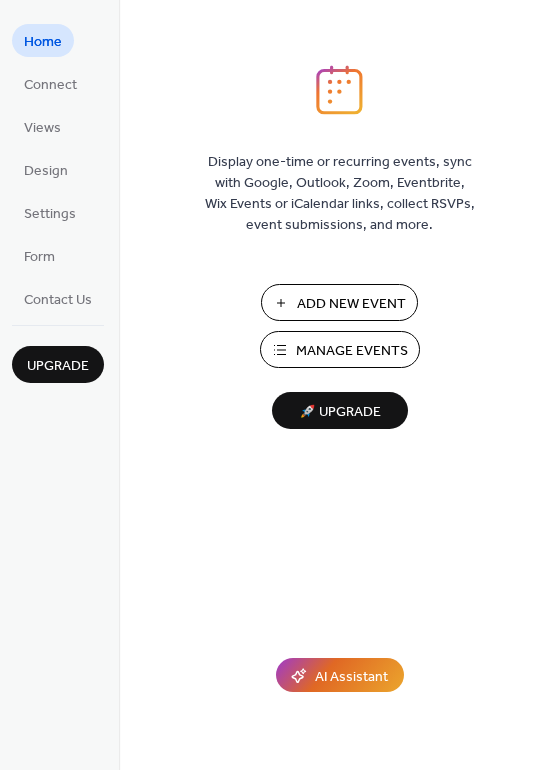 click on "Add New Event" at bounding box center [339, 302] 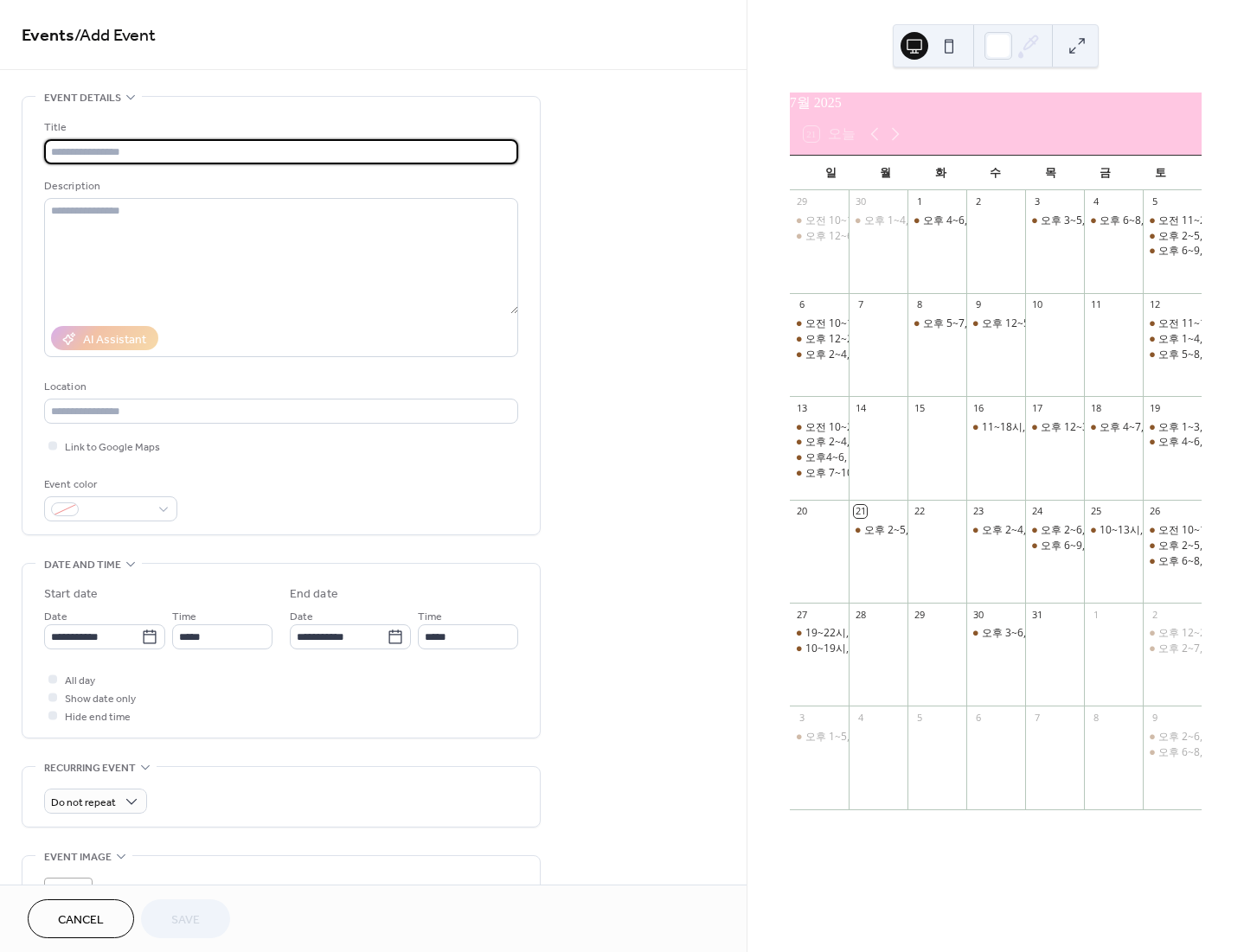 scroll, scrollTop: 0, scrollLeft: 0, axis: both 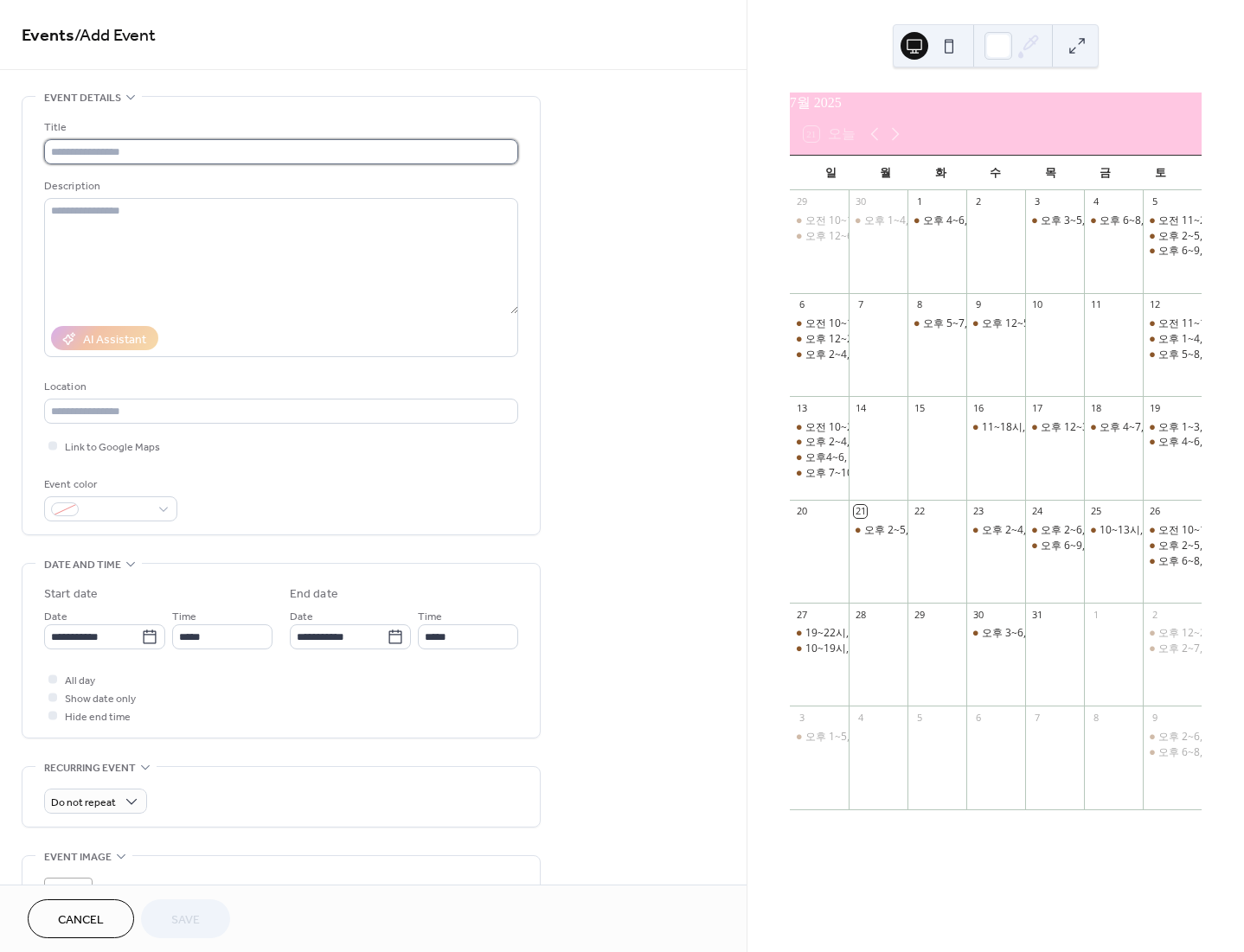 click at bounding box center [281, 151] 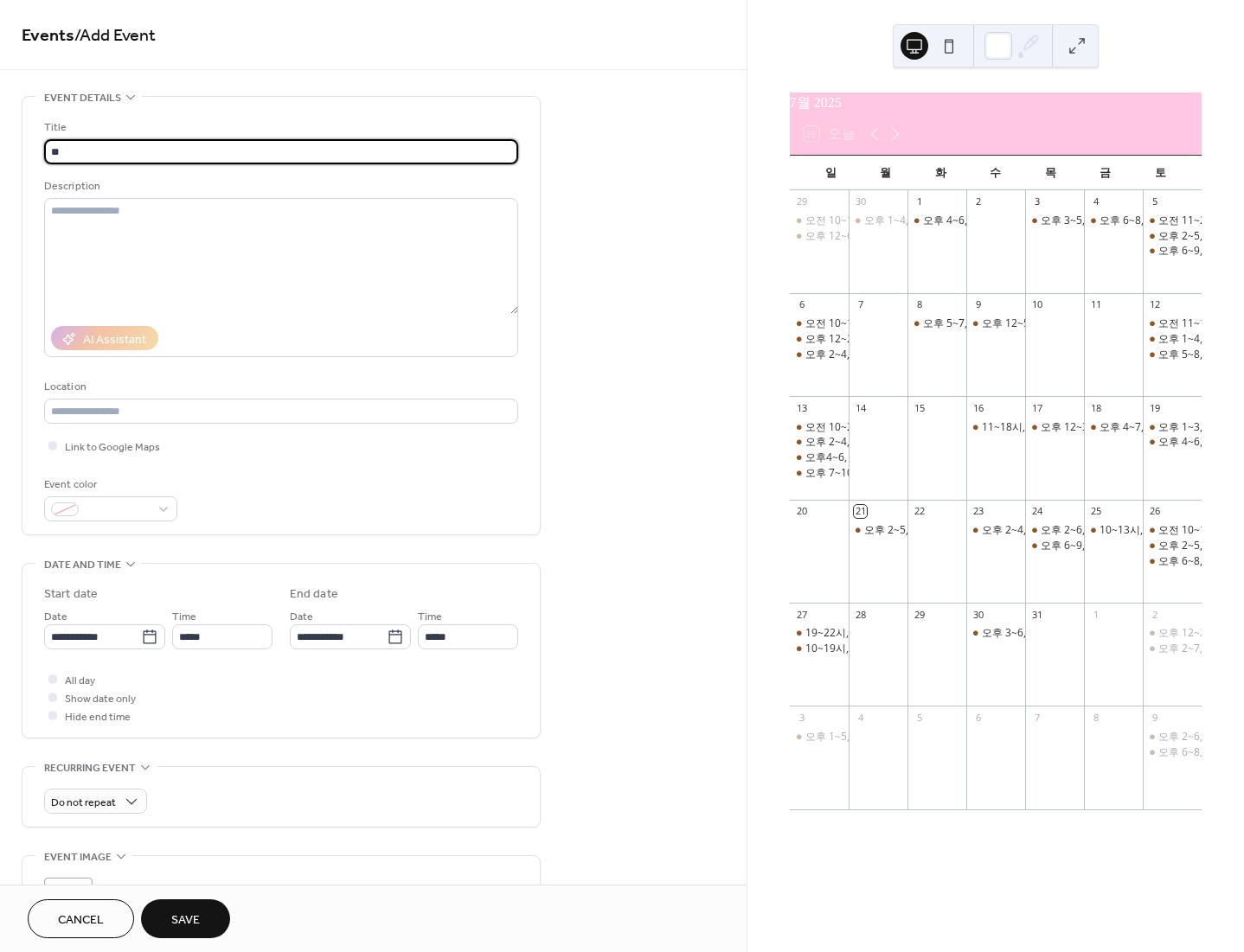 type on "*" 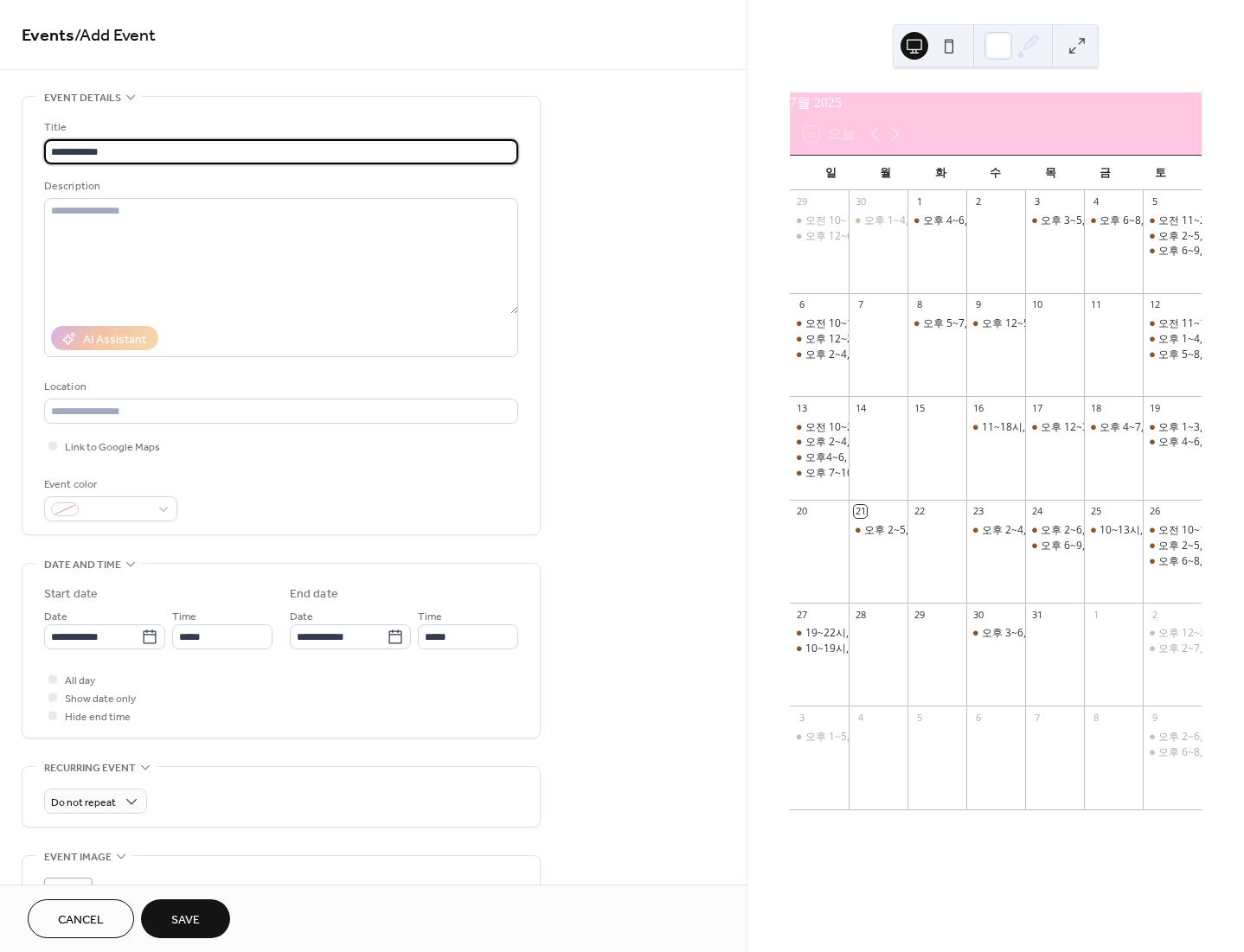 type on "**********" 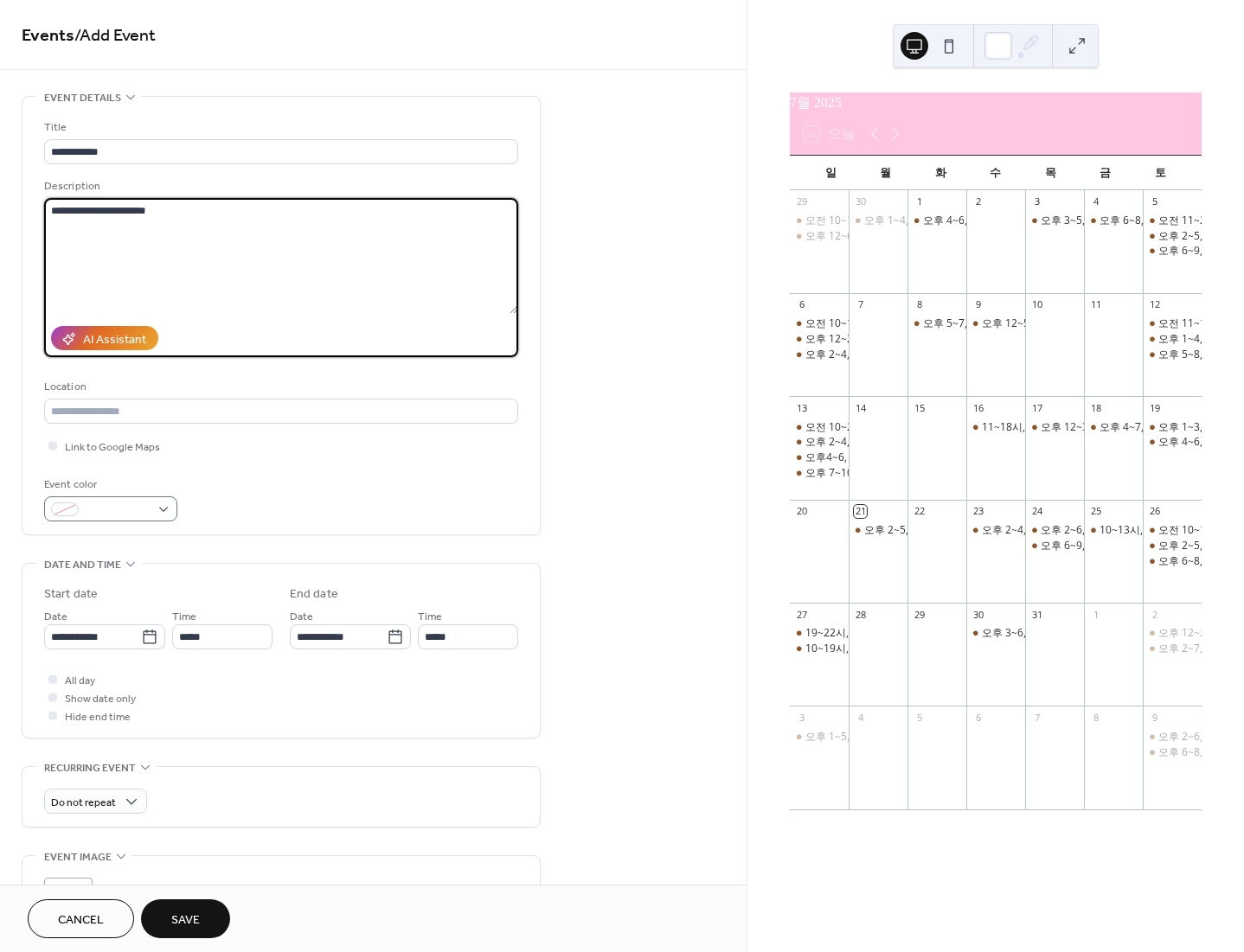 type on "**********" 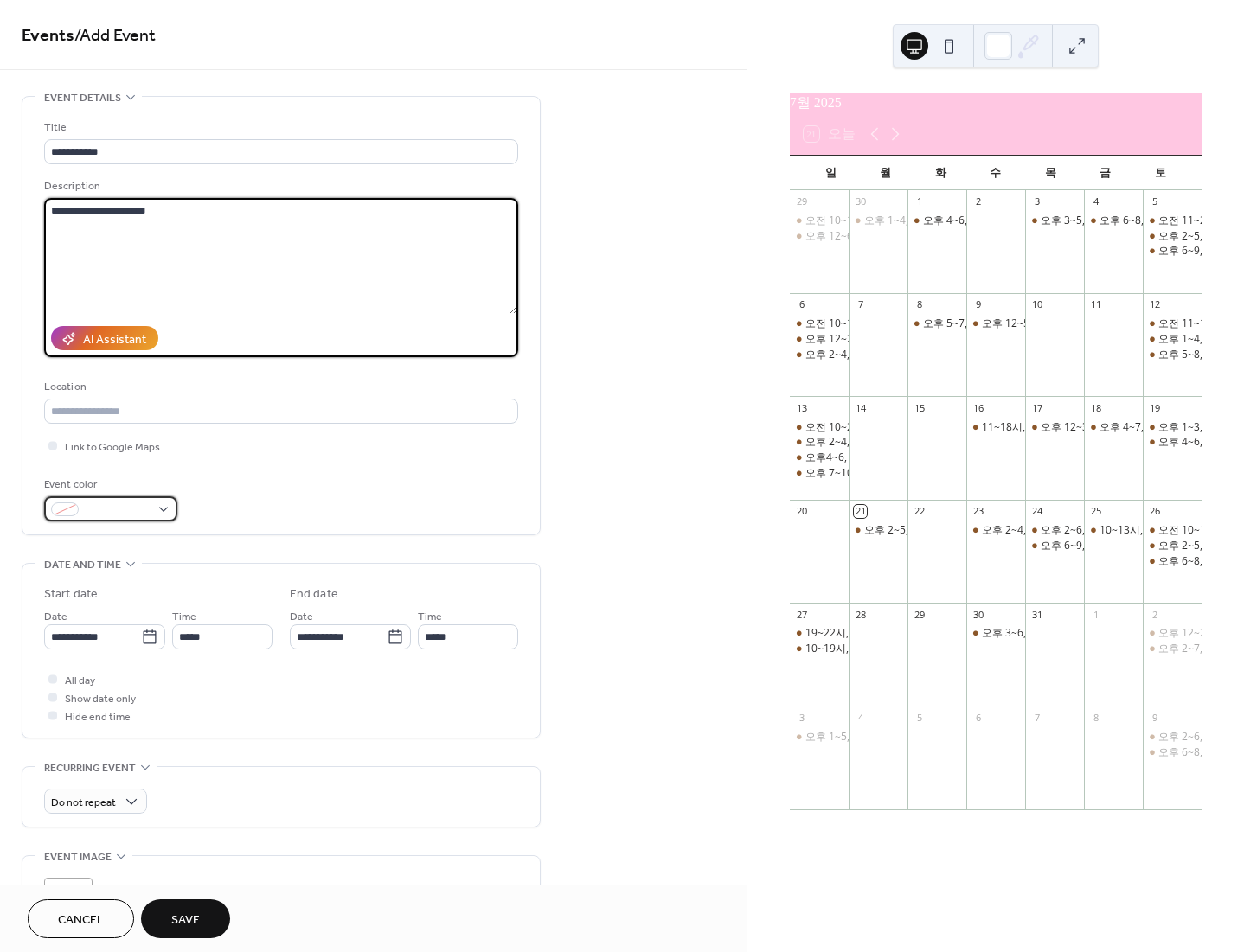 click at bounding box center [118, 510] 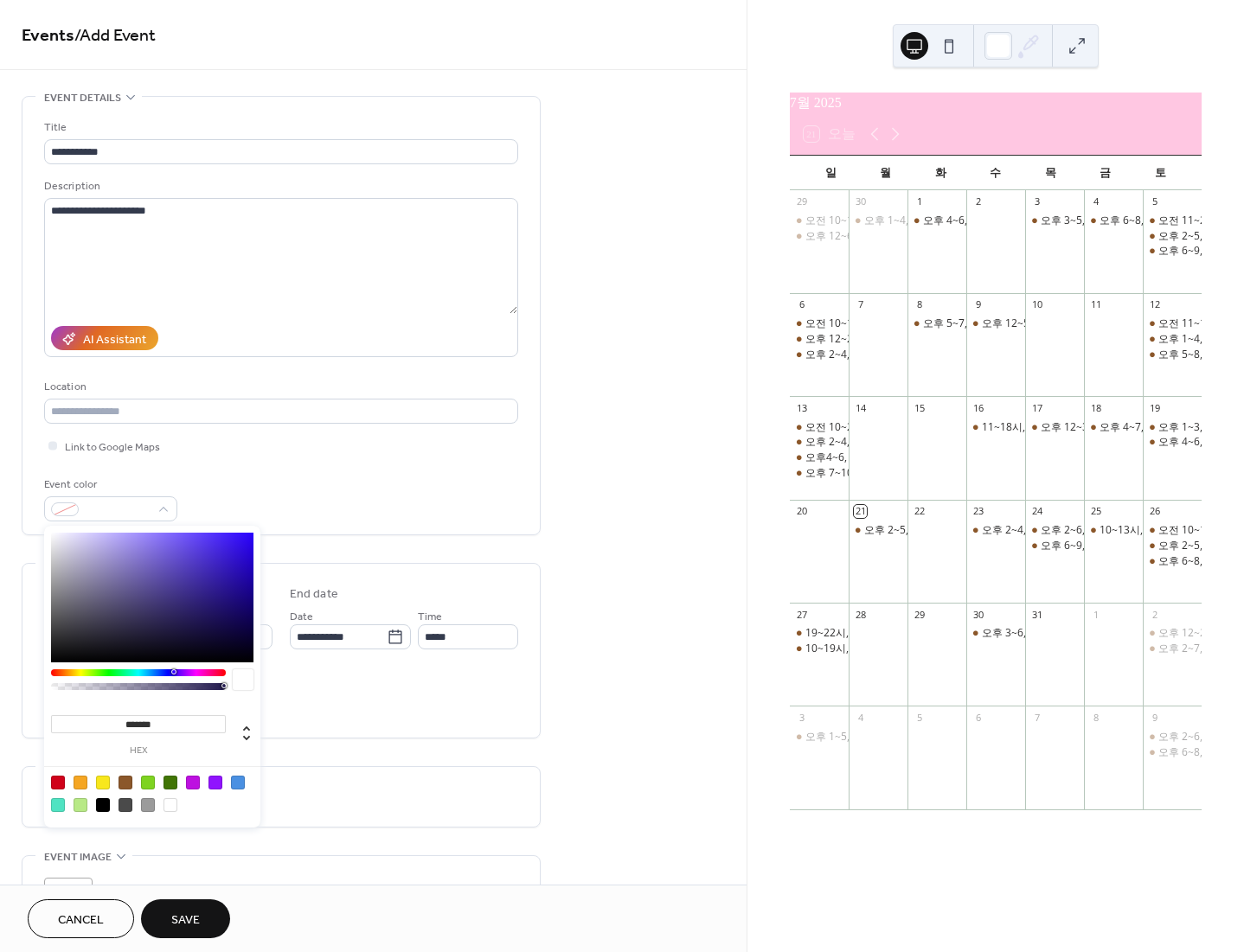 click at bounding box center [125, 783] 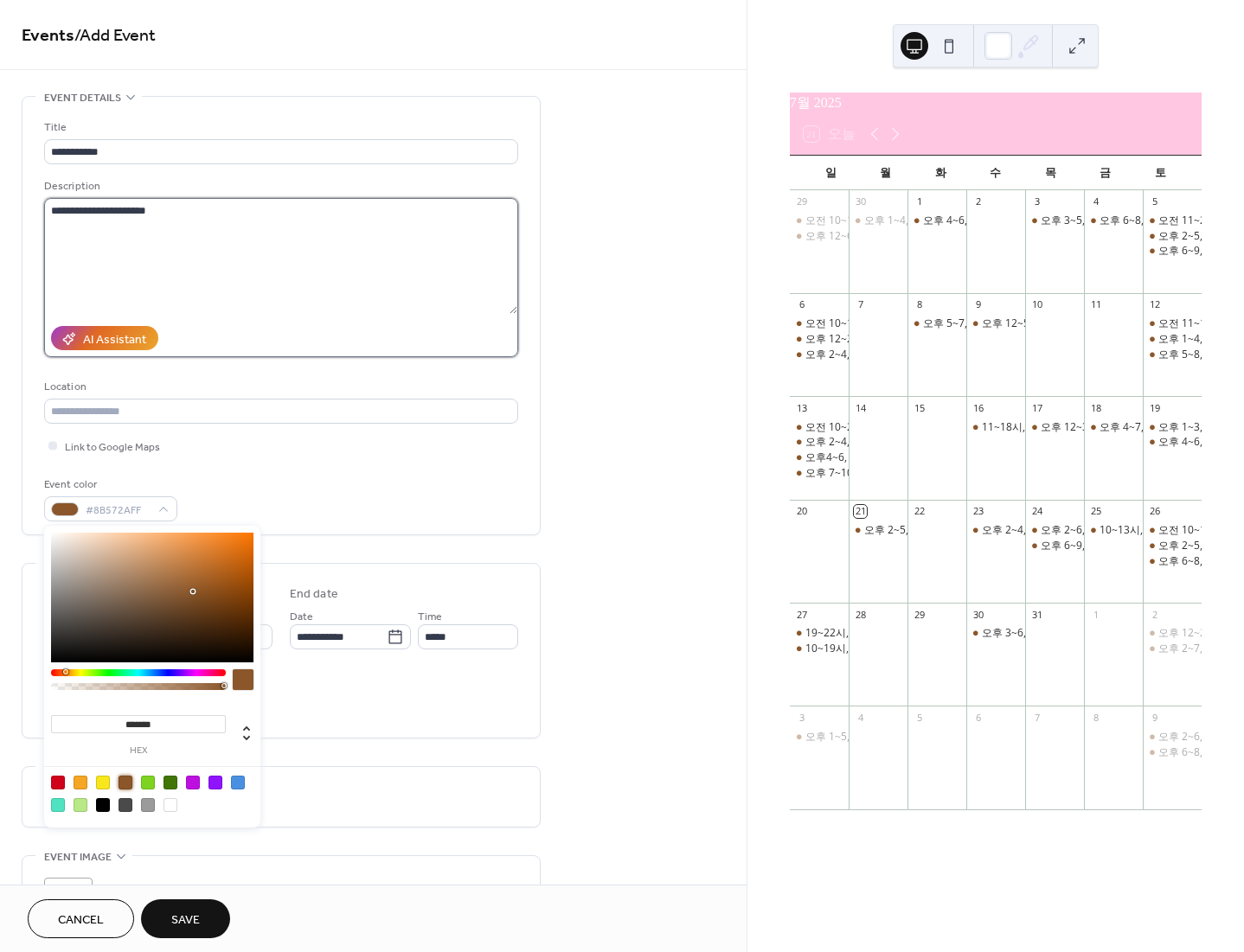 click on "**********" at bounding box center (280, 256) 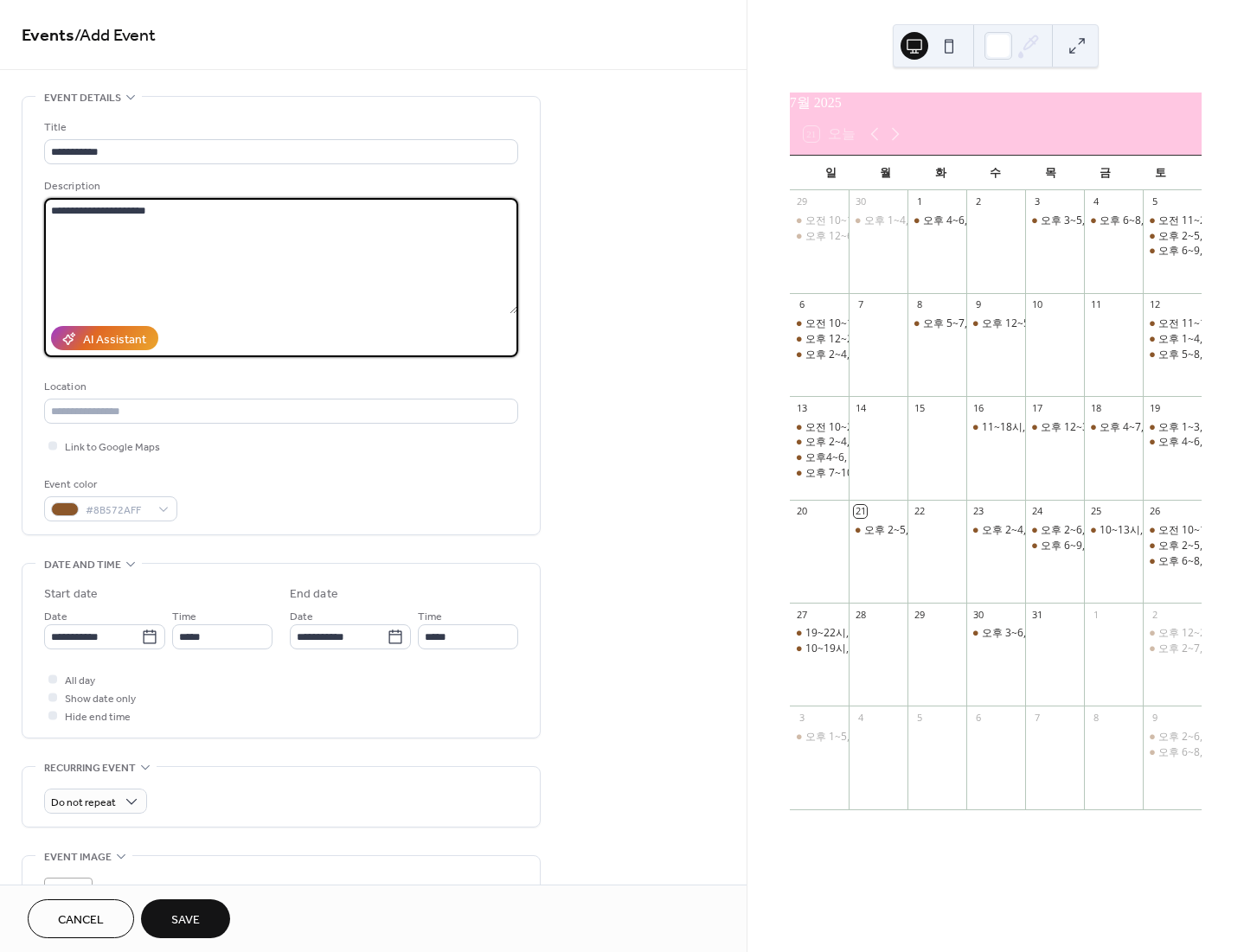 click on "**********" at bounding box center (280, 256) 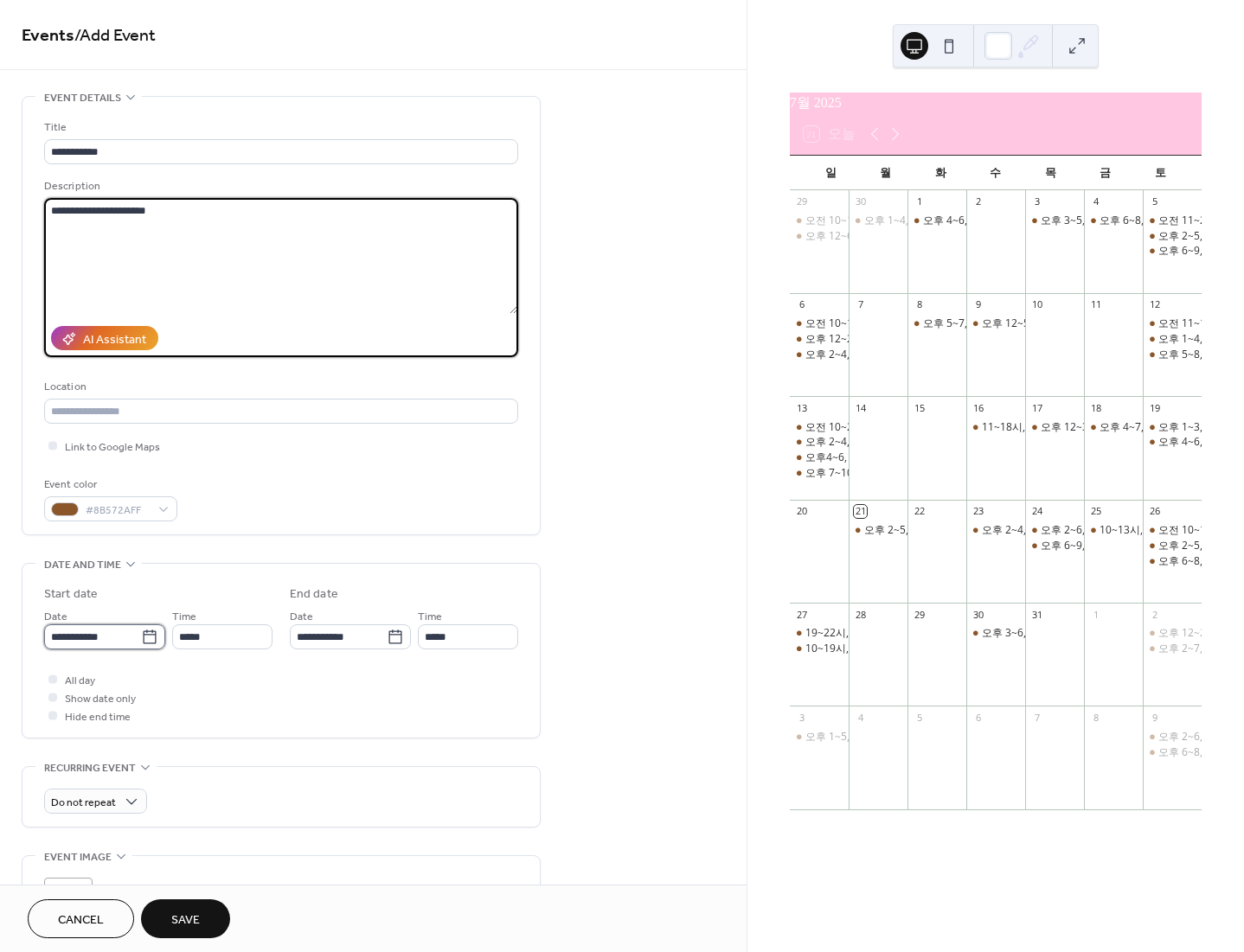 drag, startPoint x: 200, startPoint y: 252, endPoint x: 108, endPoint y: 631, distance: 390.00641 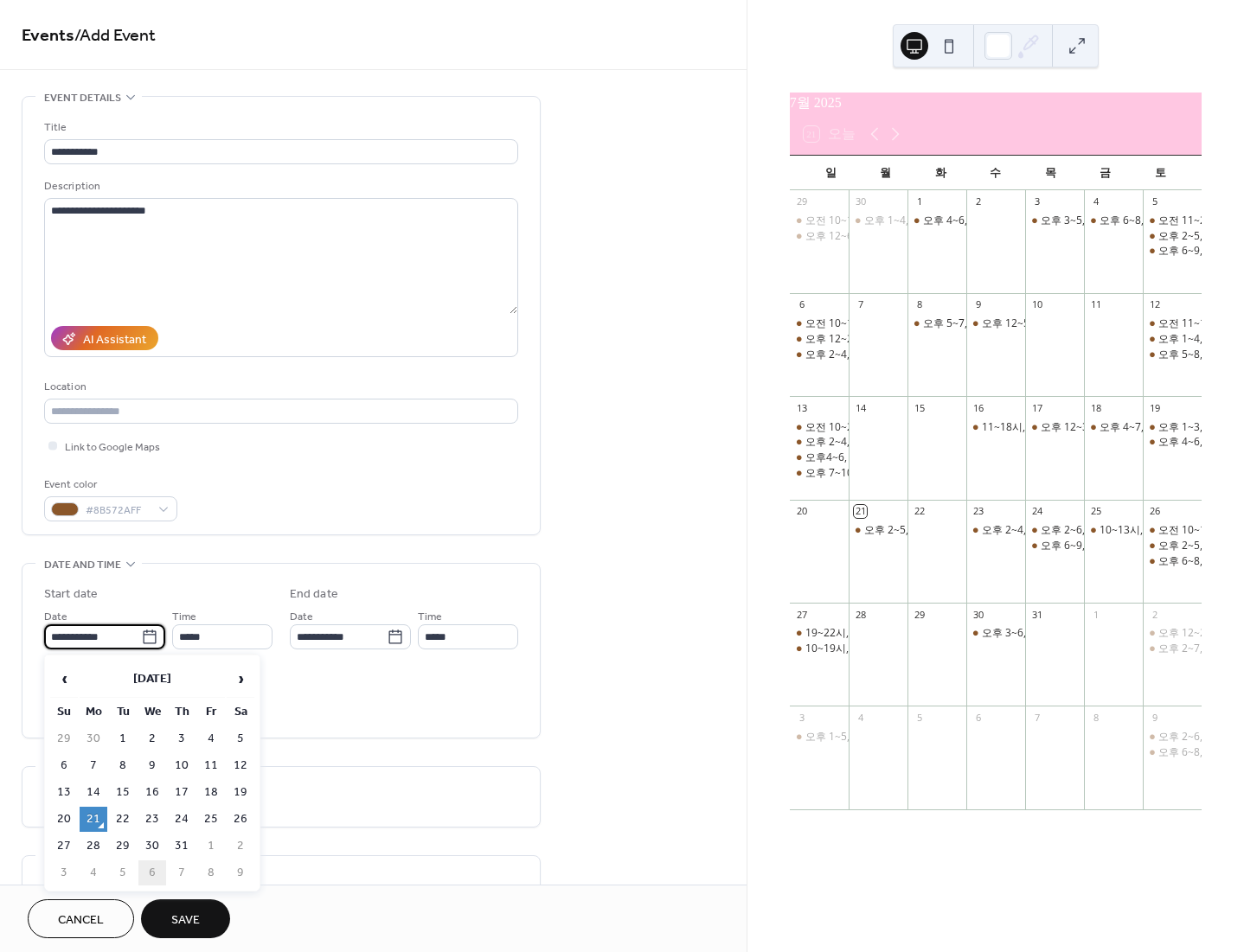 click on "6" at bounding box center (152, 872) 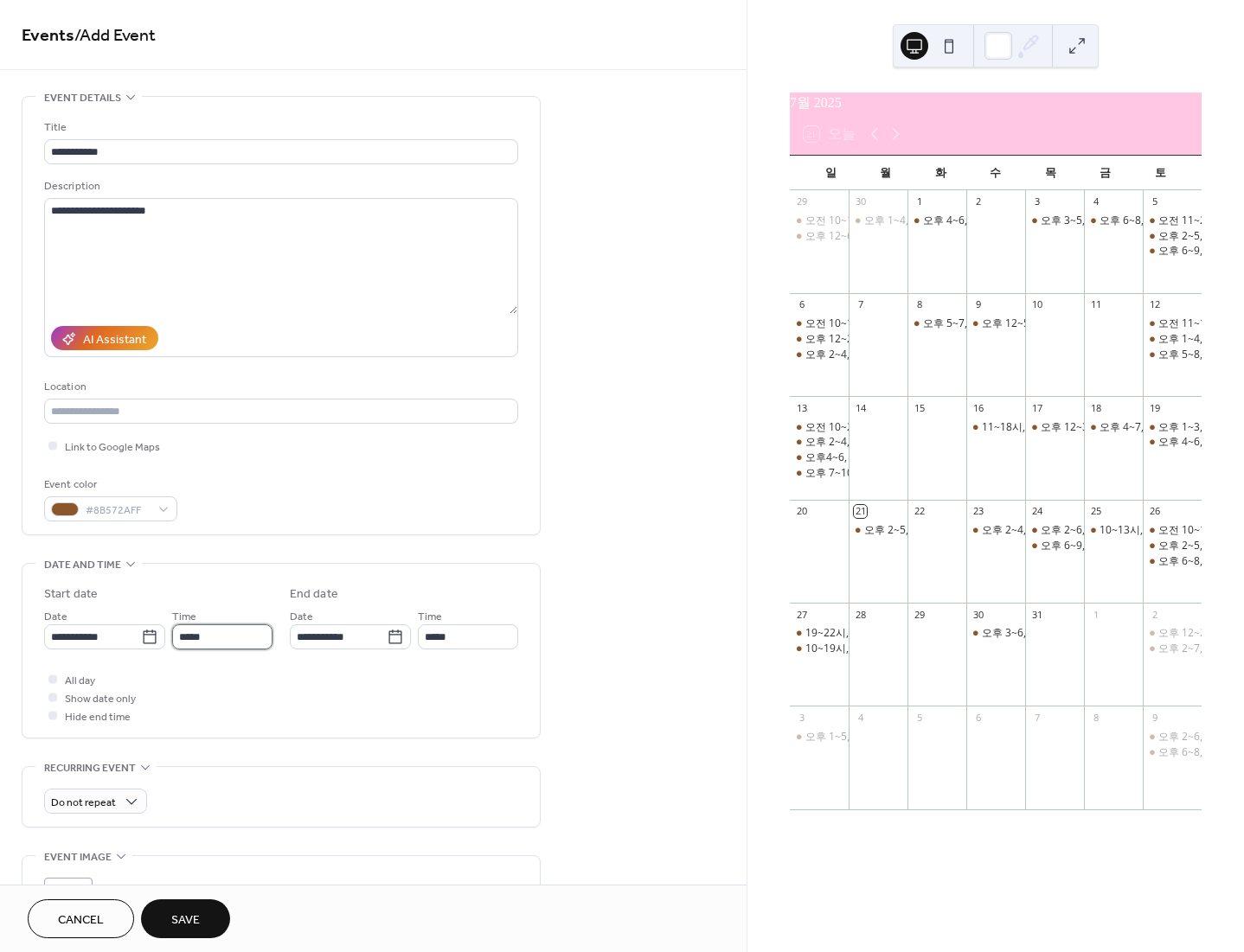 click on "*****" at bounding box center (222, 636) 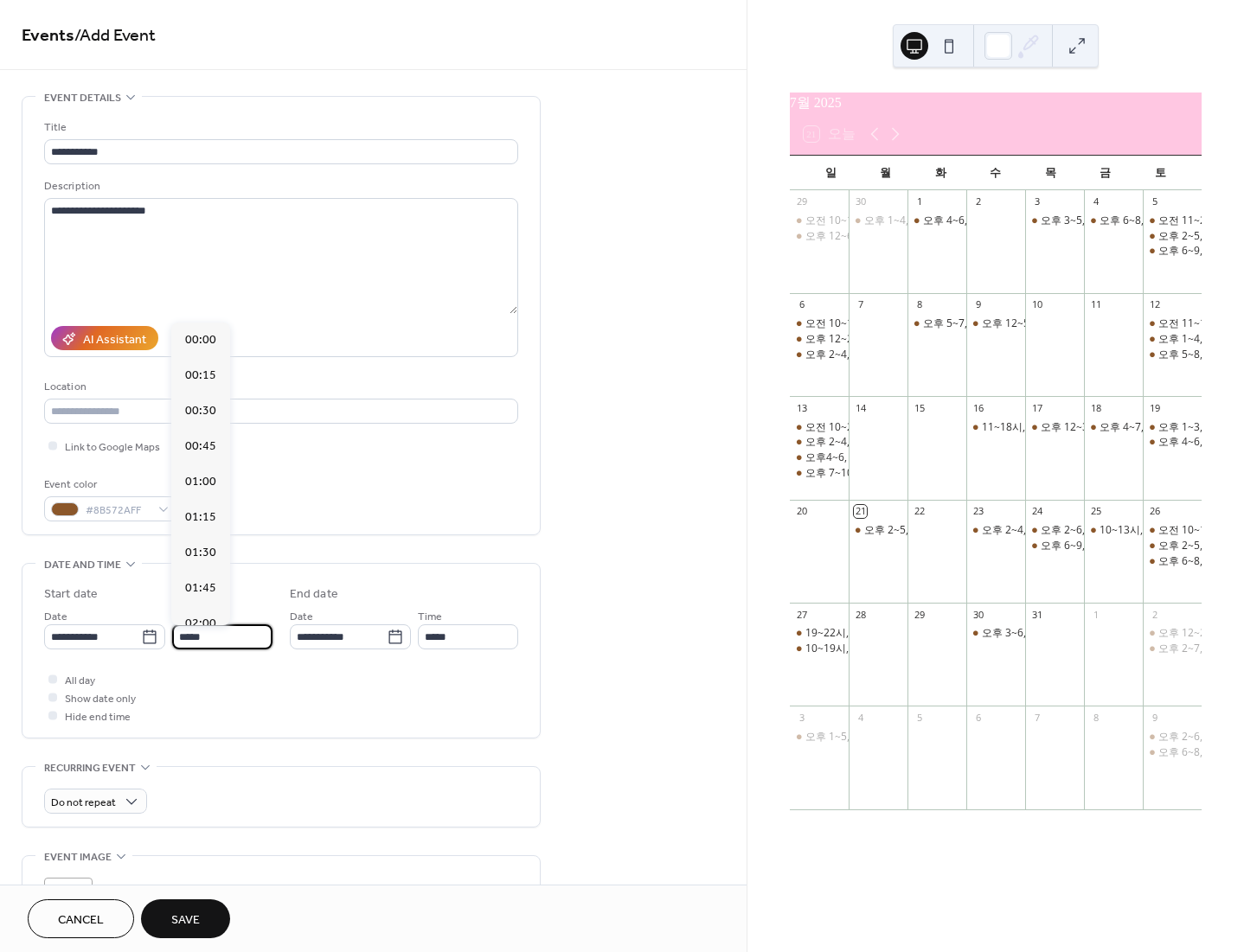 scroll, scrollTop: 1702, scrollLeft: 0, axis: vertical 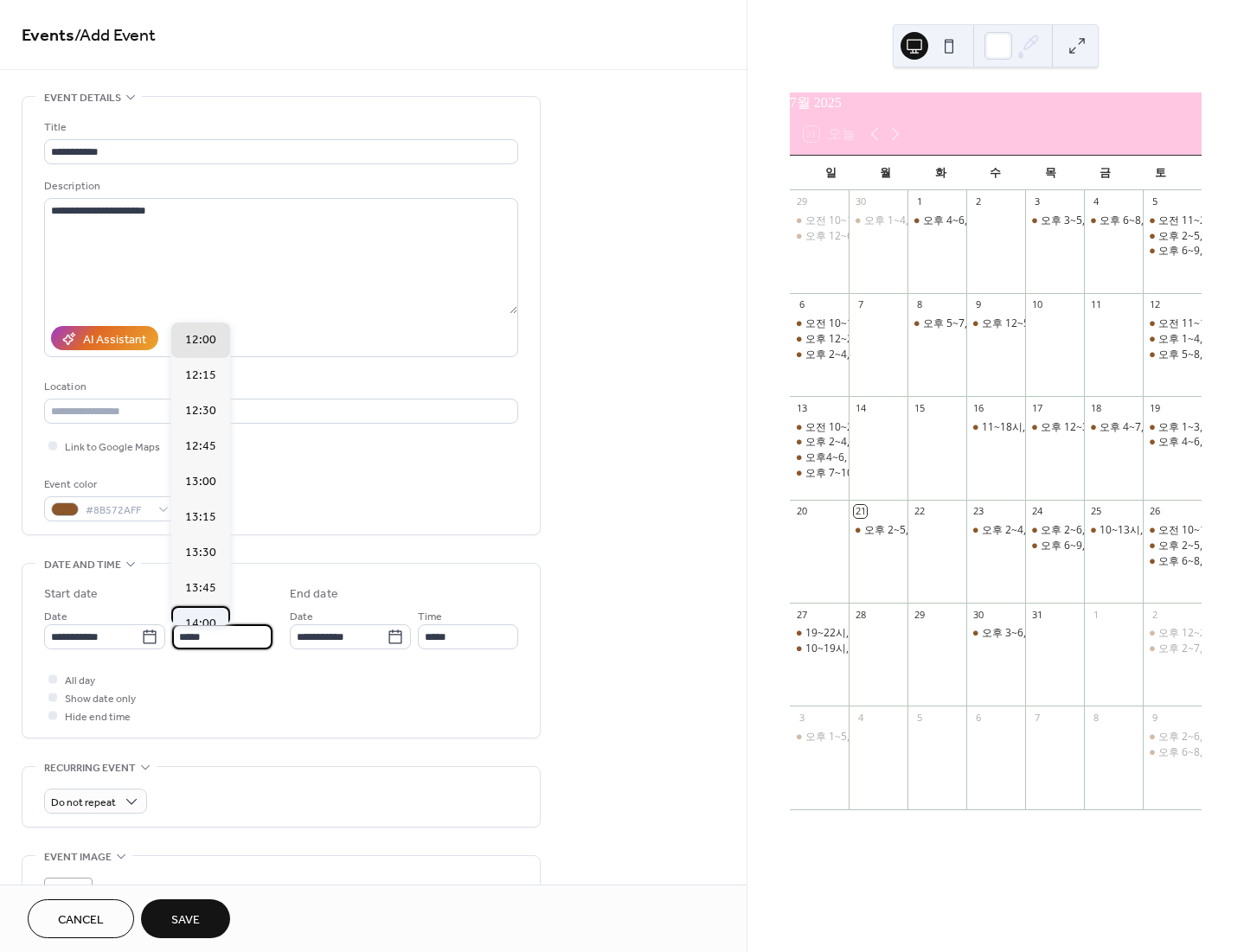click on "14:00" at bounding box center [201, 623] 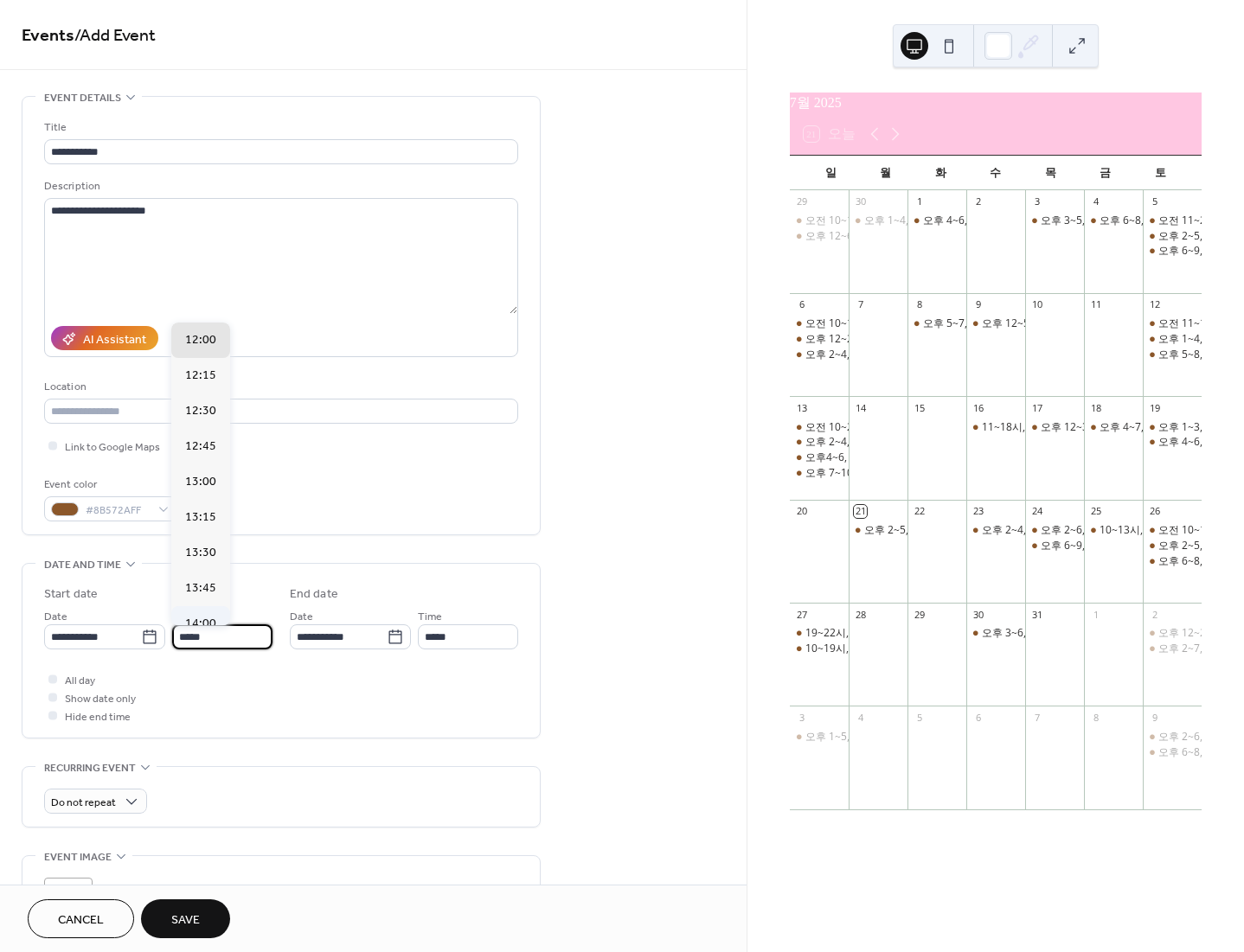 type on "*****" 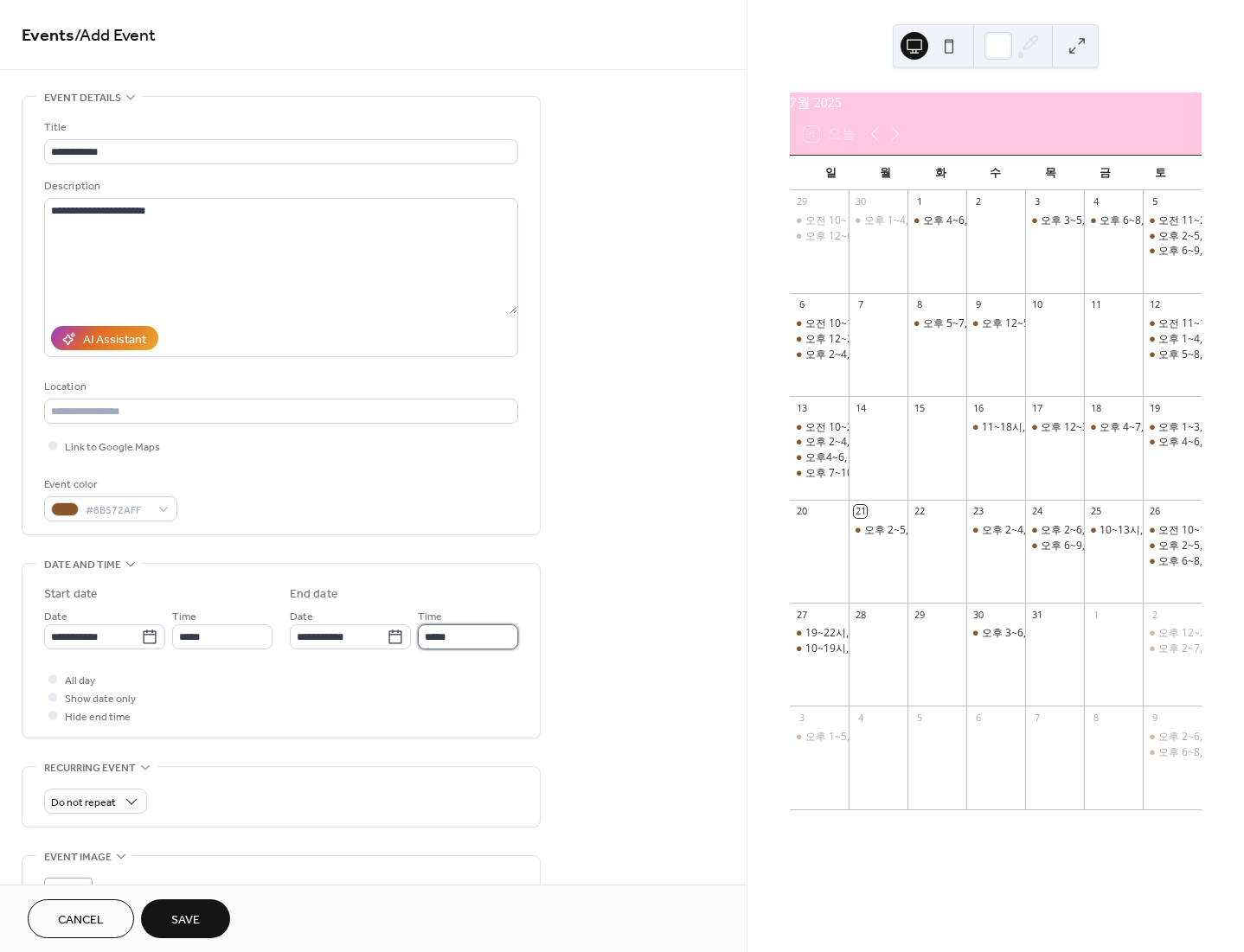 click on "*****" at bounding box center (468, 636) 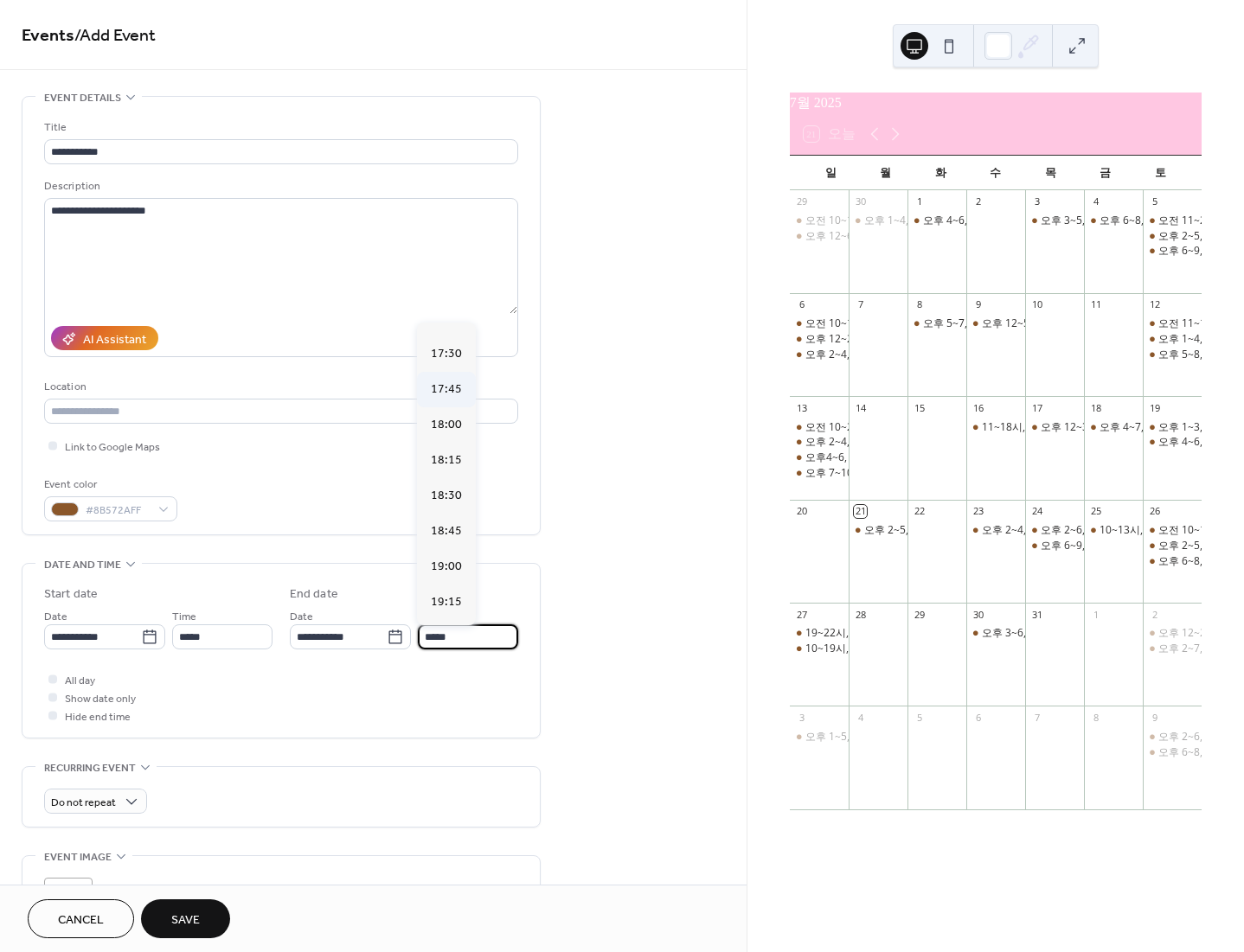 scroll, scrollTop: 461, scrollLeft: 0, axis: vertical 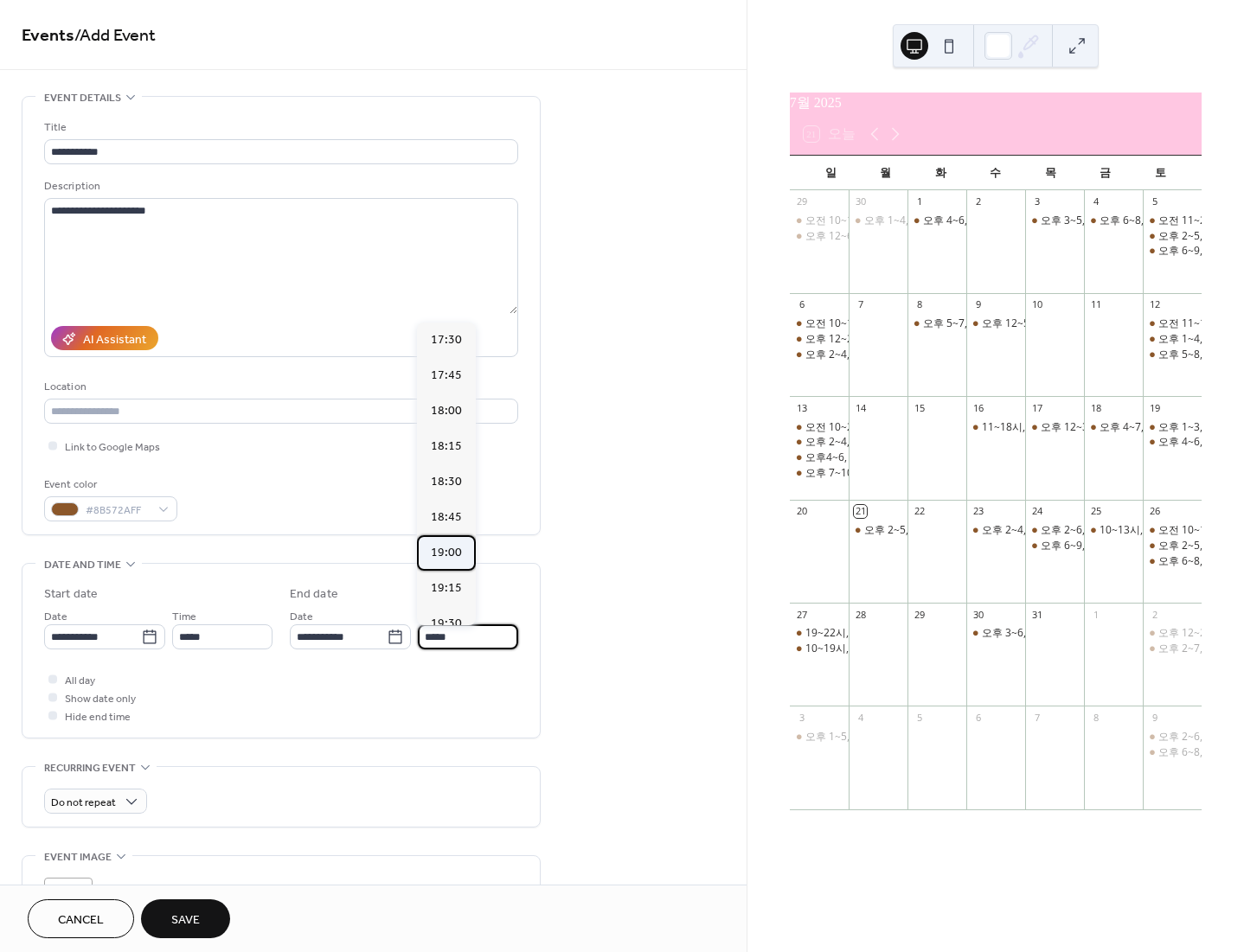 click on "19:00" at bounding box center (446, 553) 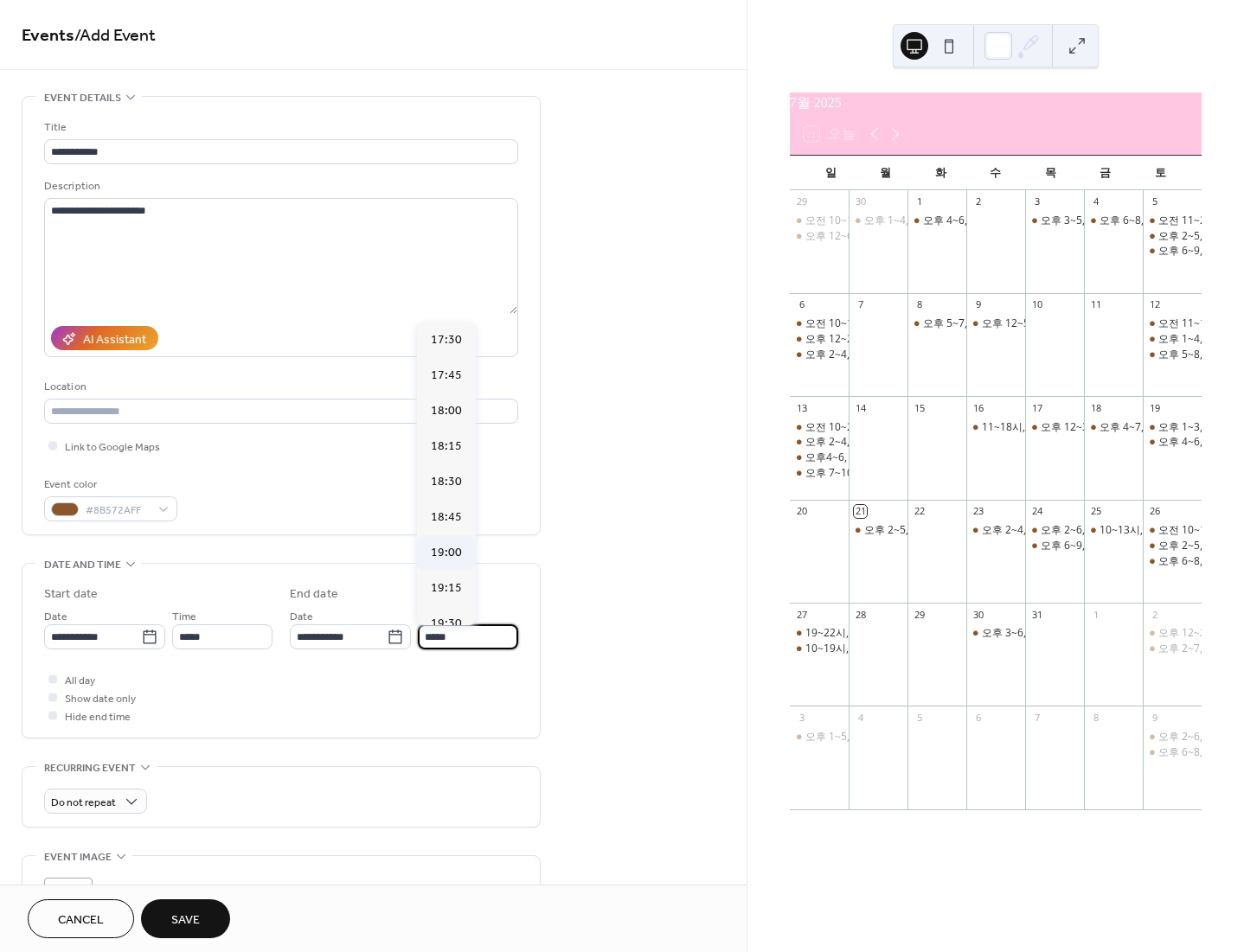 type on "*****" 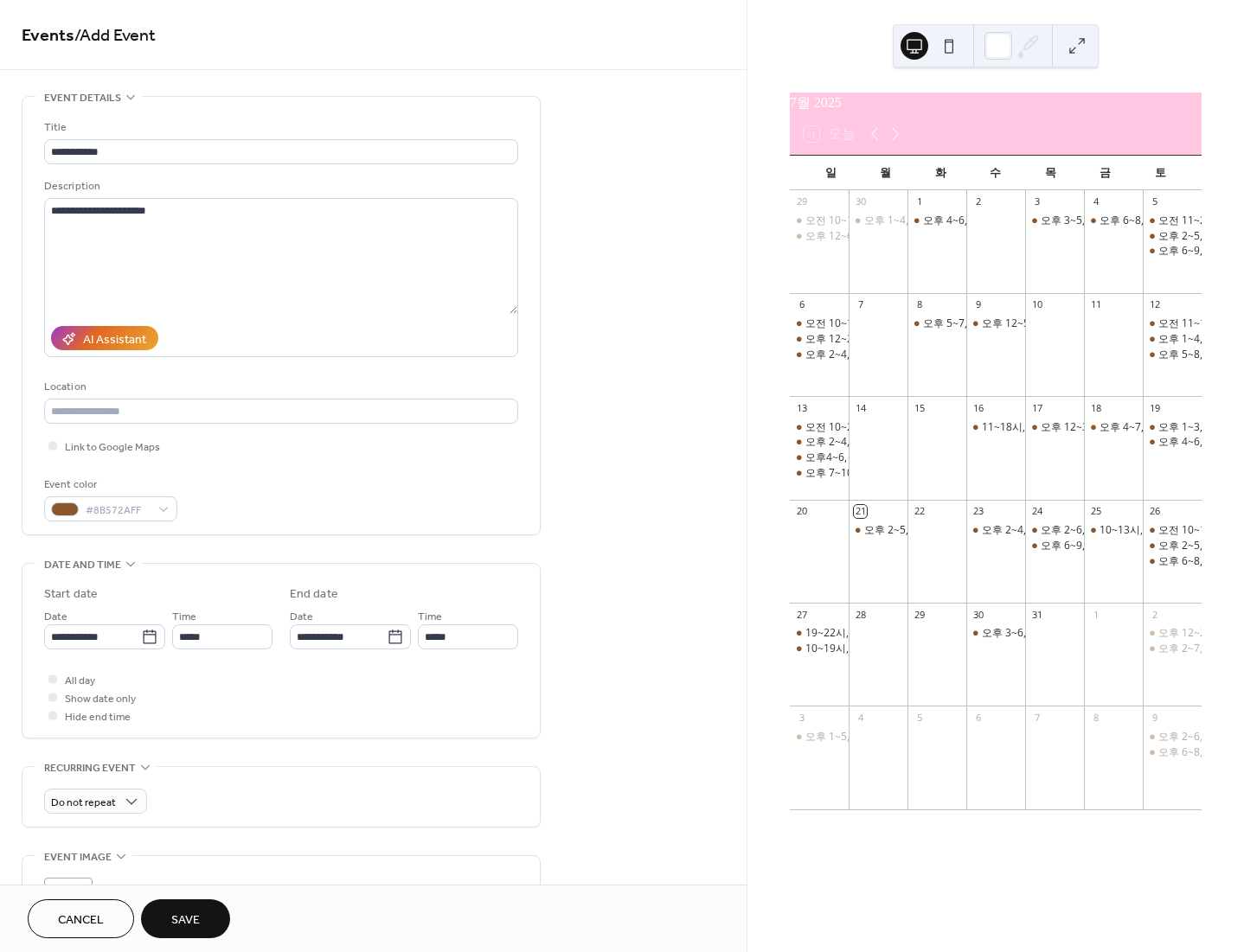 click on "Save" at bounding box center (185, 918) 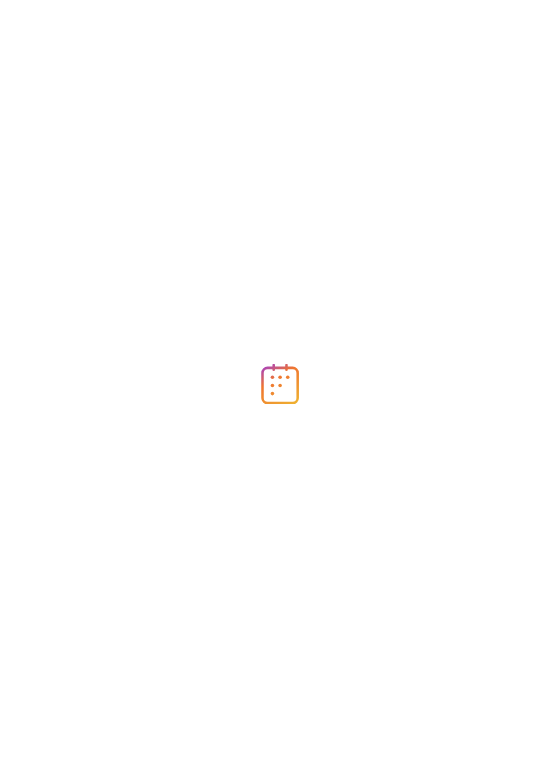 scroll, scrollTop: 0, scrollLeft: 0, axis: both 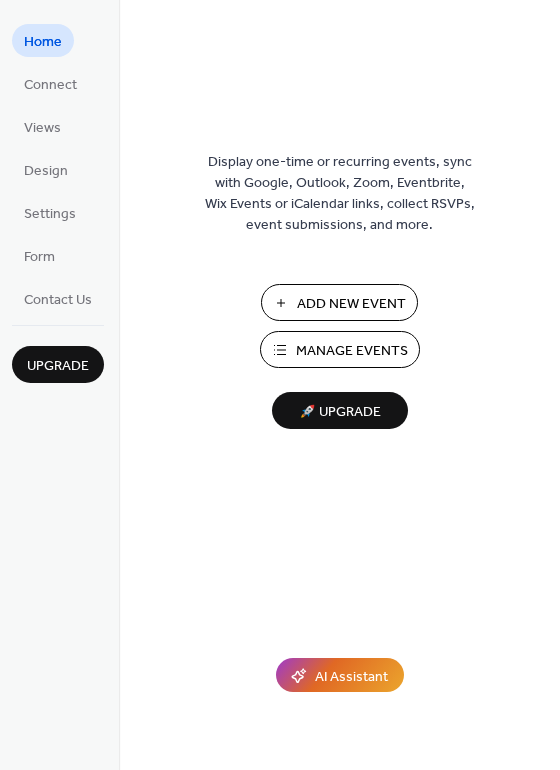 click on "Add New Event" at bounding box center [351, 304] 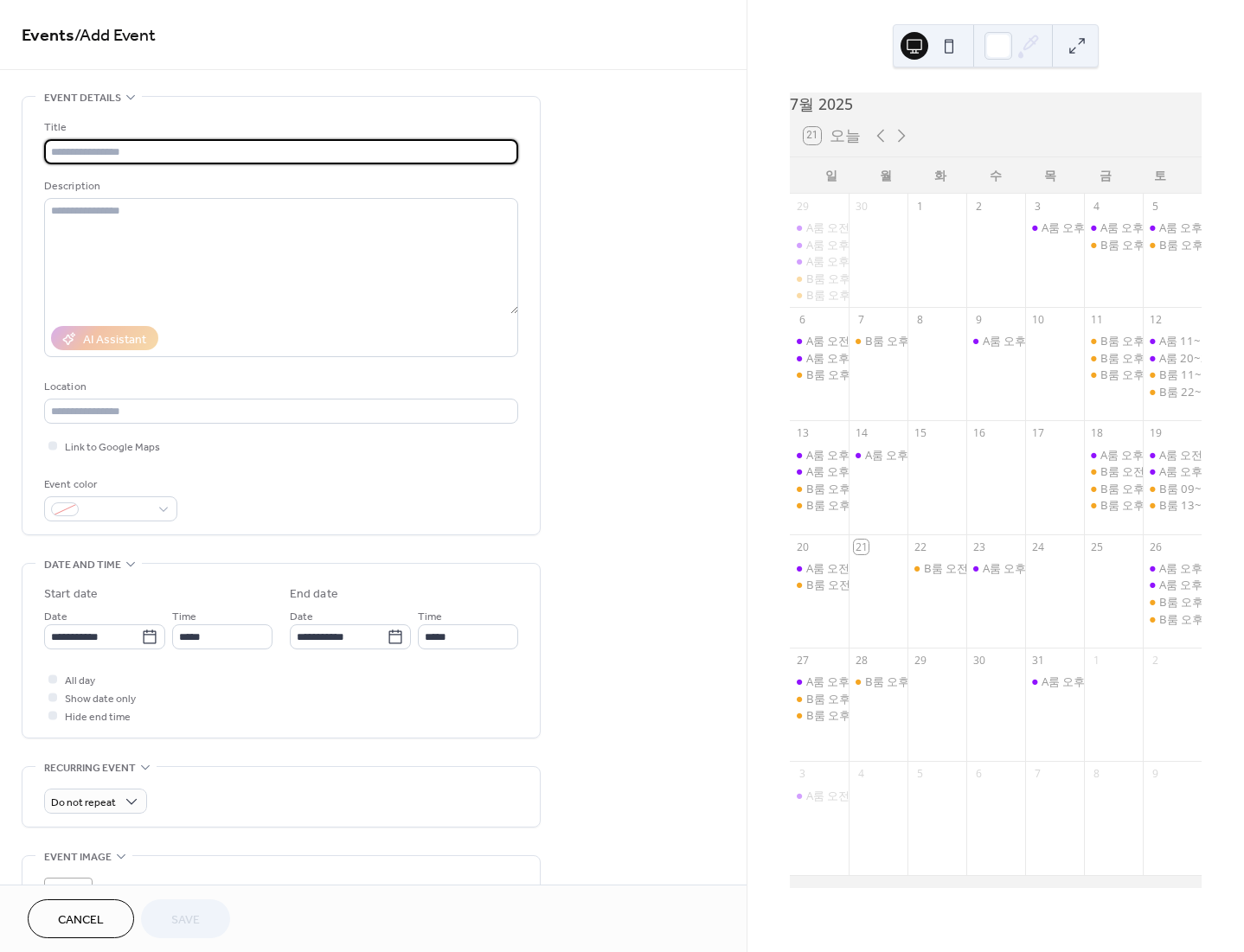 scroll, scrollTop: 0, scrollLeft: 0, axis: both 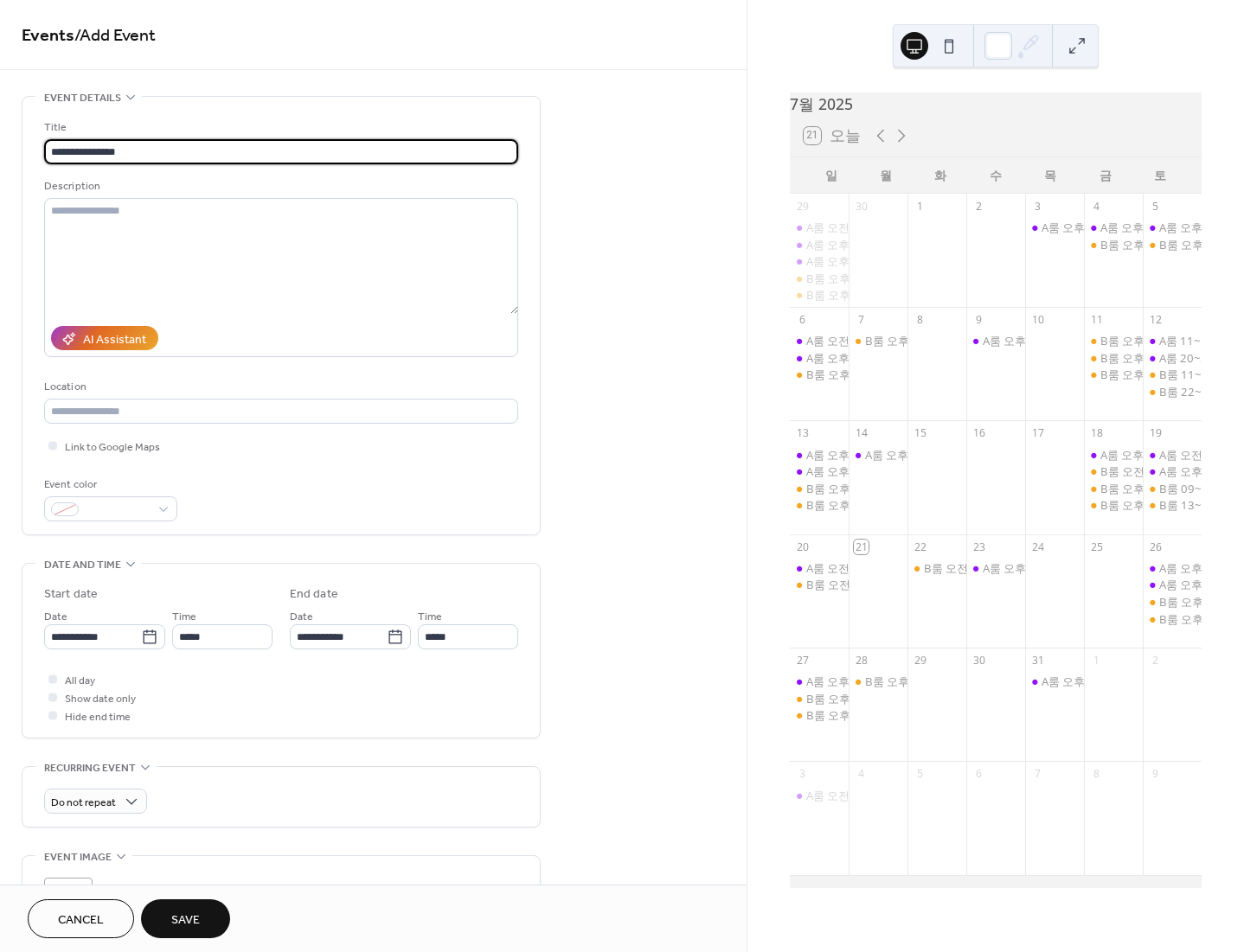 type on "**********" 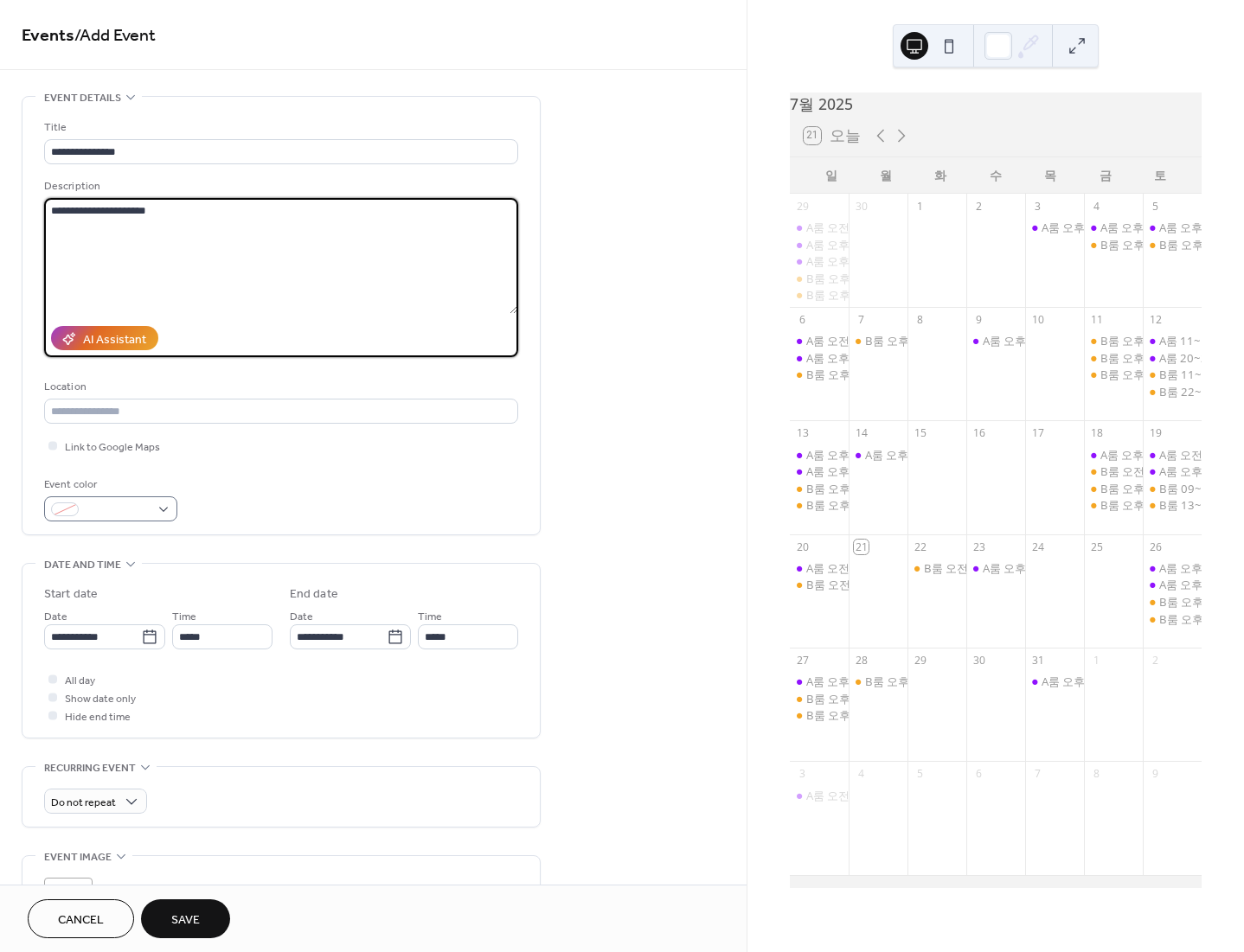 type on "**********" 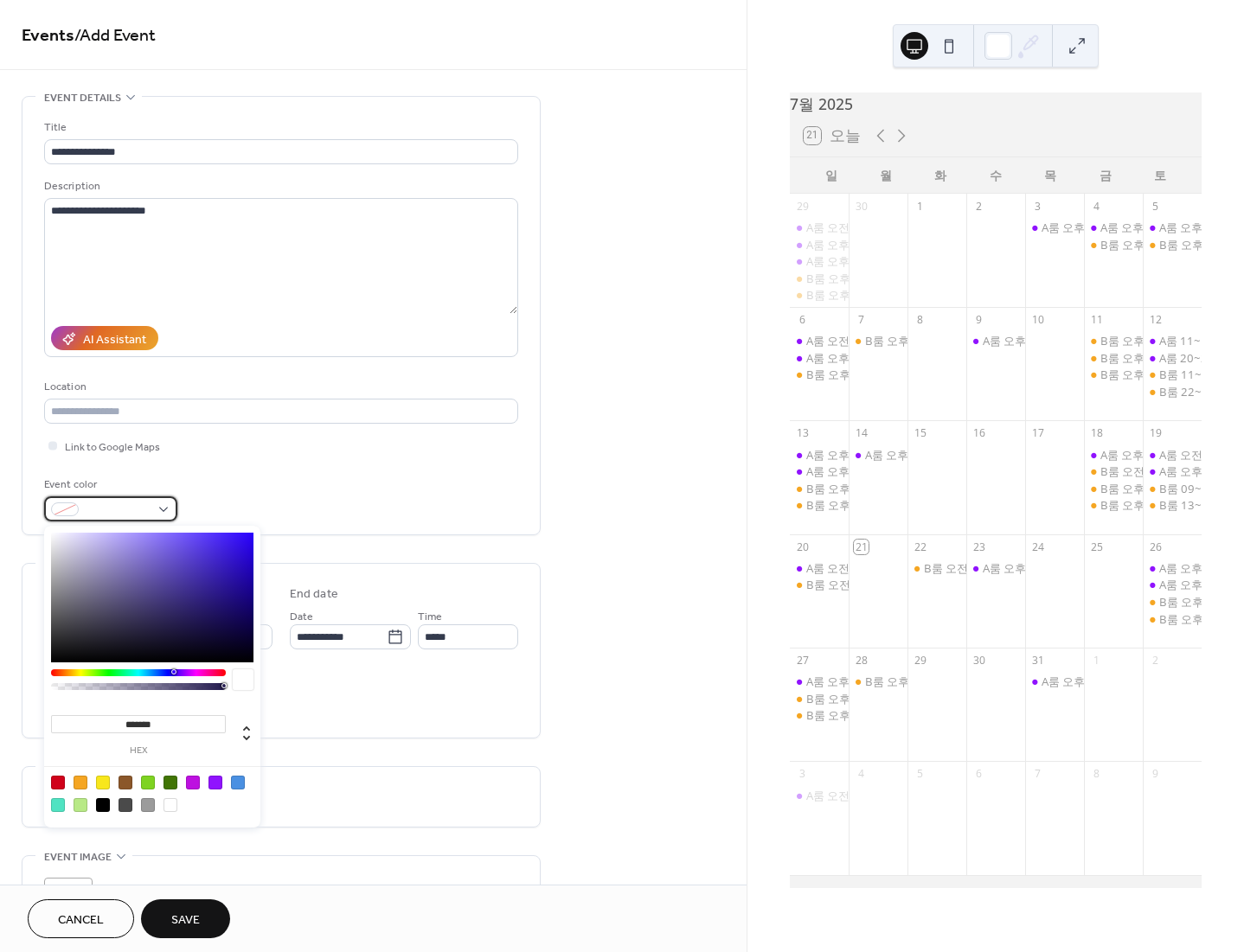 click at bounding box center (118, 510) 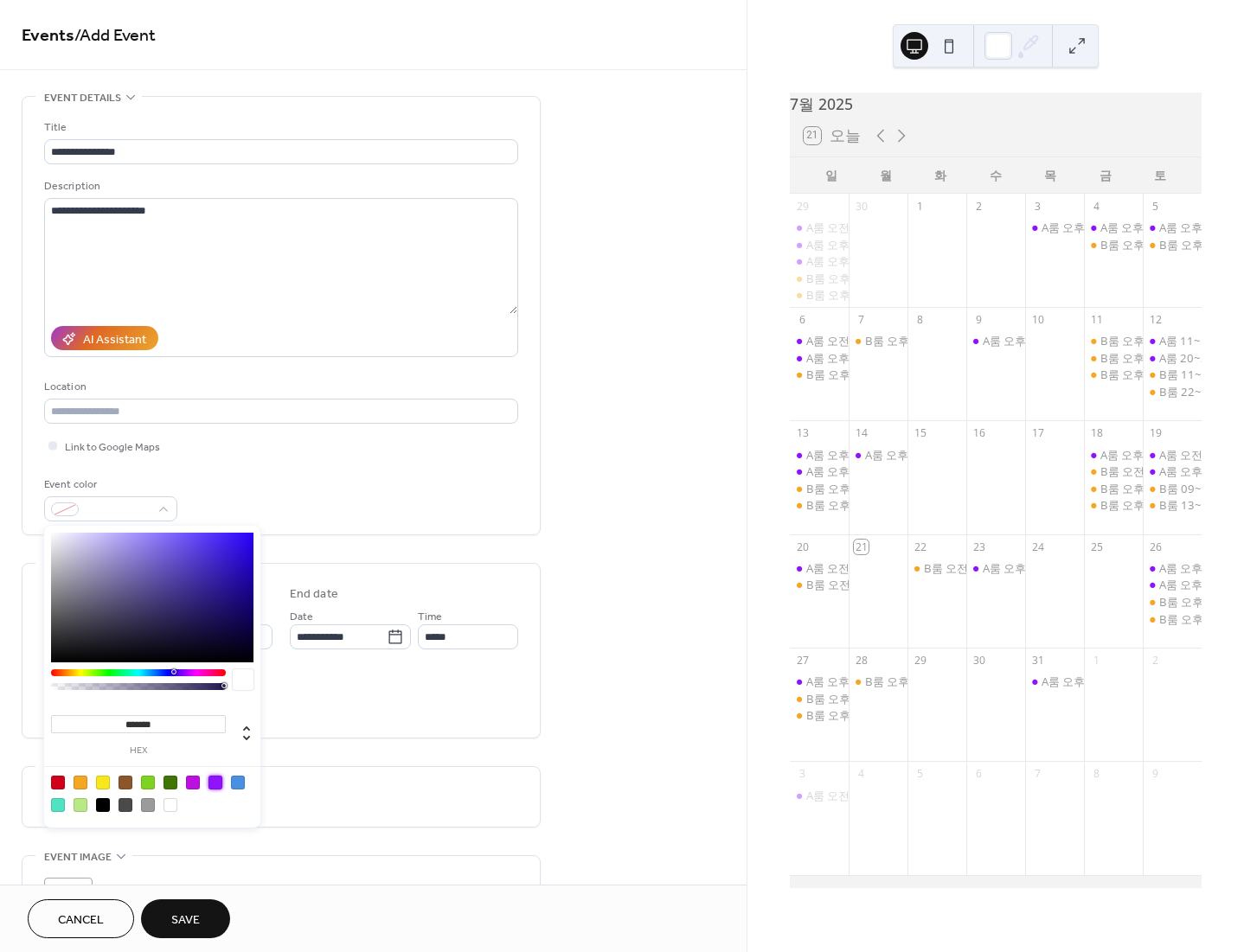 click at bounding box center (215, 783) 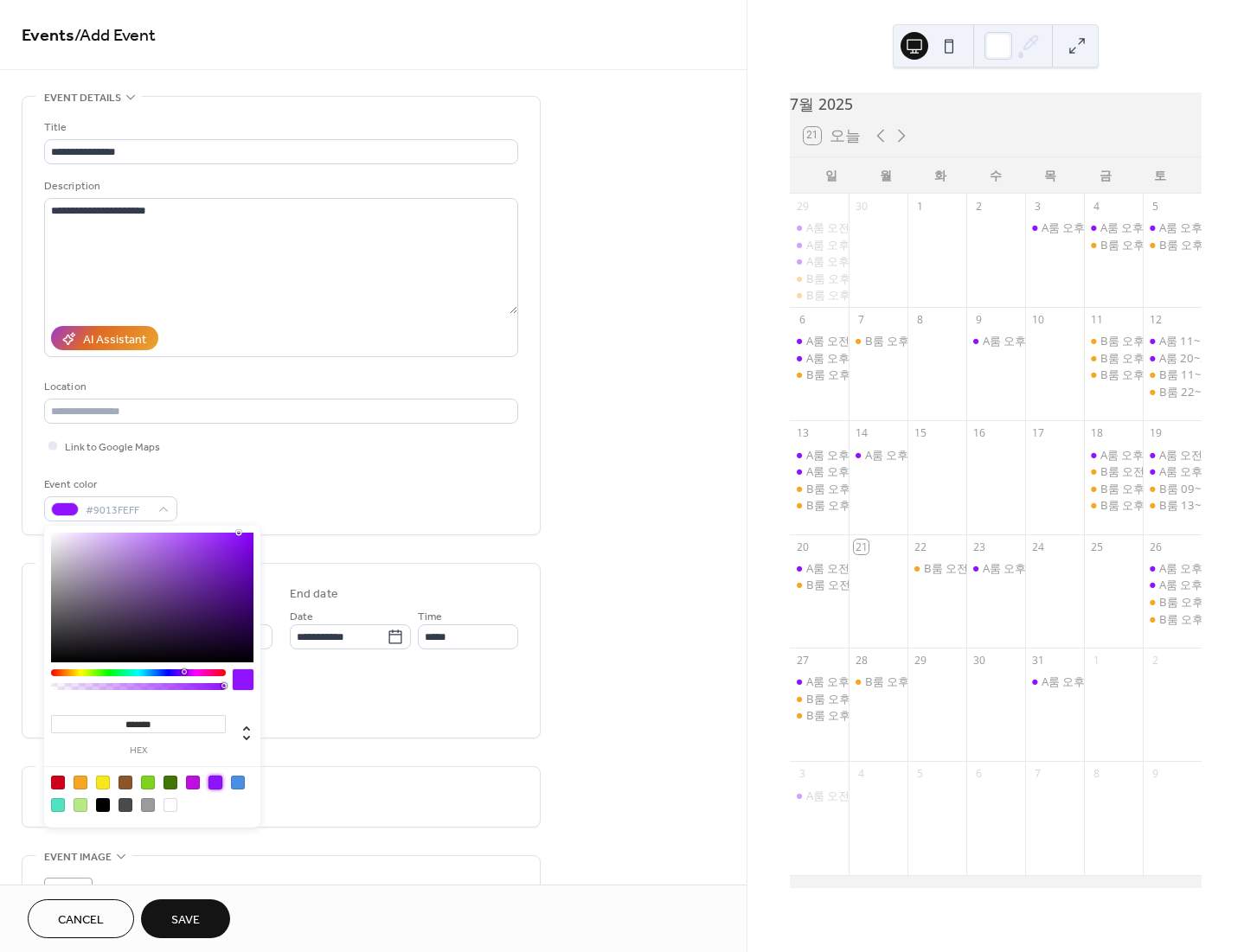 type on "*******" 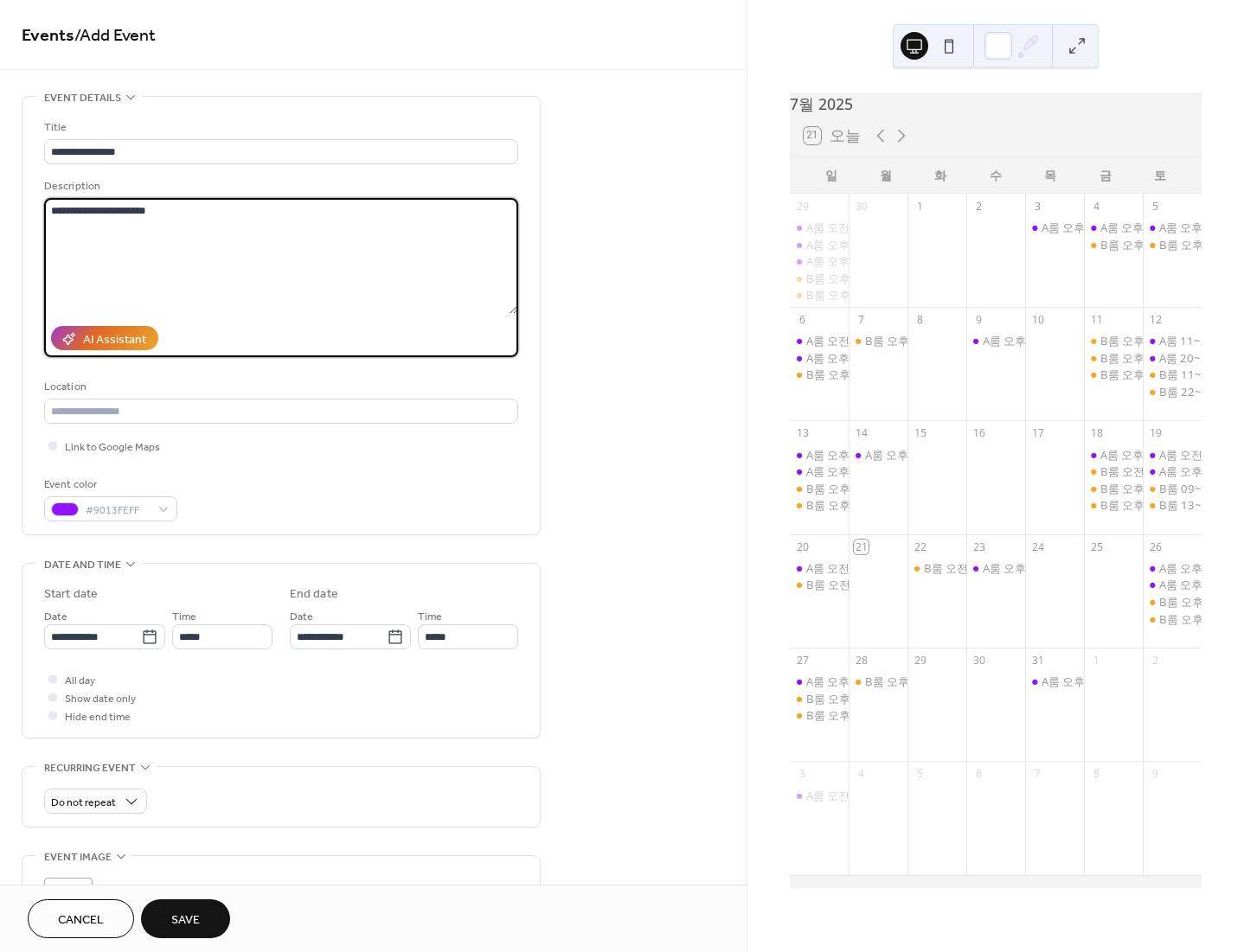 click on "**********" at bounding box center [280, 256] 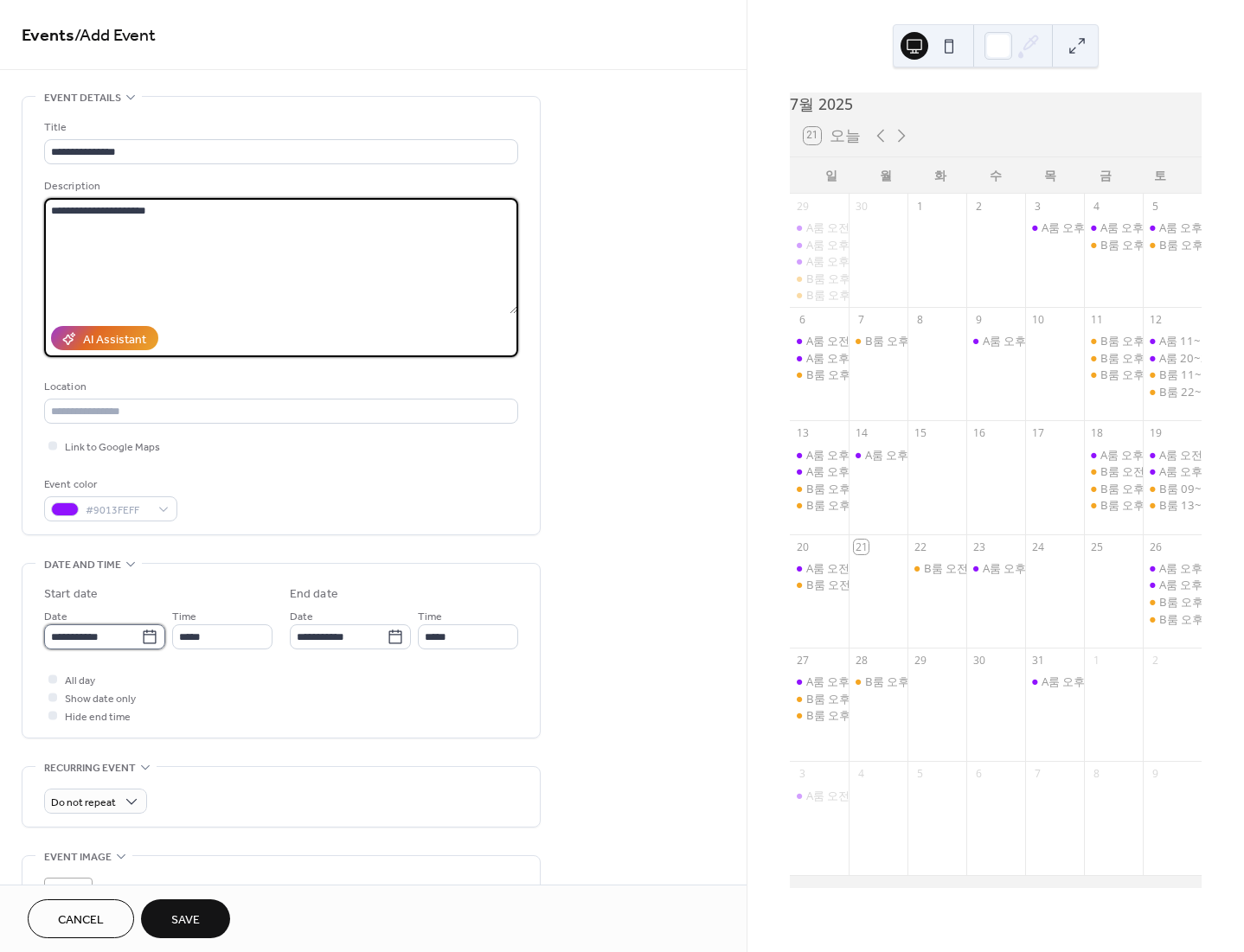 click on "**********" at bounding box center [93, 636] 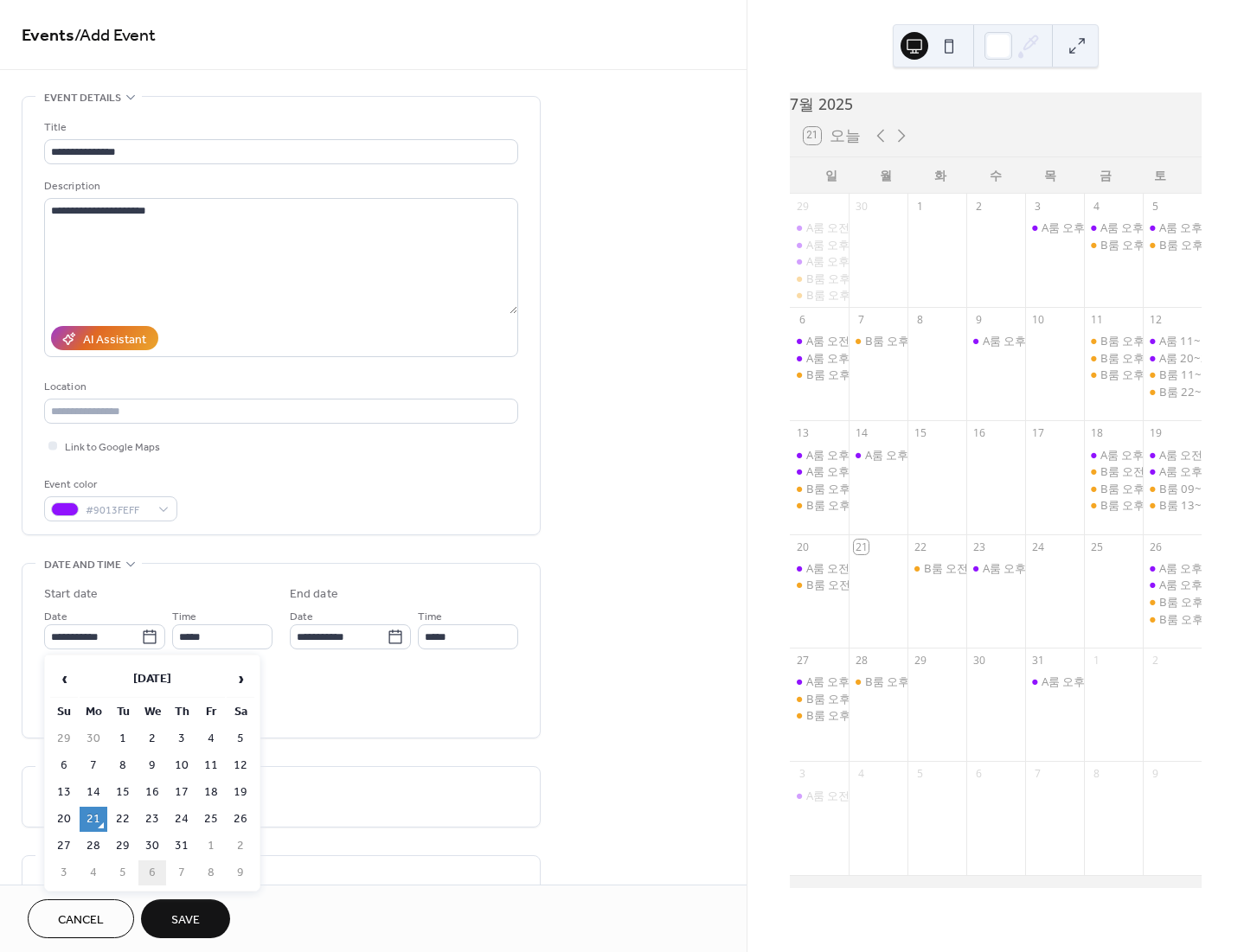 click on "6" at bounding box center [152, 872] 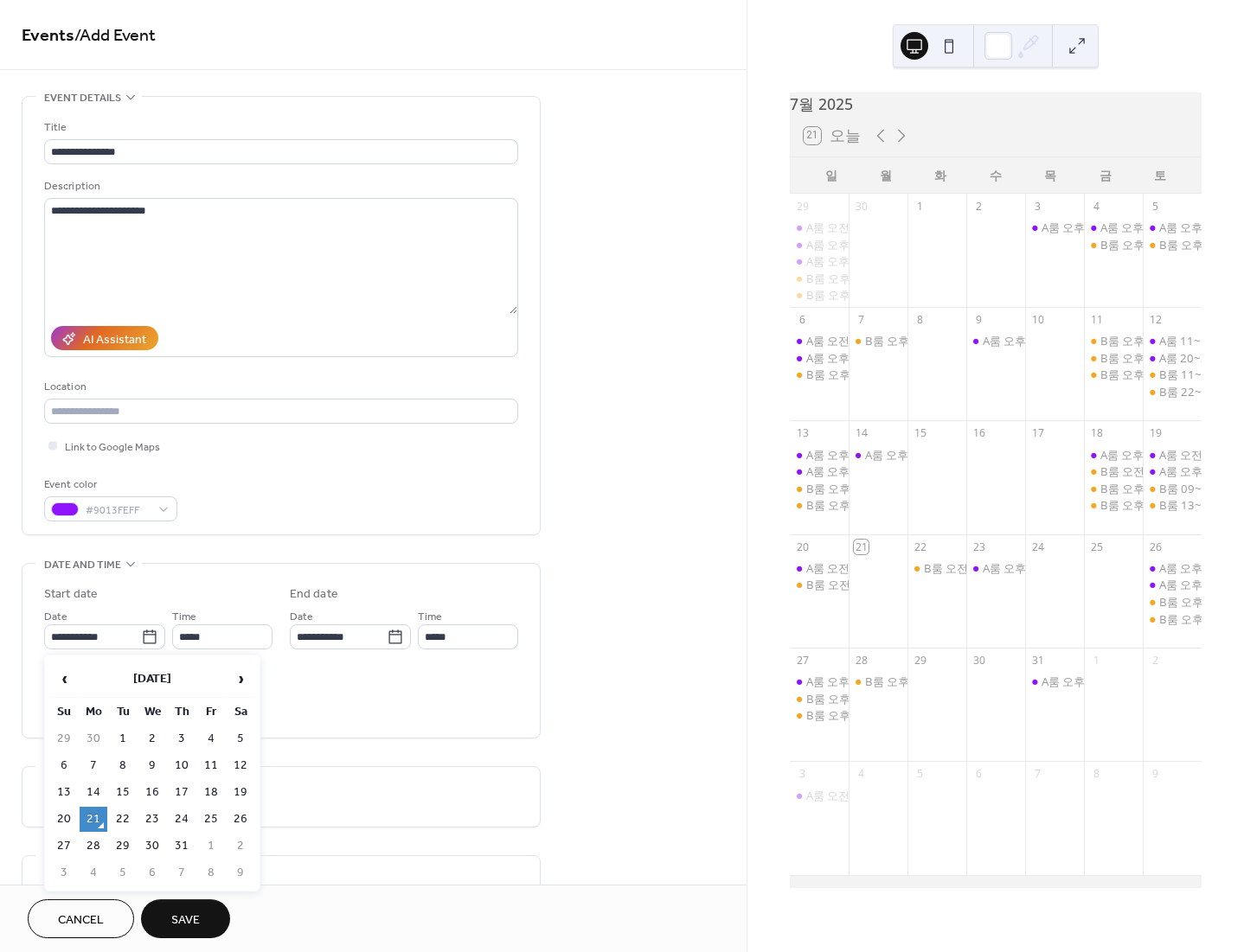 type on "**********" 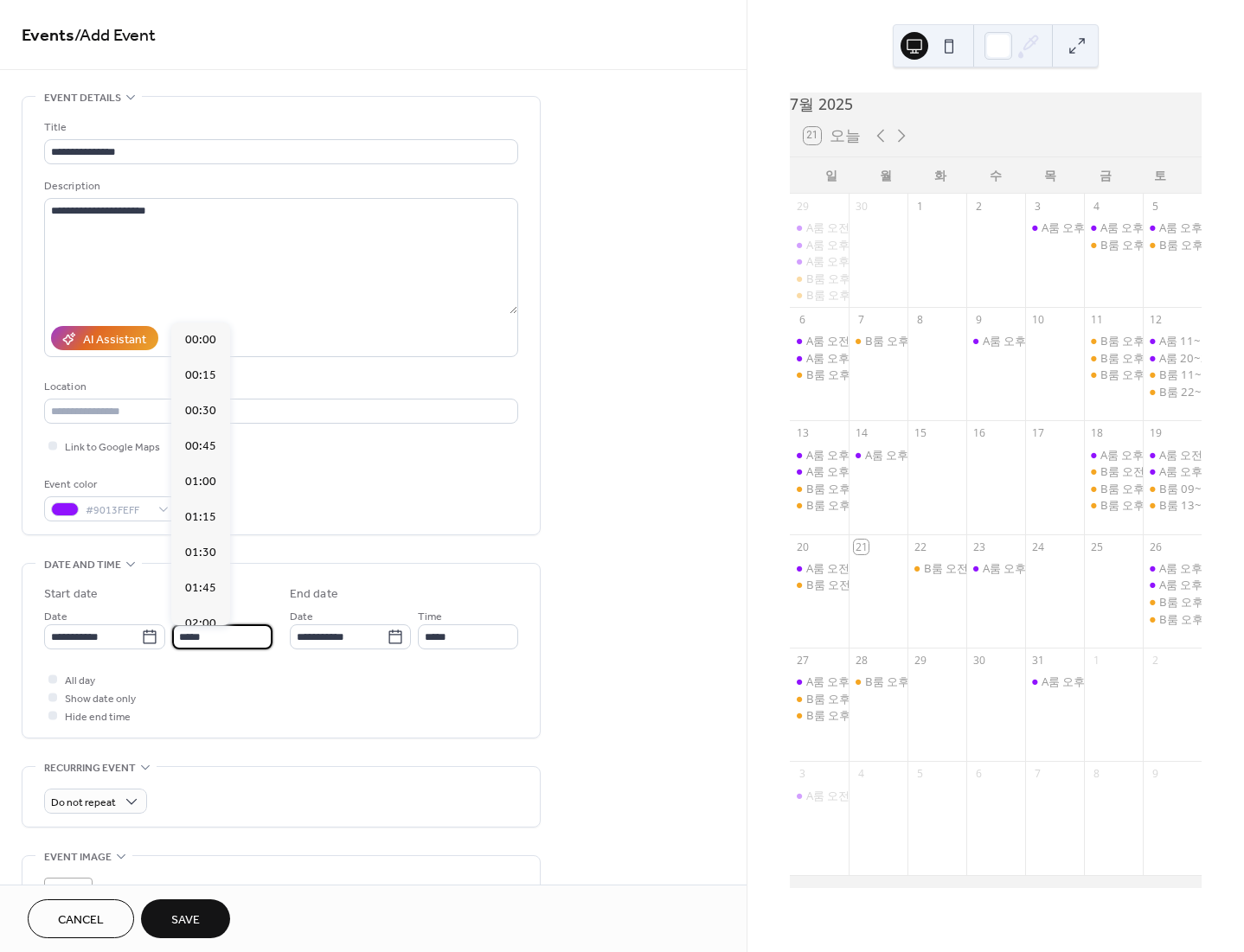click on "*****" at bounding box center (222, 636) 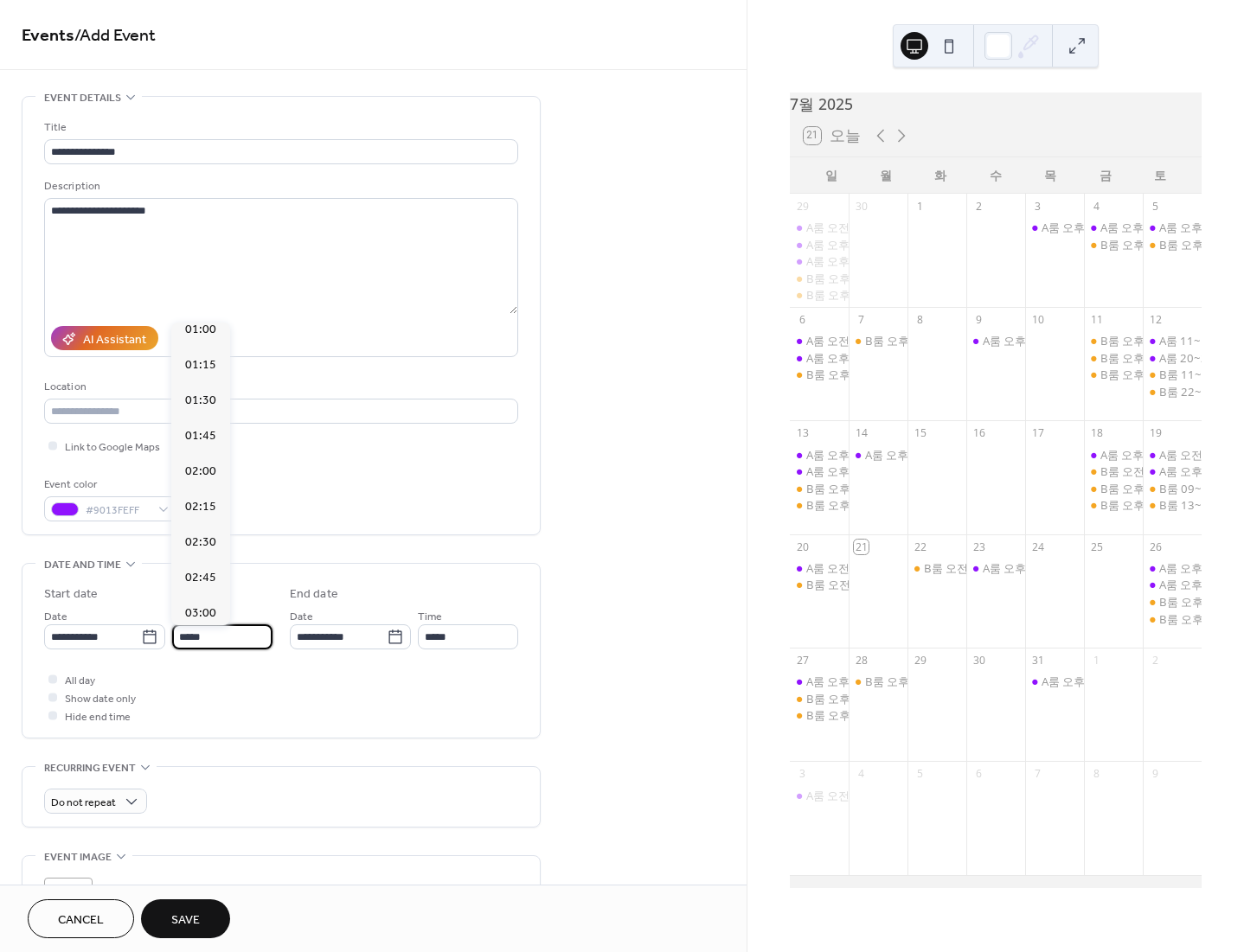 scroll, scrollTop: 0, scrollLeft: 0, axis: both 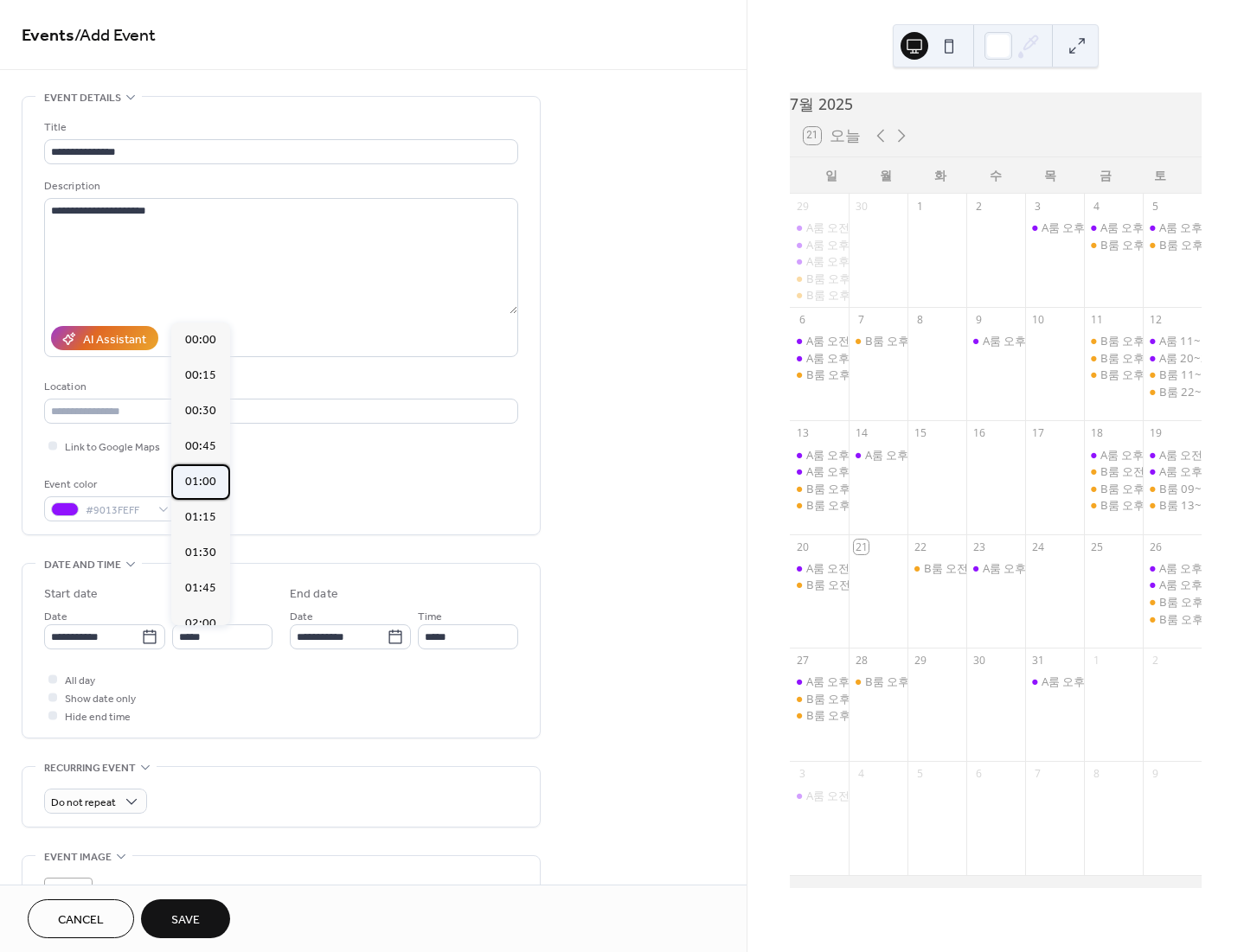 click on "01:00" at bounding box center [201, 482] 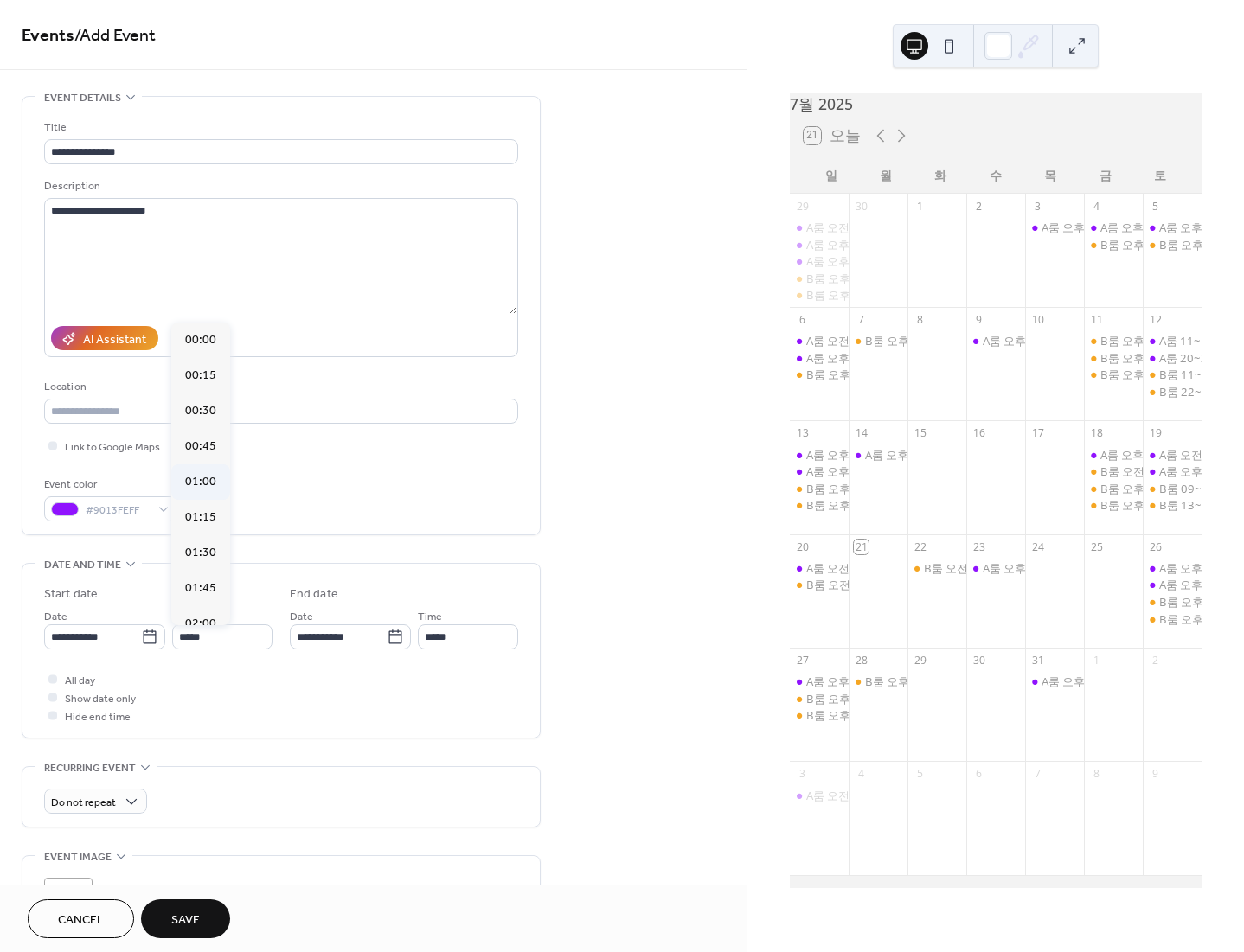 type on "*****" 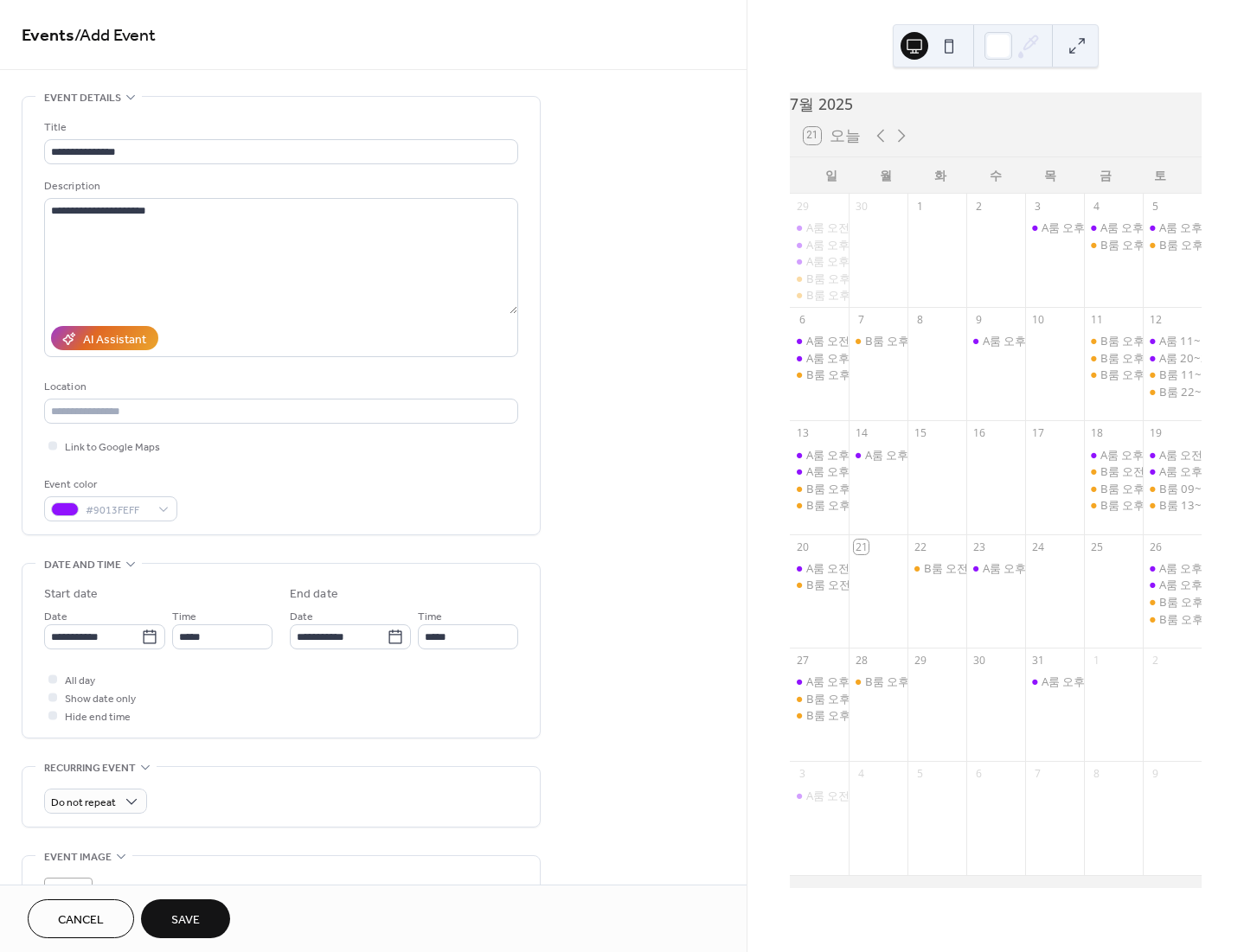 click on "**********" at bounding box center (281, 655) 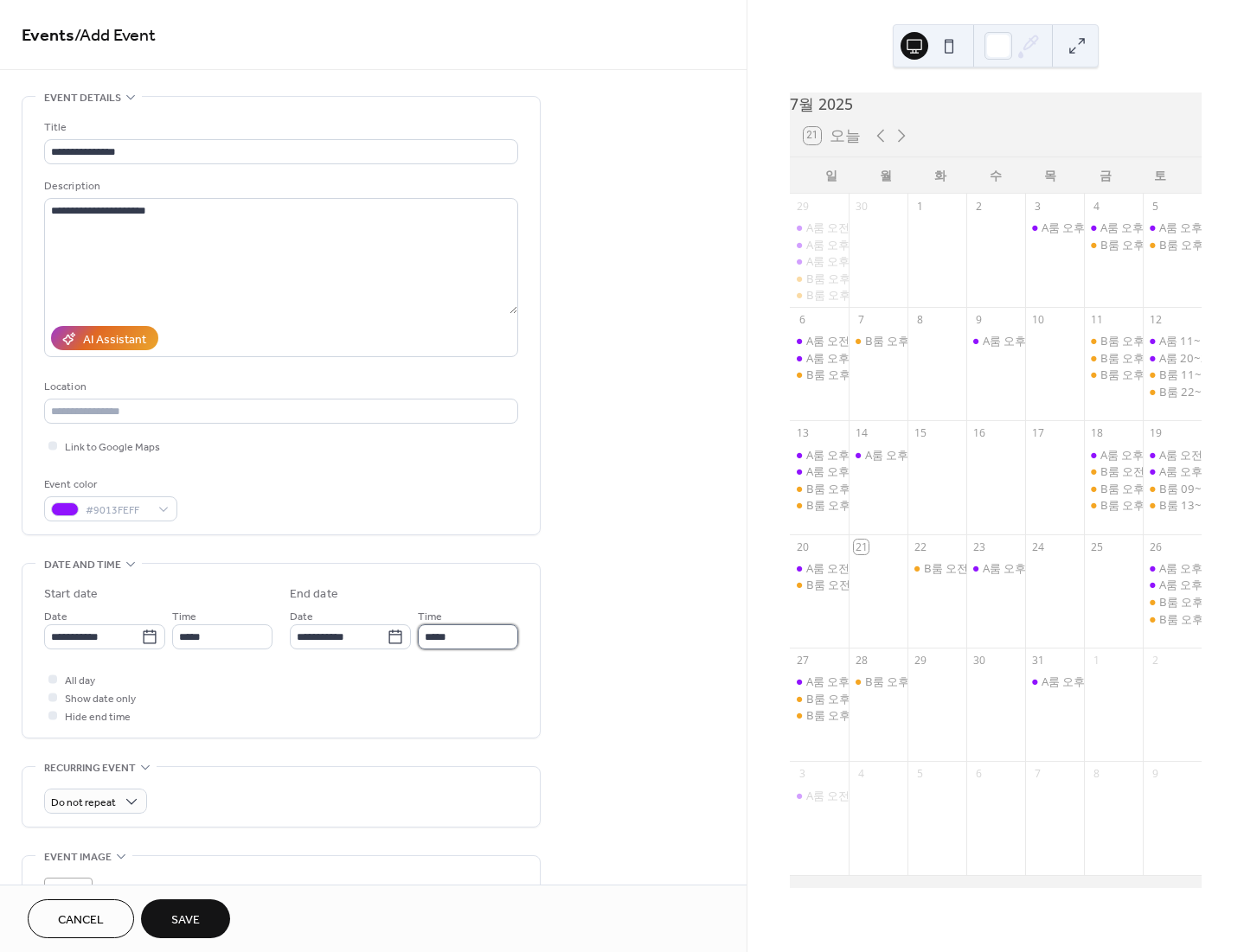 click on "*****" at bounding box center [468, 636] 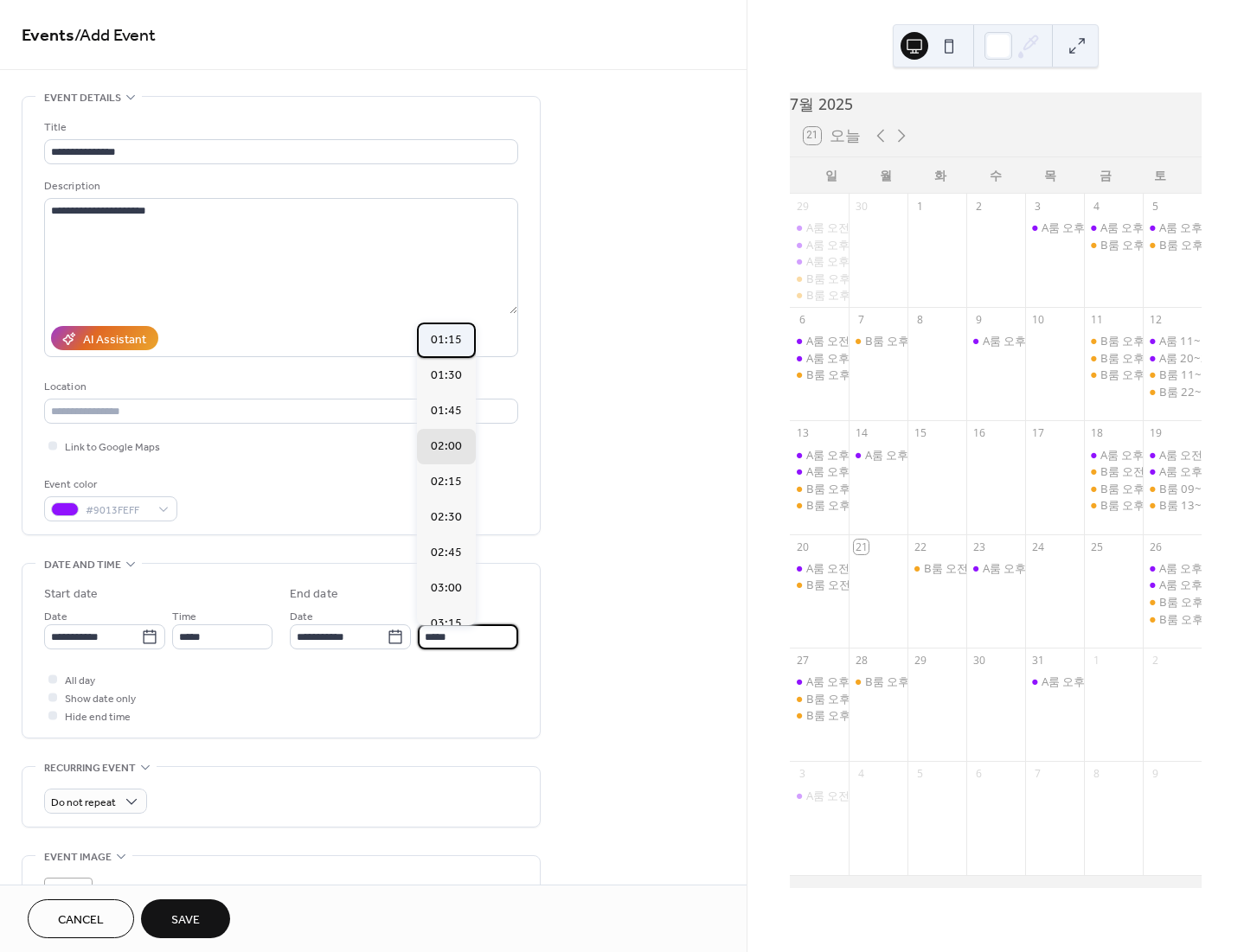 click on "01:15" at bounding box center (446, 340) 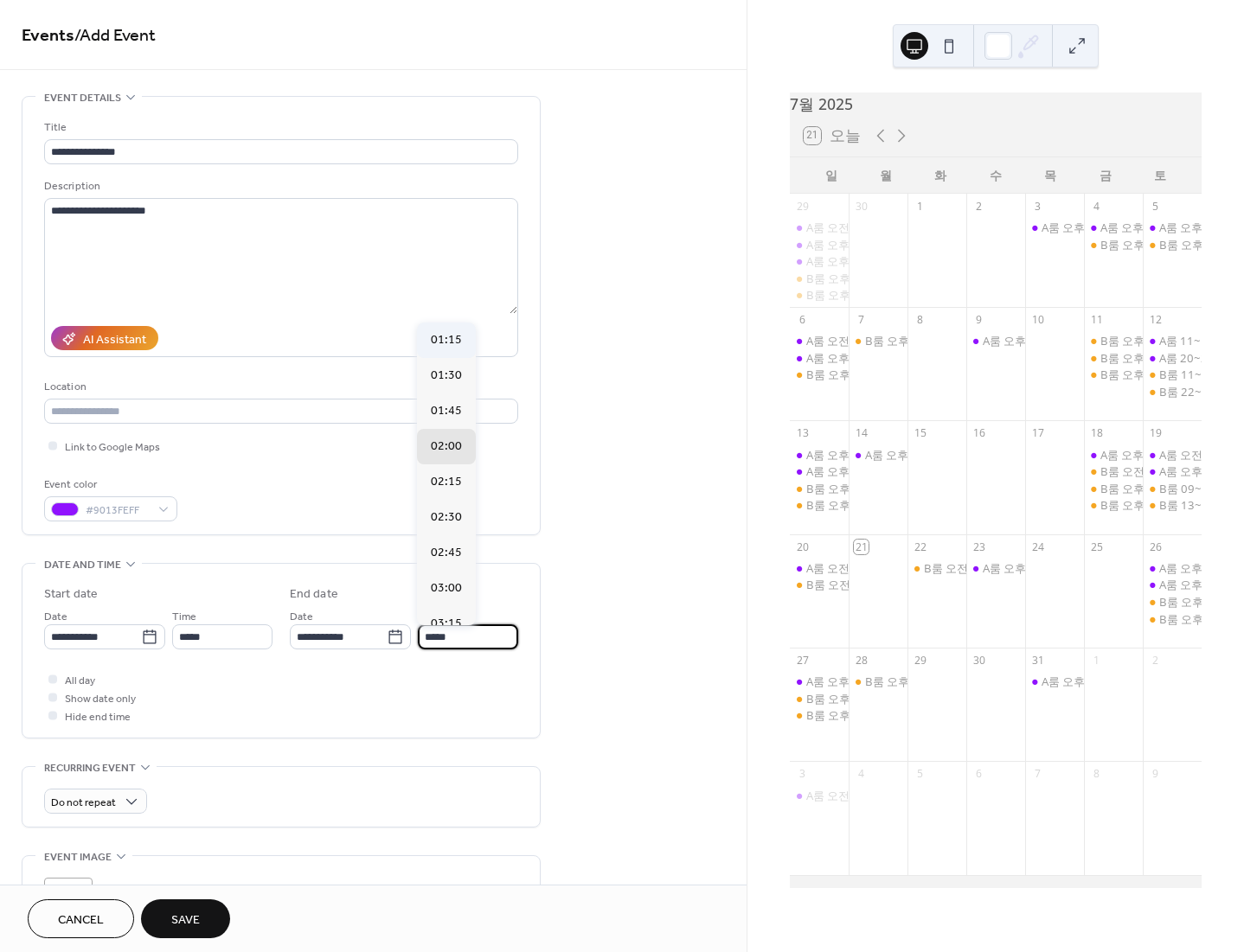 type on "*****" 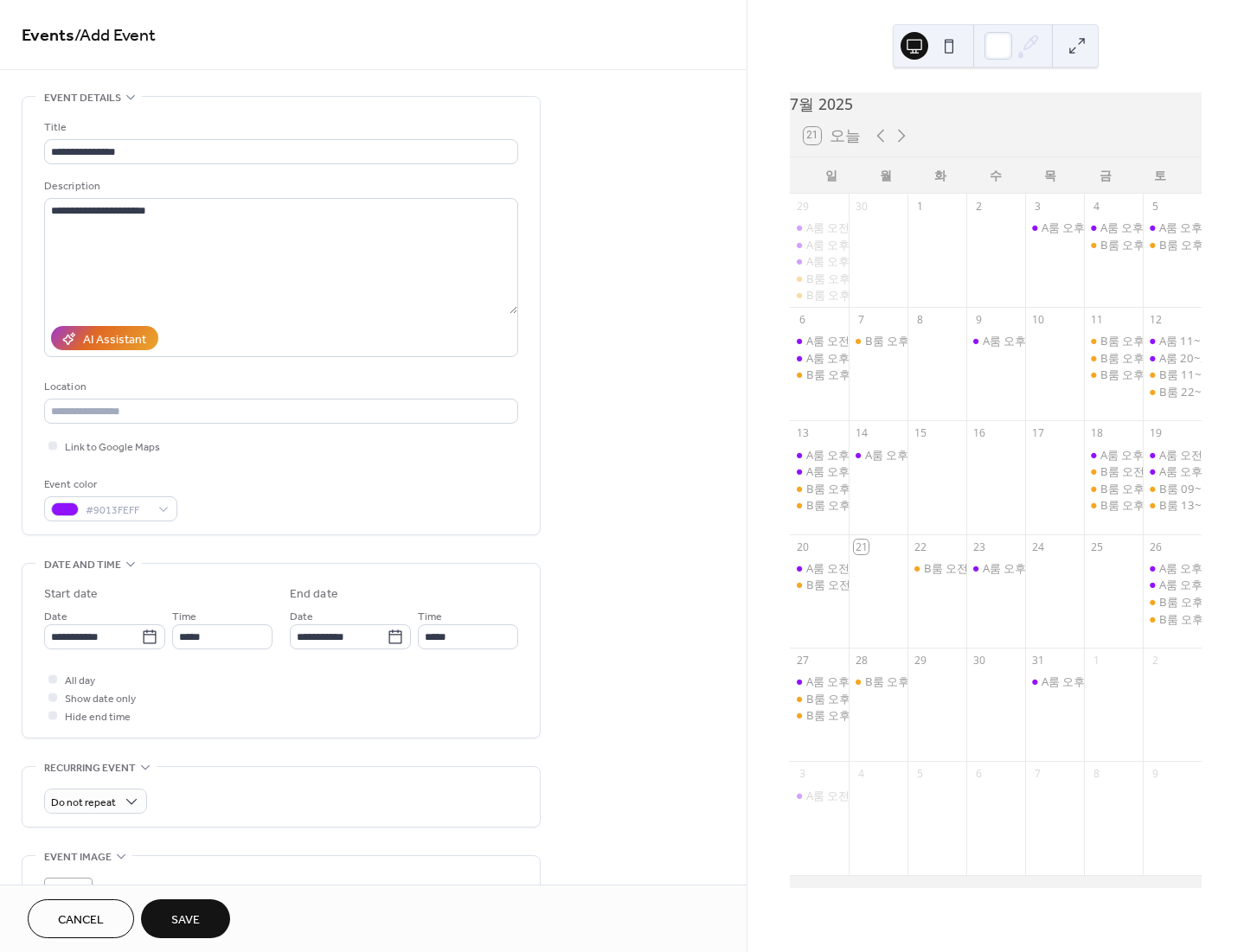 click on "Save" at bounding box center (185, 918) 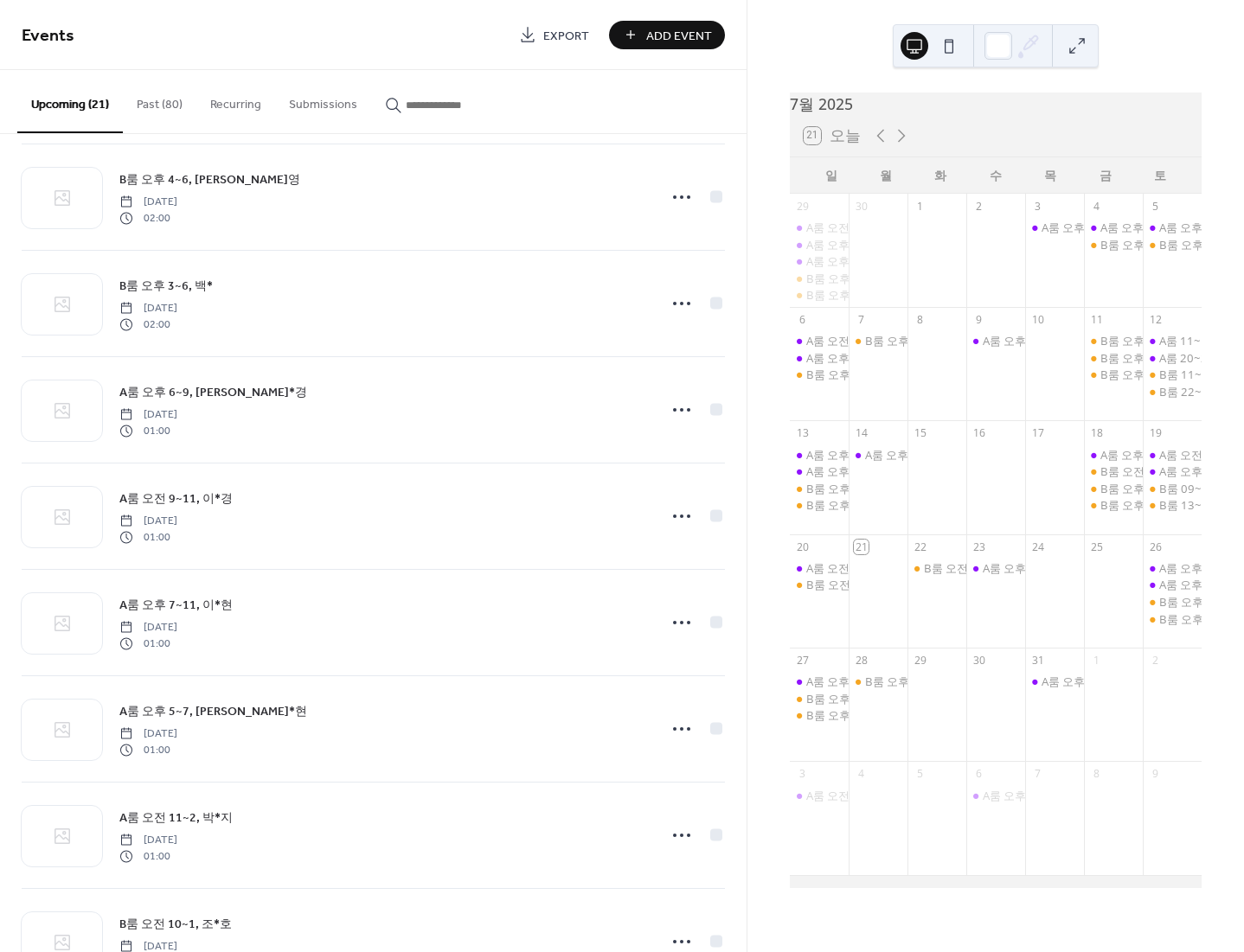 scroll, scrollTop: 922, scrollLeft: 0, axis: vertical 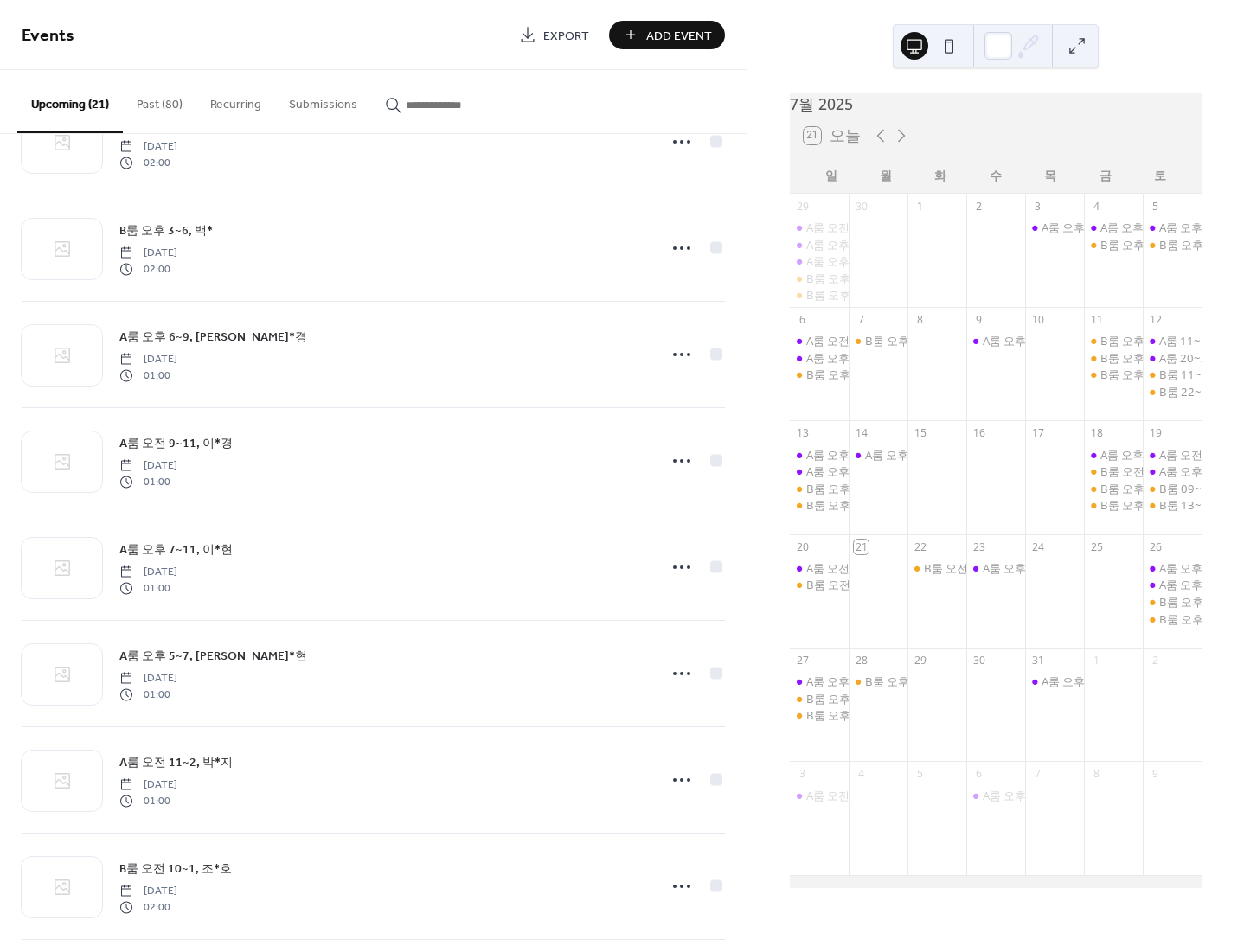 click on "Add Event" at bounding box center (667, 35) 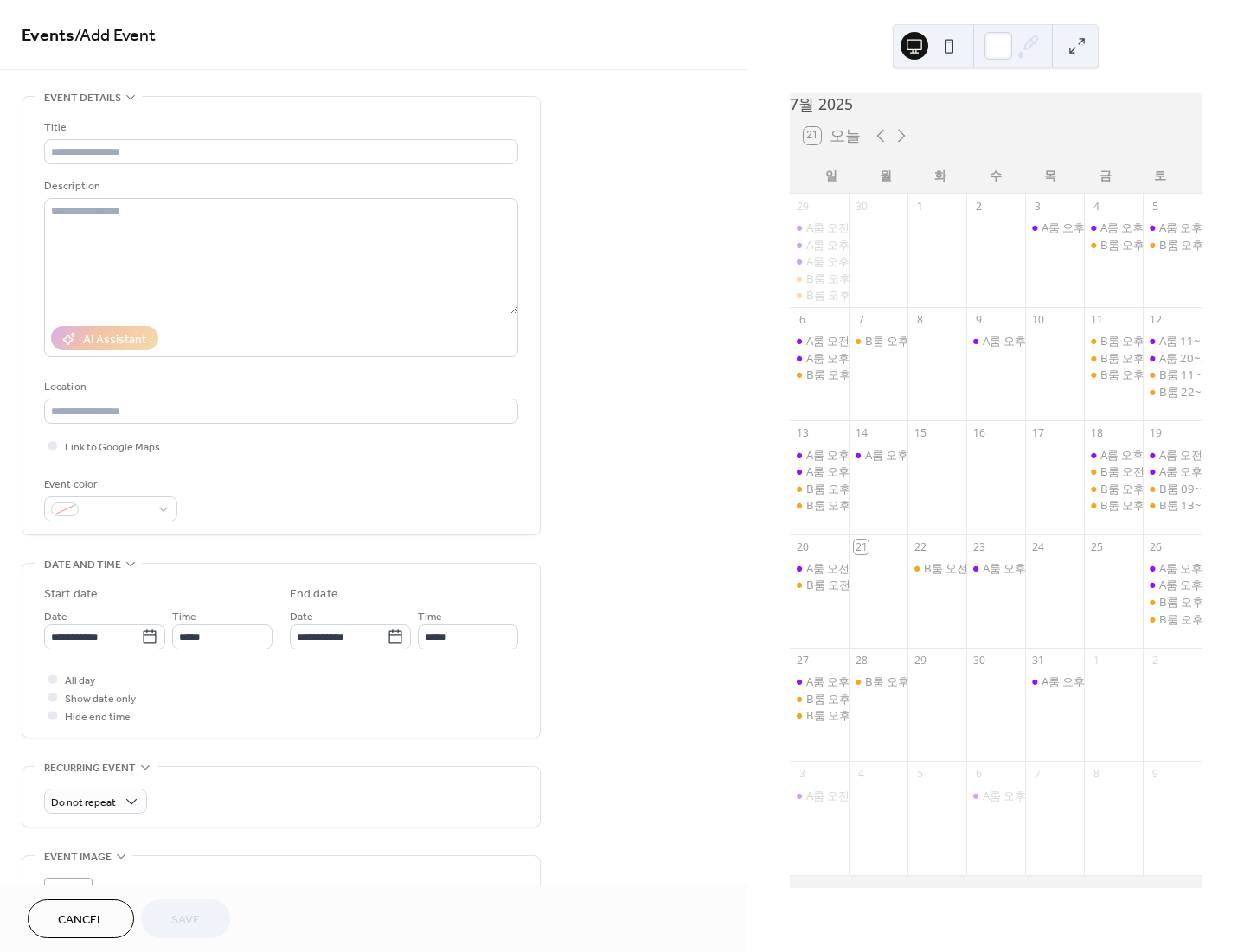 click on "Title Description AI Assistant Location Link to Google Maps Event color" at bounding box center [281, 320] 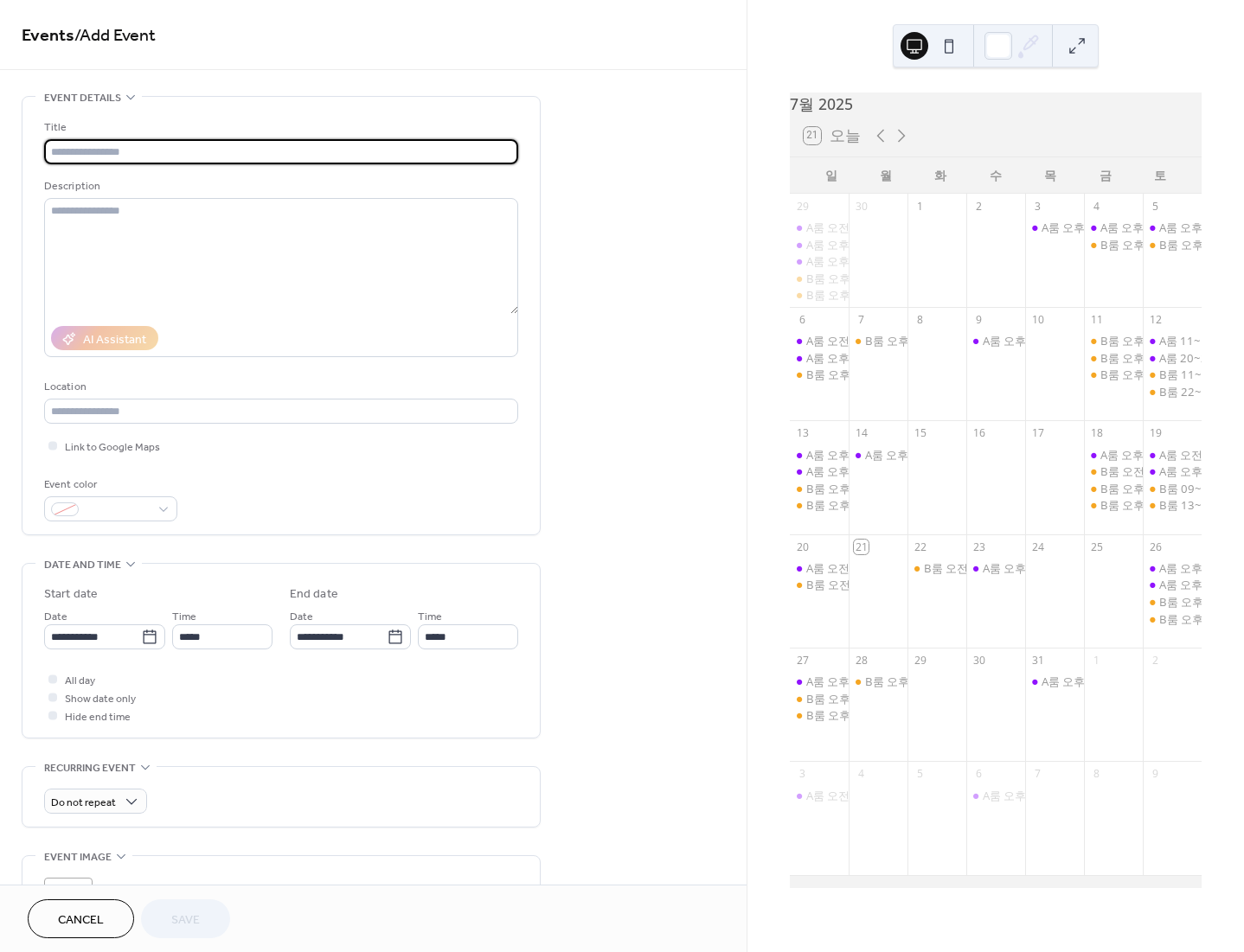 click at bounding box center [281, 151] 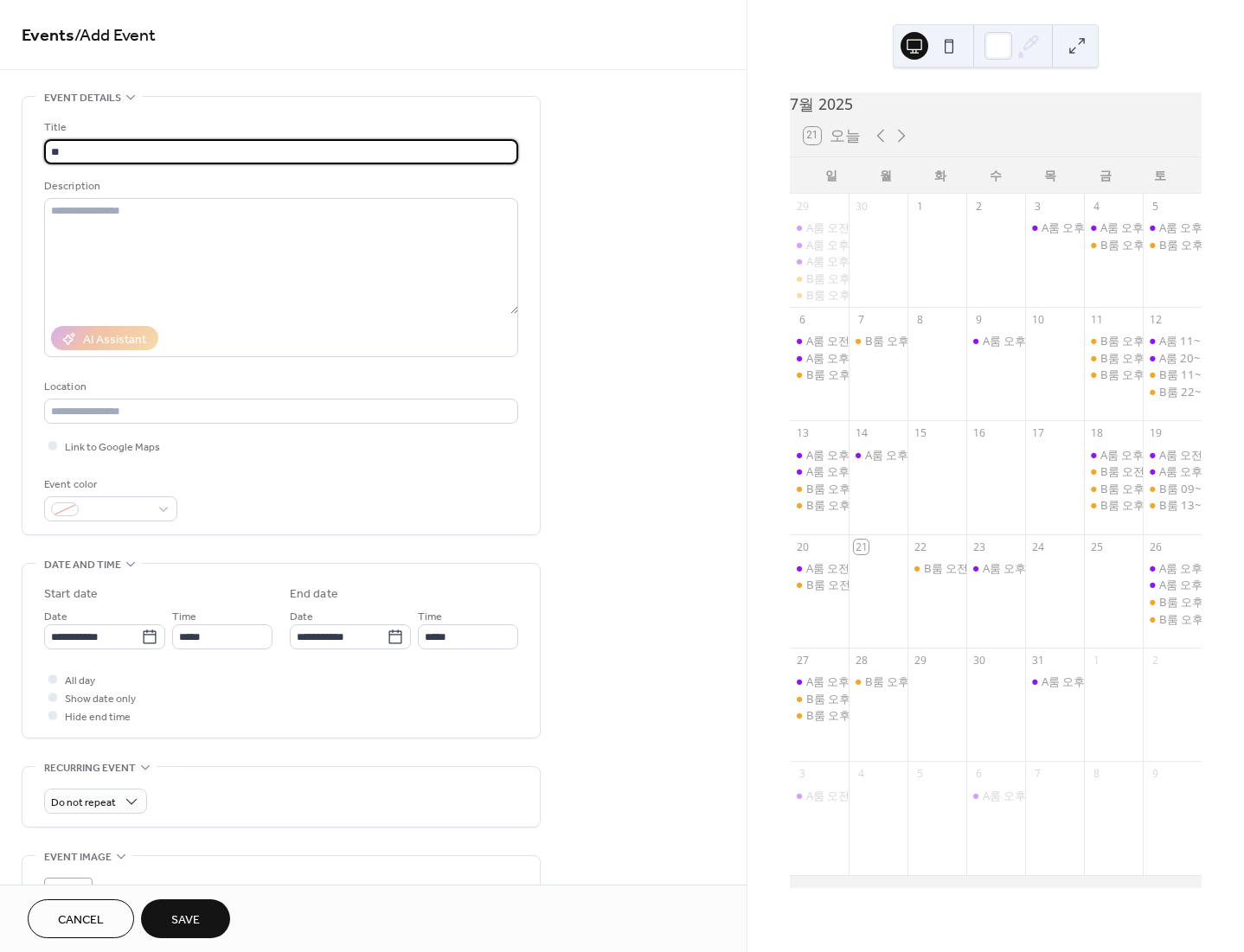 type on "*" 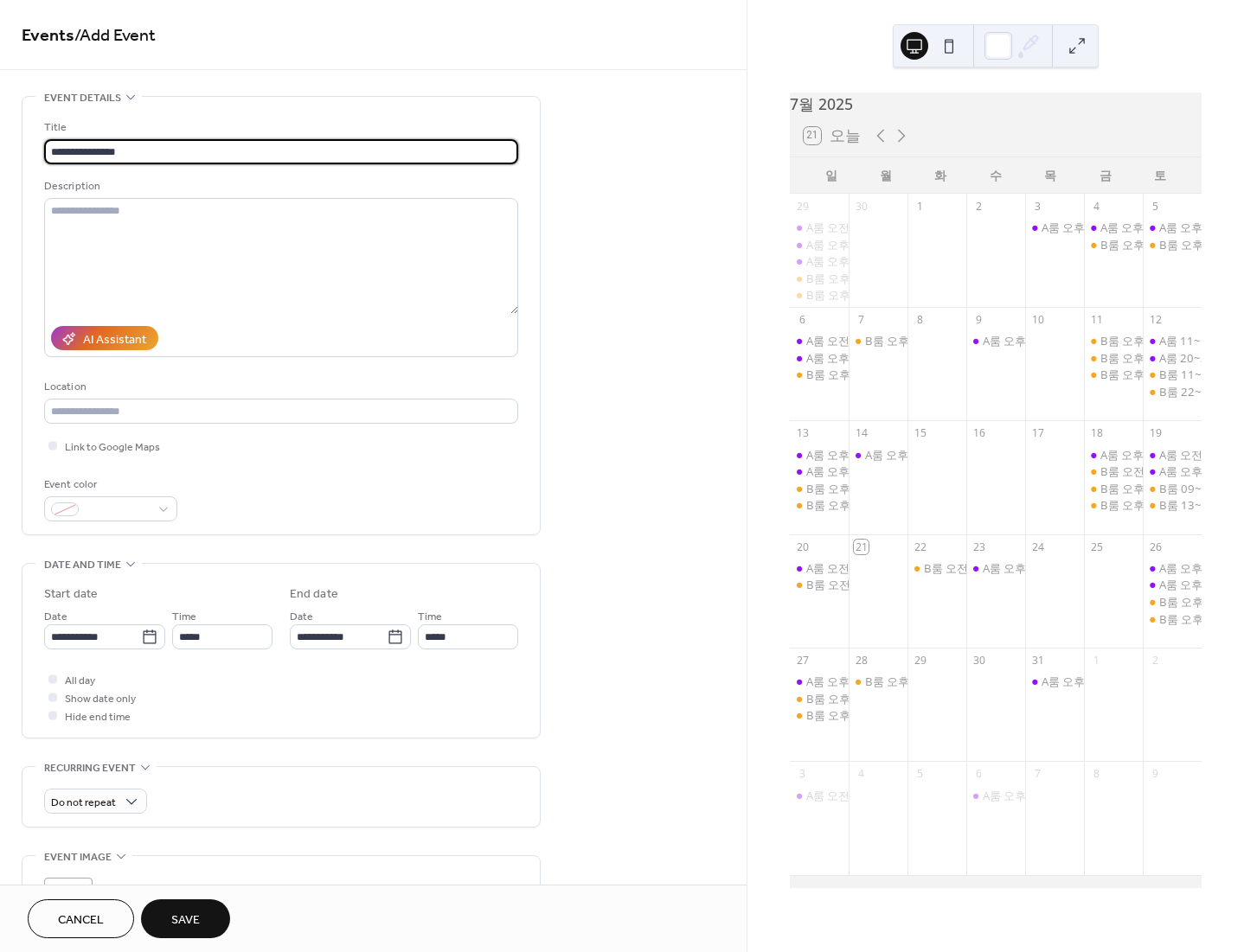 type on "**********" 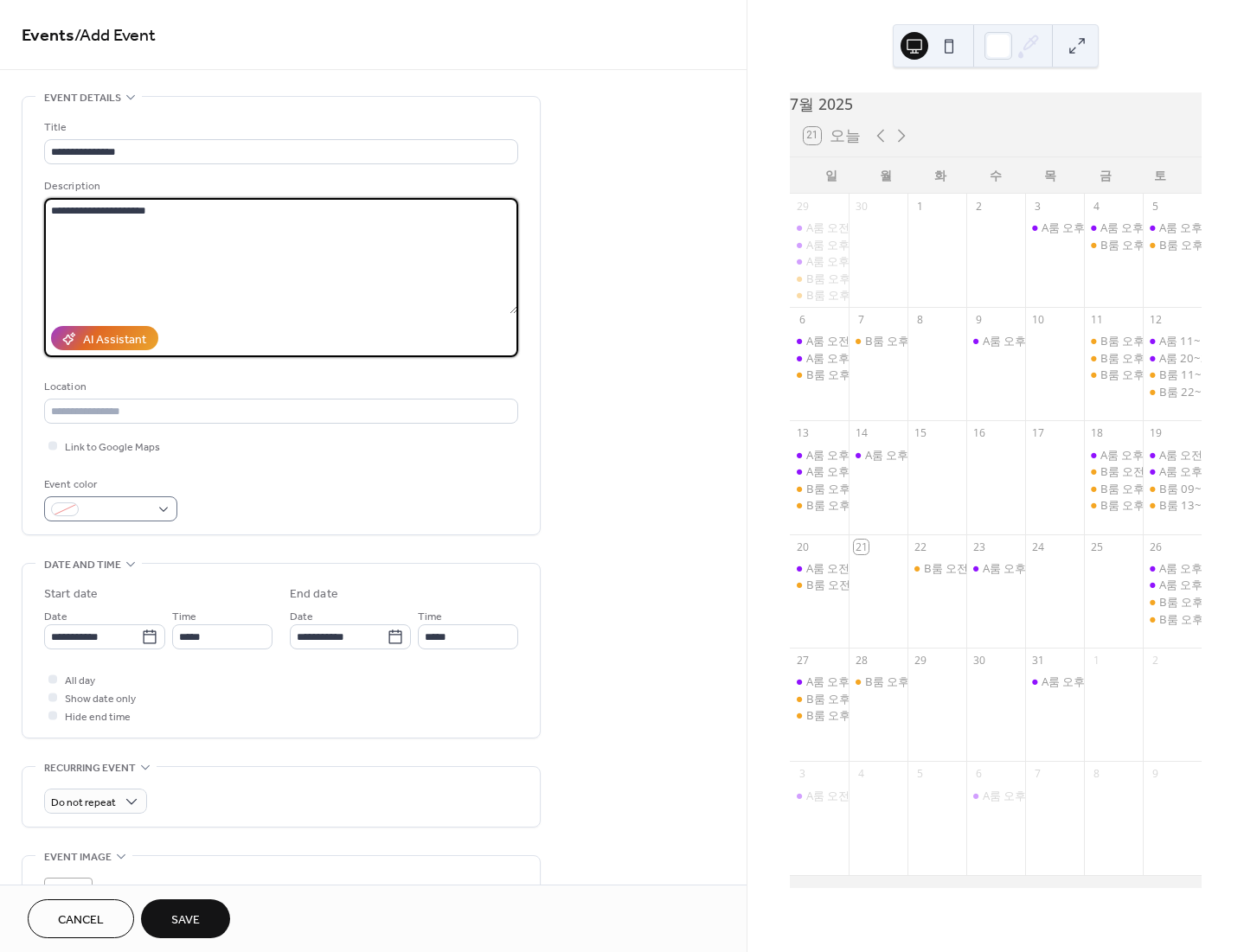 type on "**********" 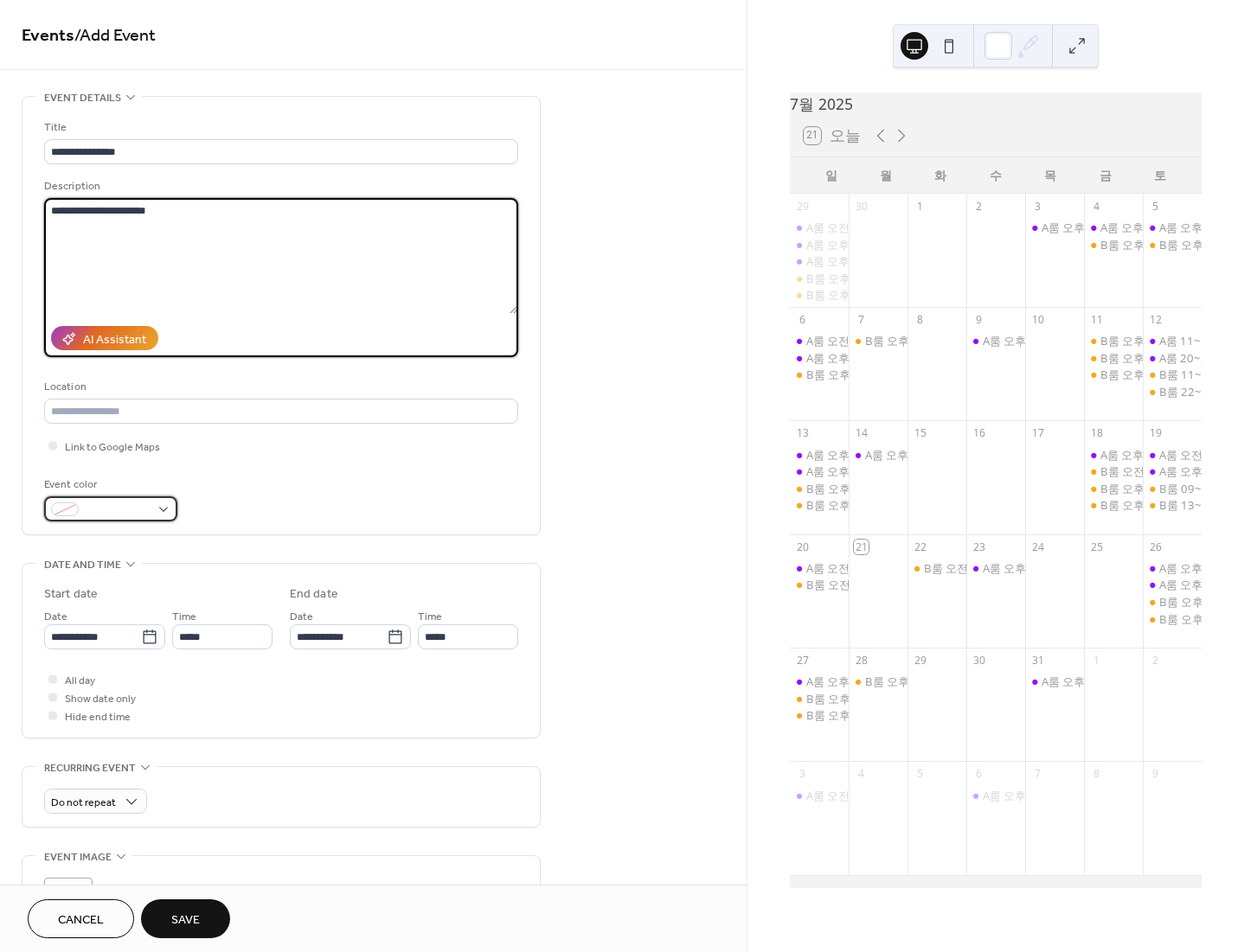 click at bounding box center (118, 510) 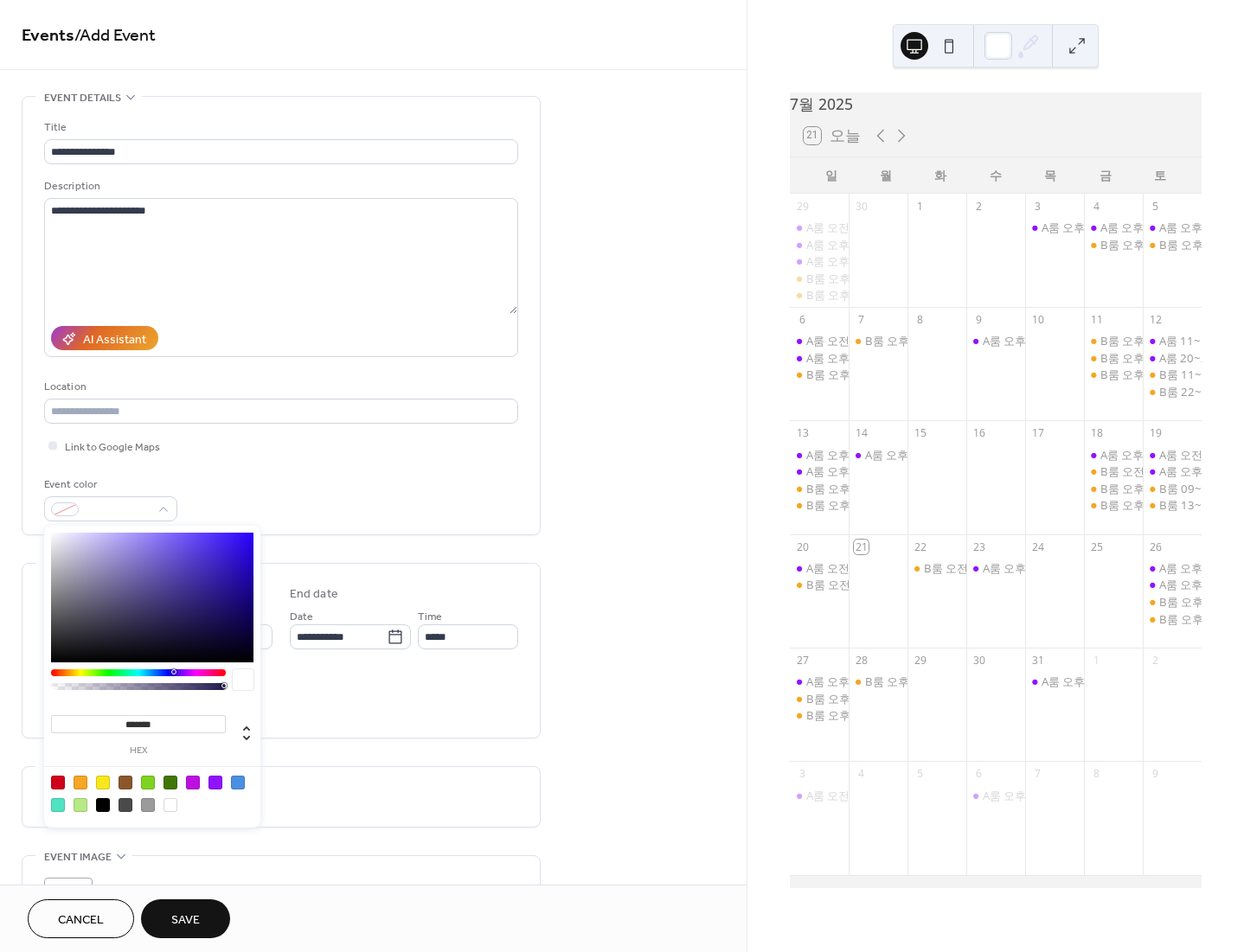 click at bounding box center (80, 783) 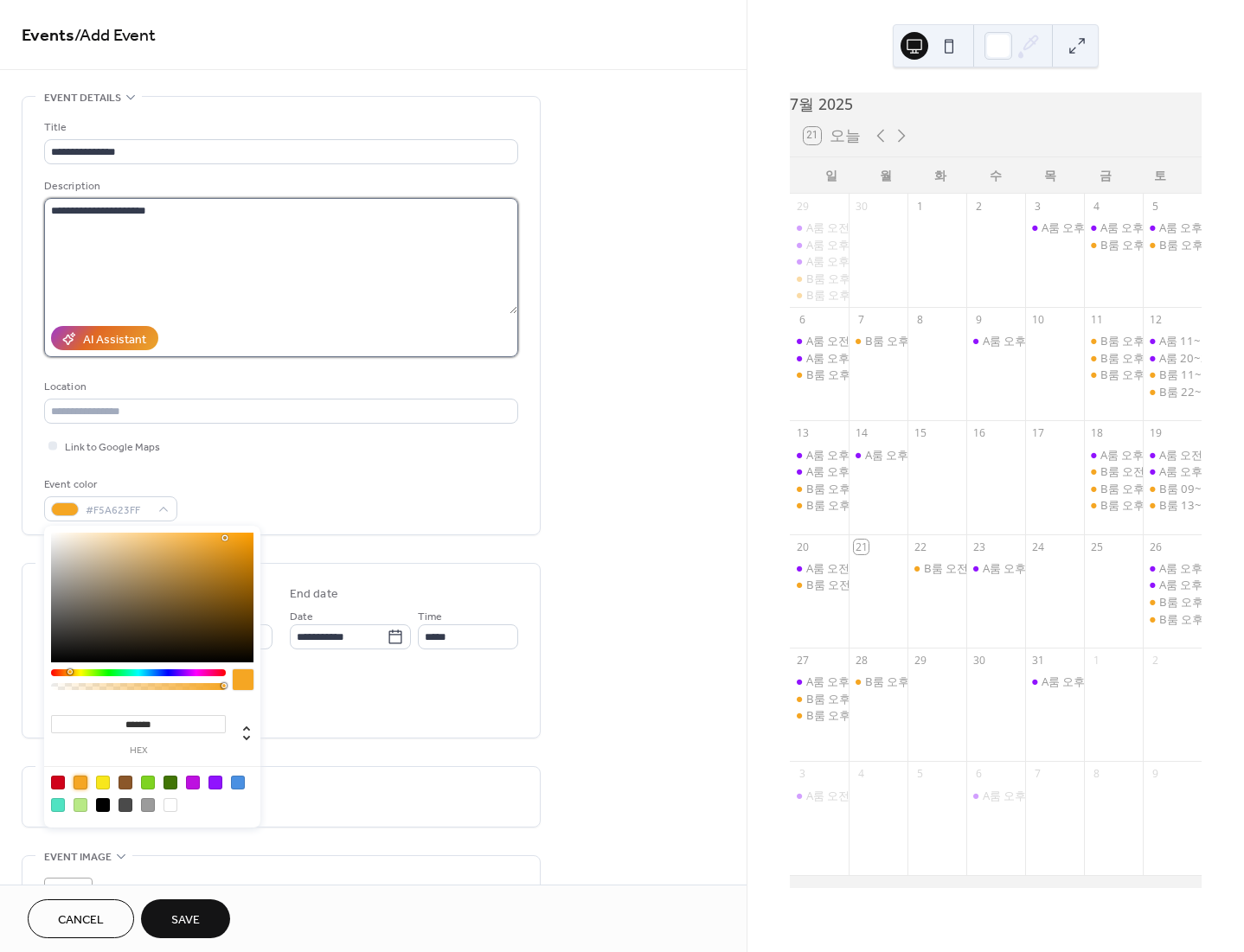 click on "**********" at bounding box center (280, 256) 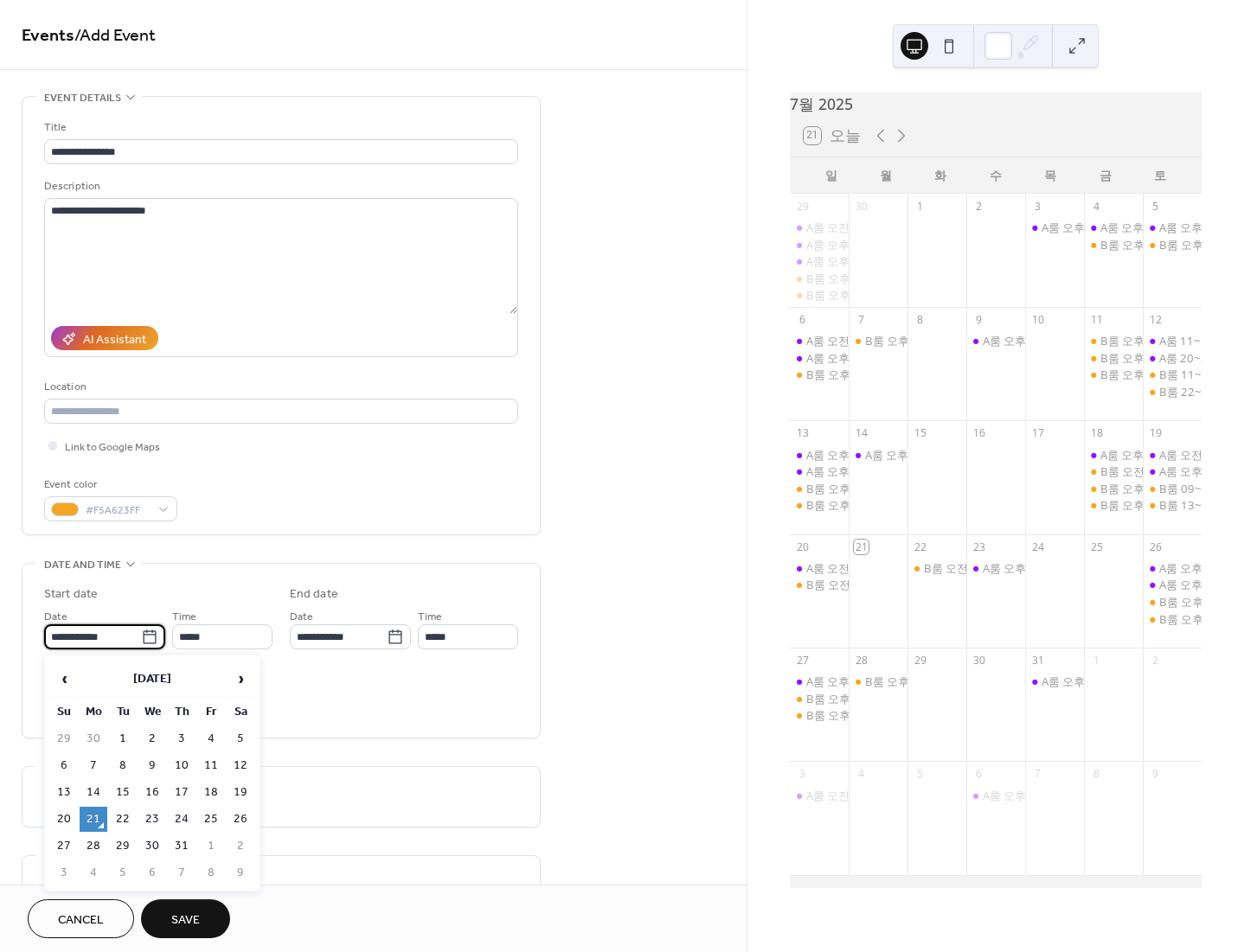click on "**********" at bounding box center [93, 636] 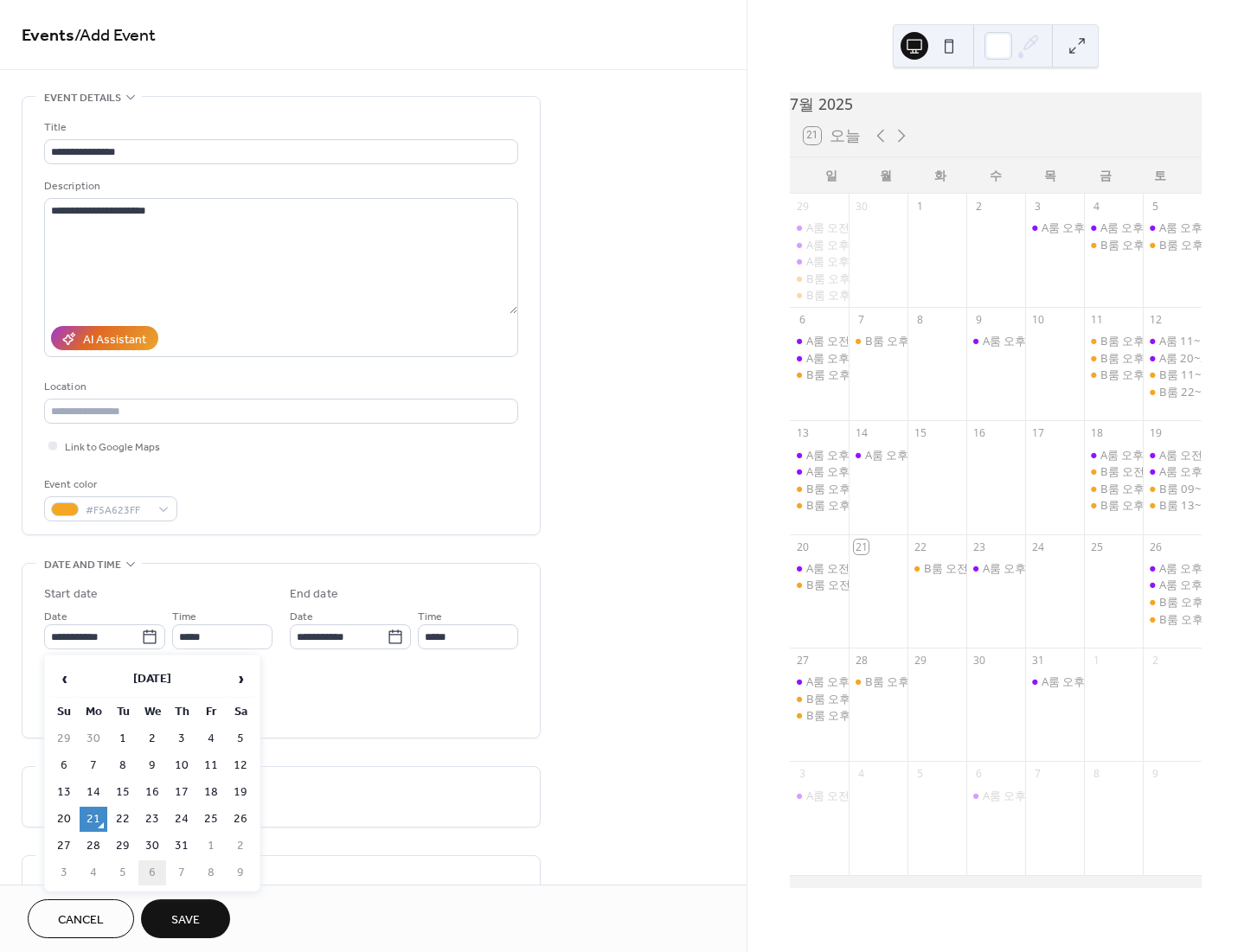 click on "6" at bounding box center (152, 872) 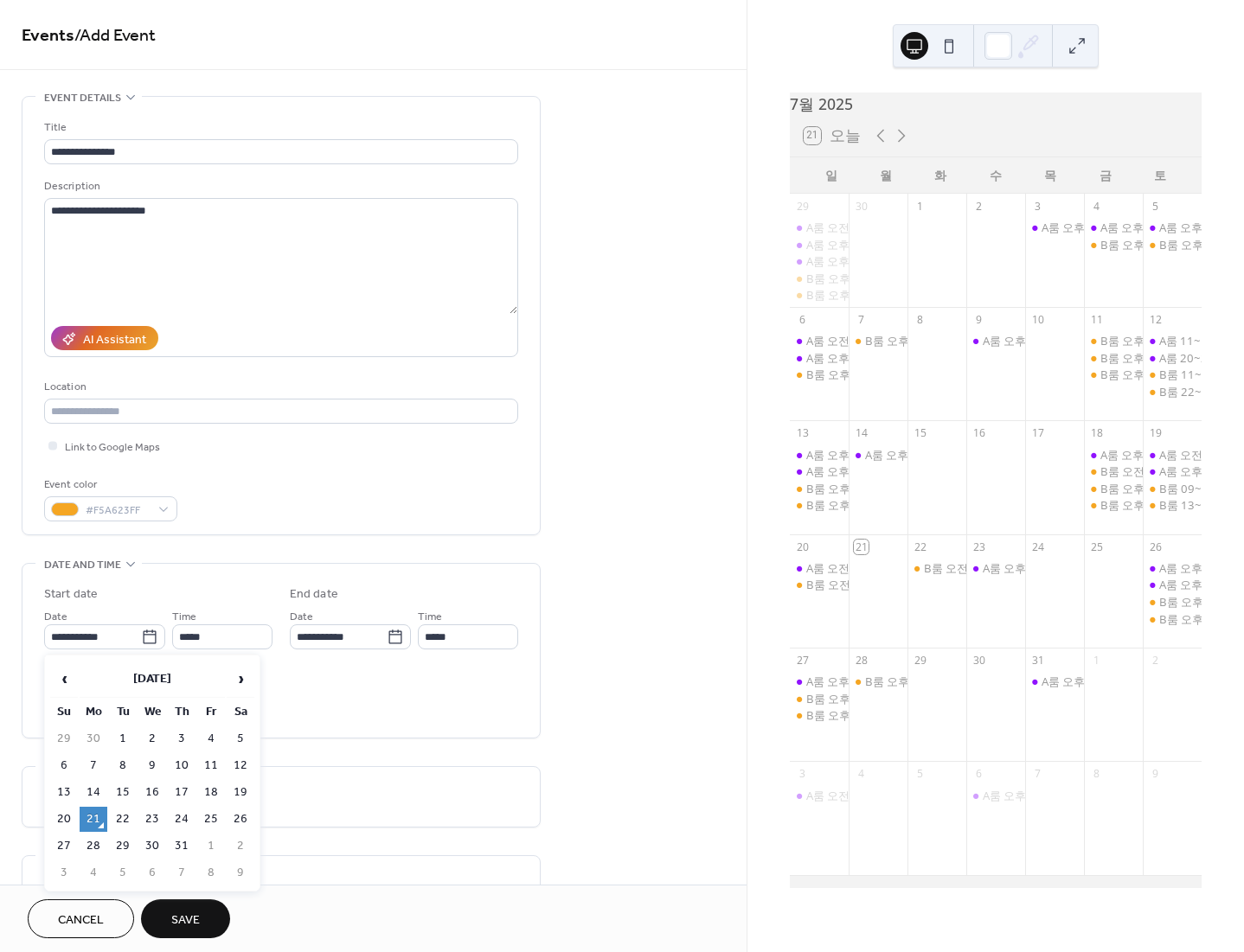 type on "**********" 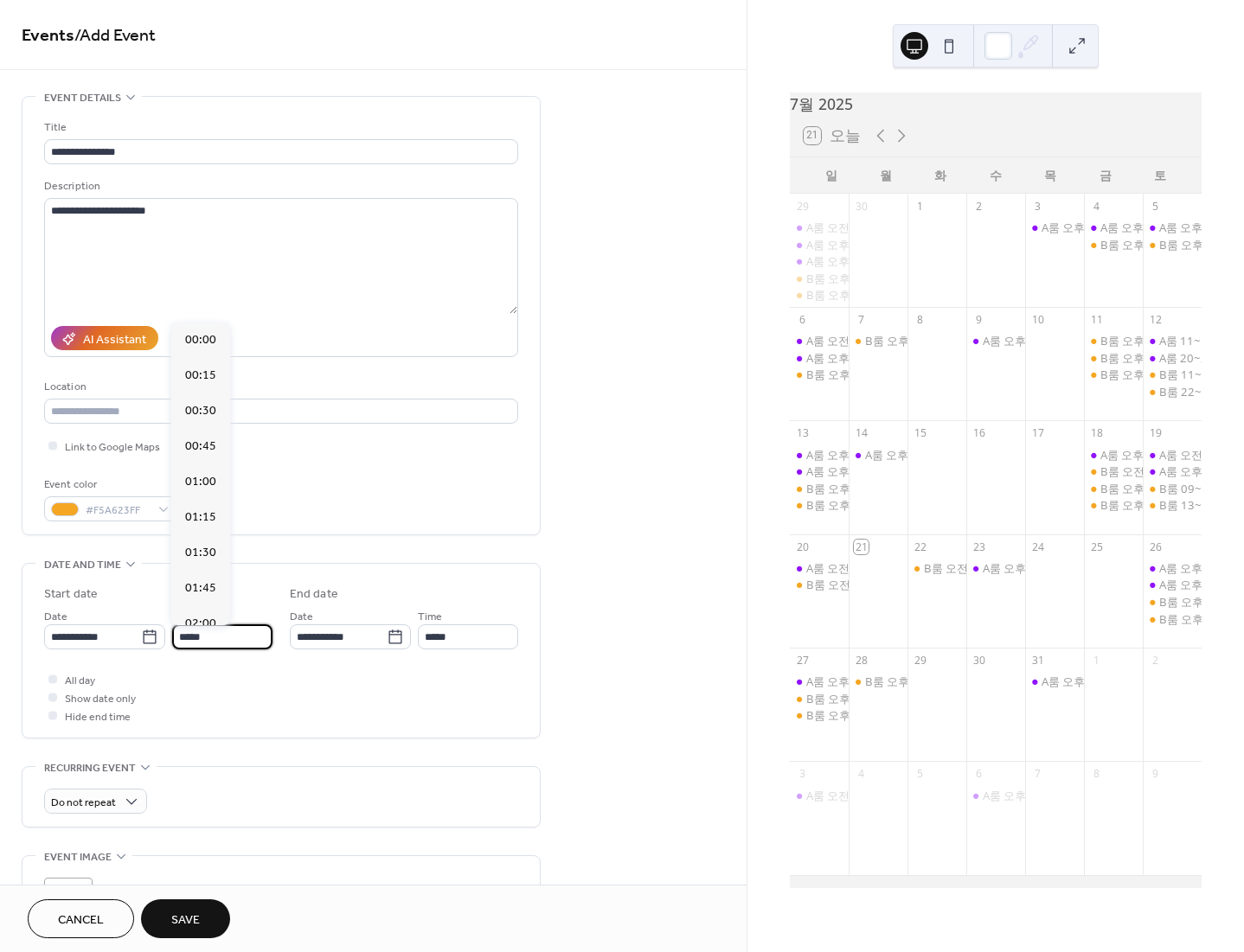 click on "*****" at bounding box center (222, 636) 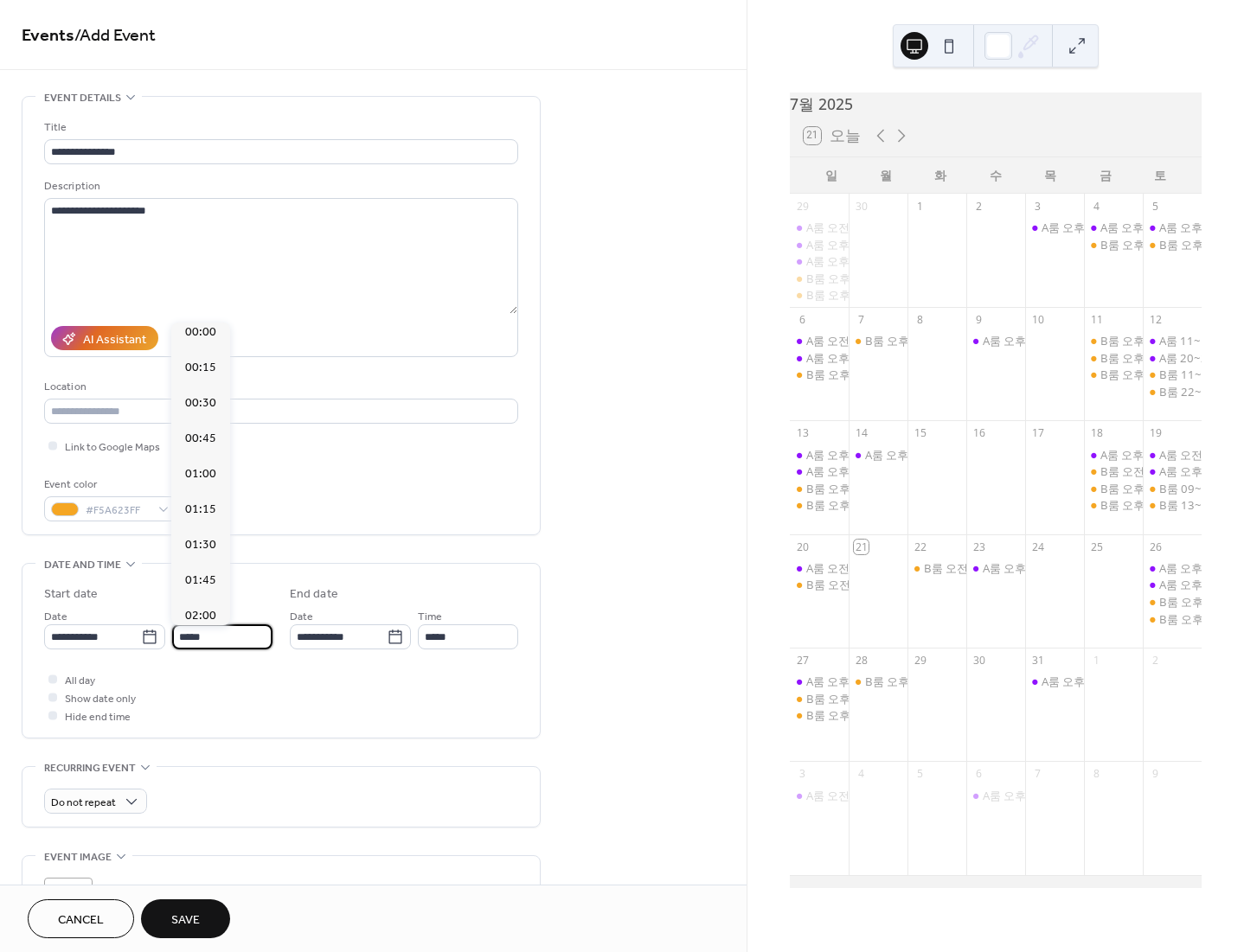 scroll, scrollTop: 0, scrollLeft: 0, axis: both 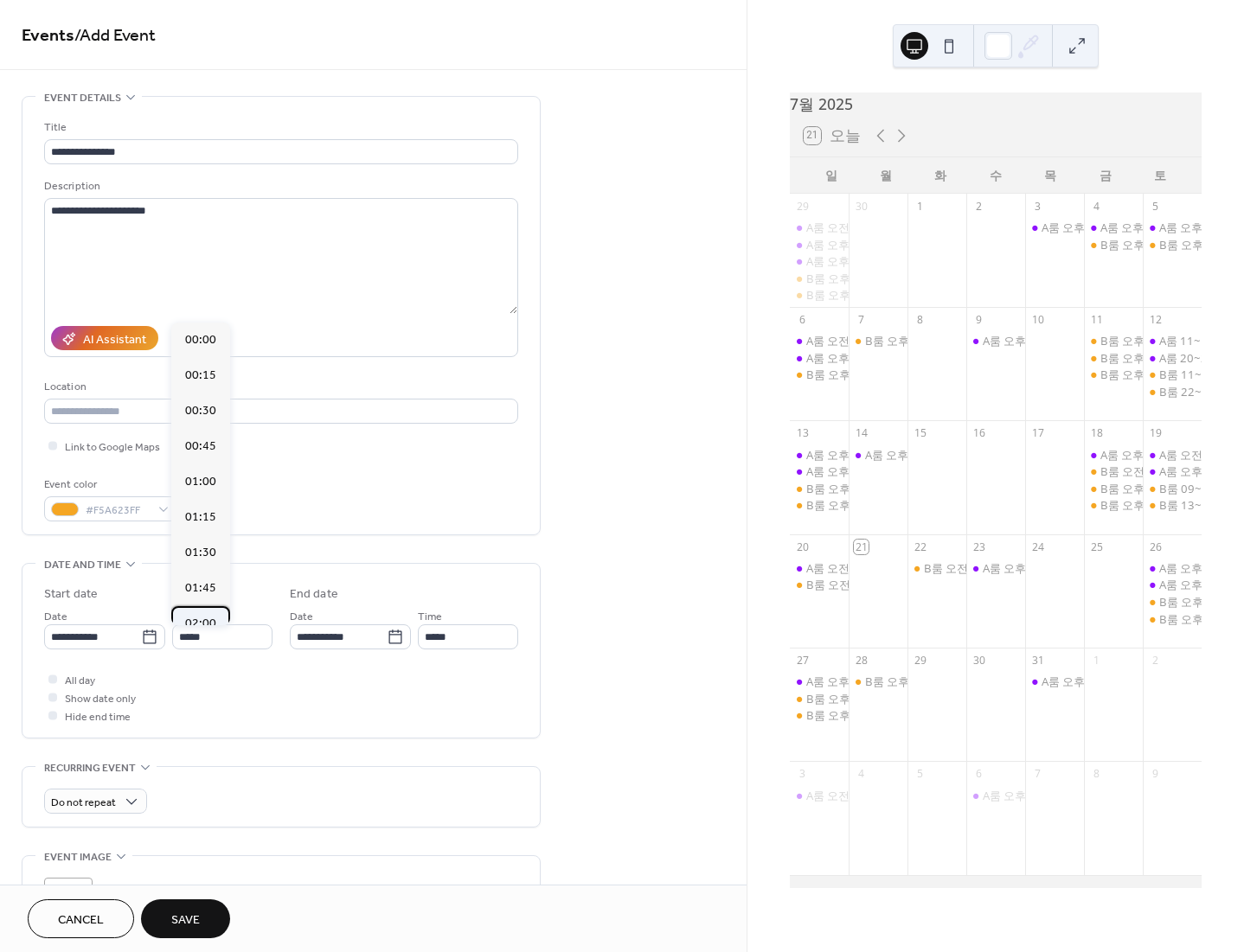 click on "02:00" at bounding box center (201, 623) 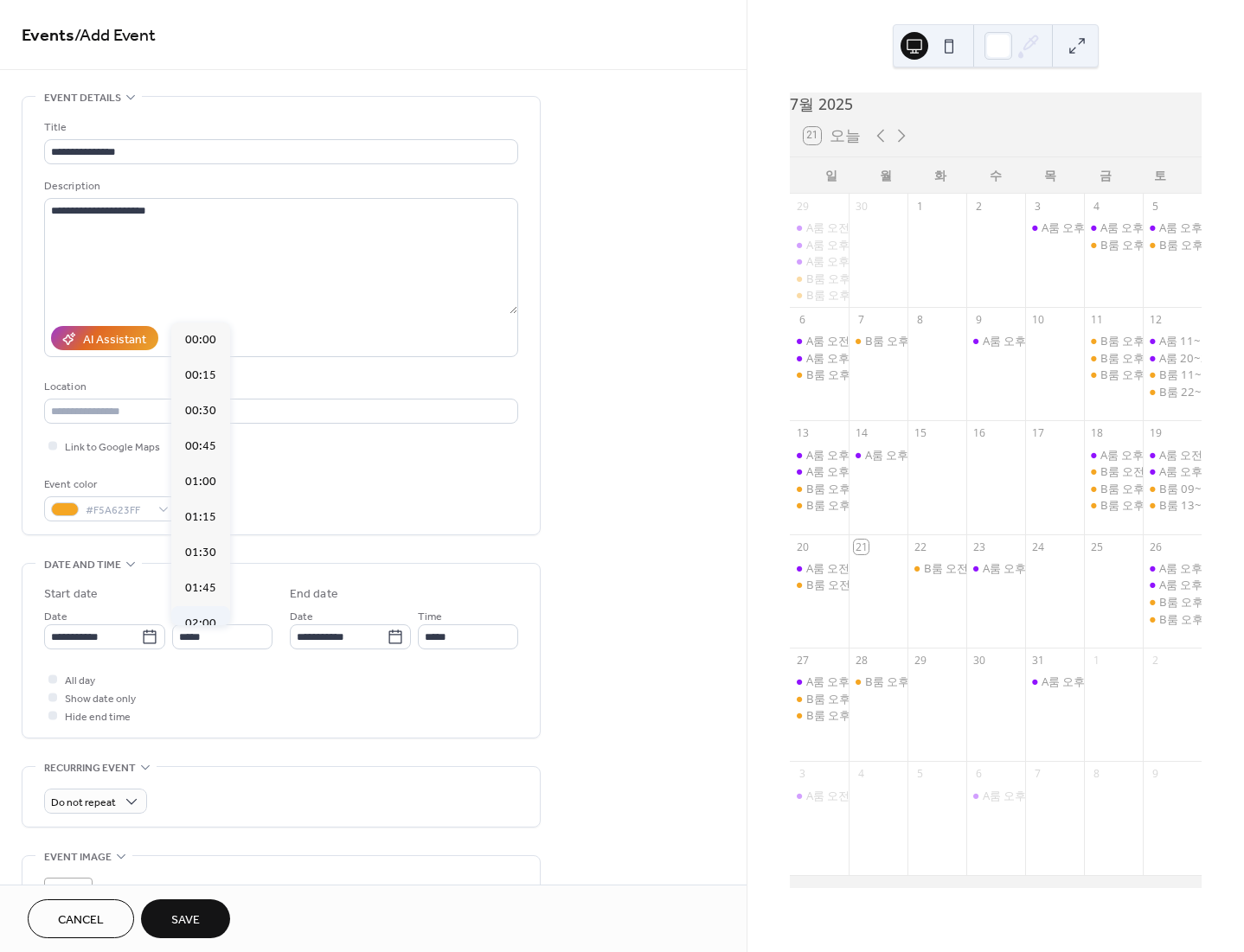 type on "*****" 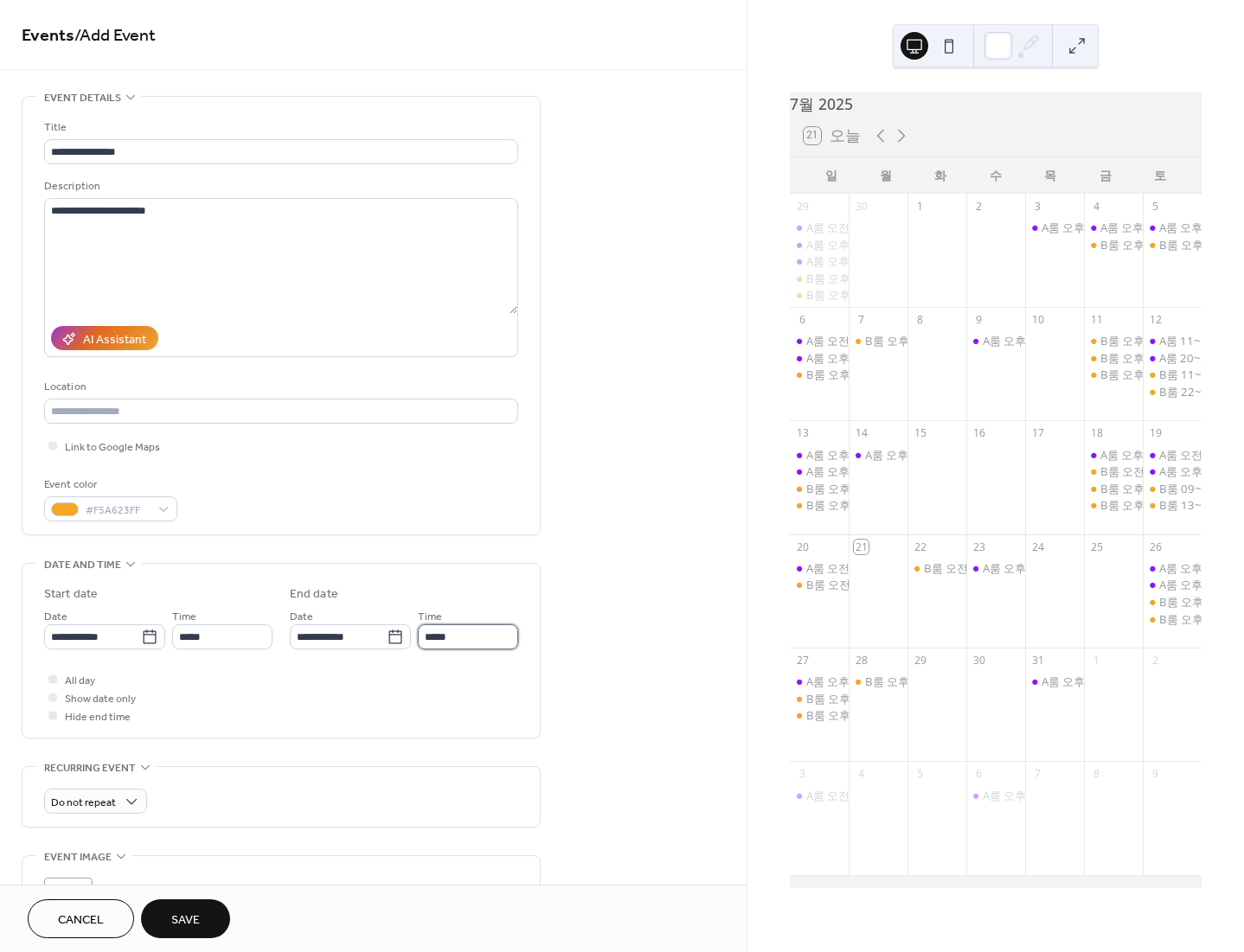 click on "*****" at bounding box center [468, 636] 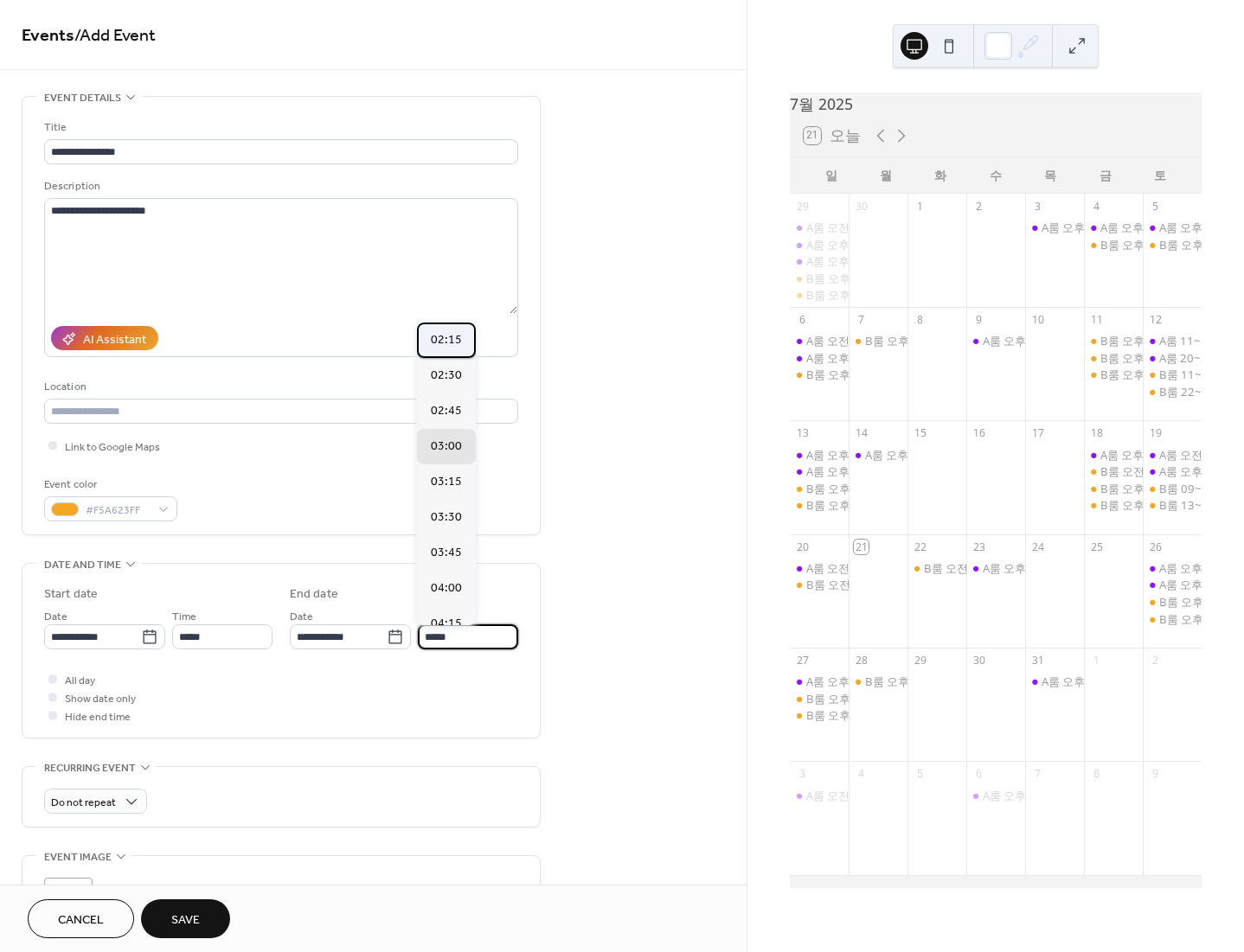 click on "02:15" at bounding box center [446, 340] 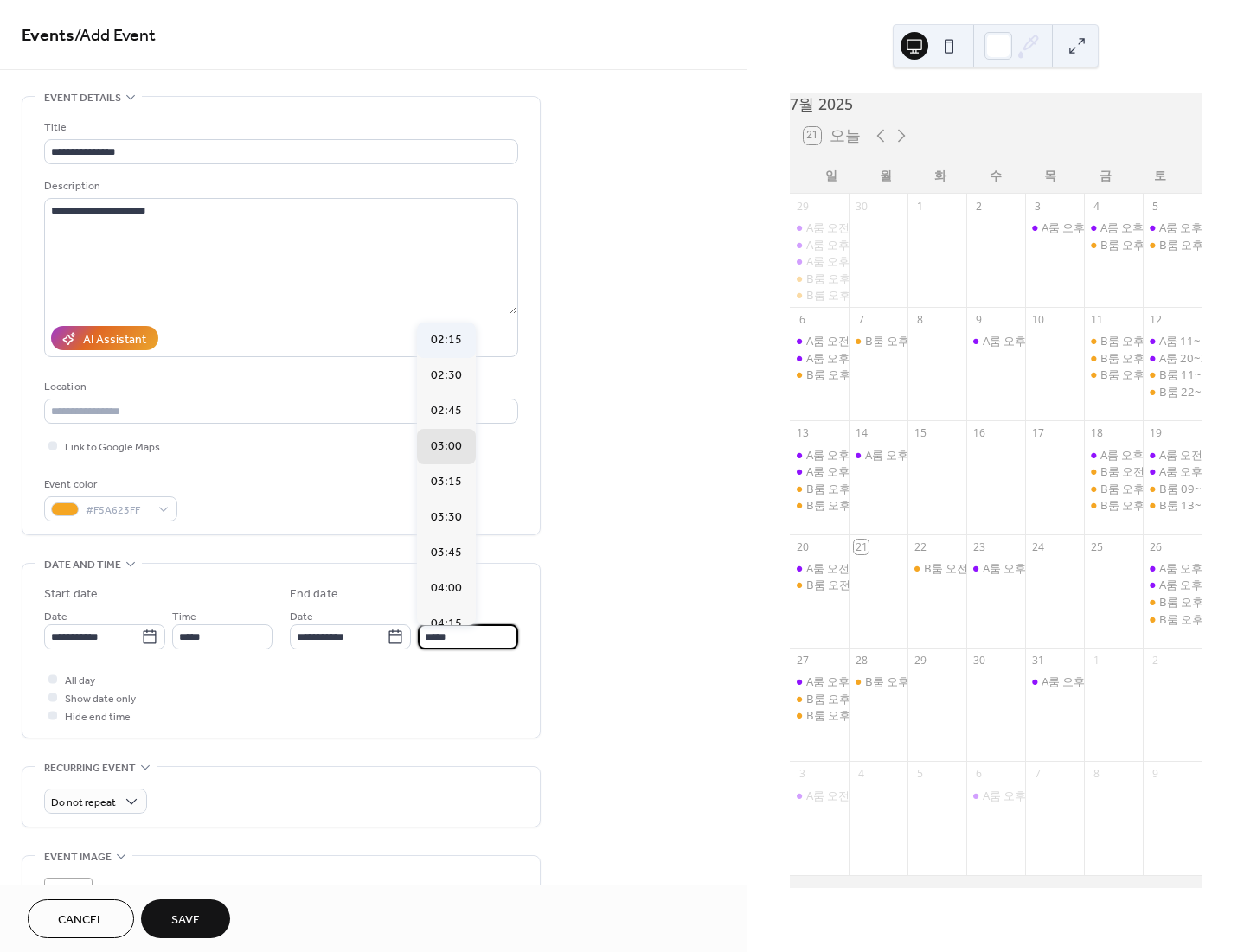 type on "*****" 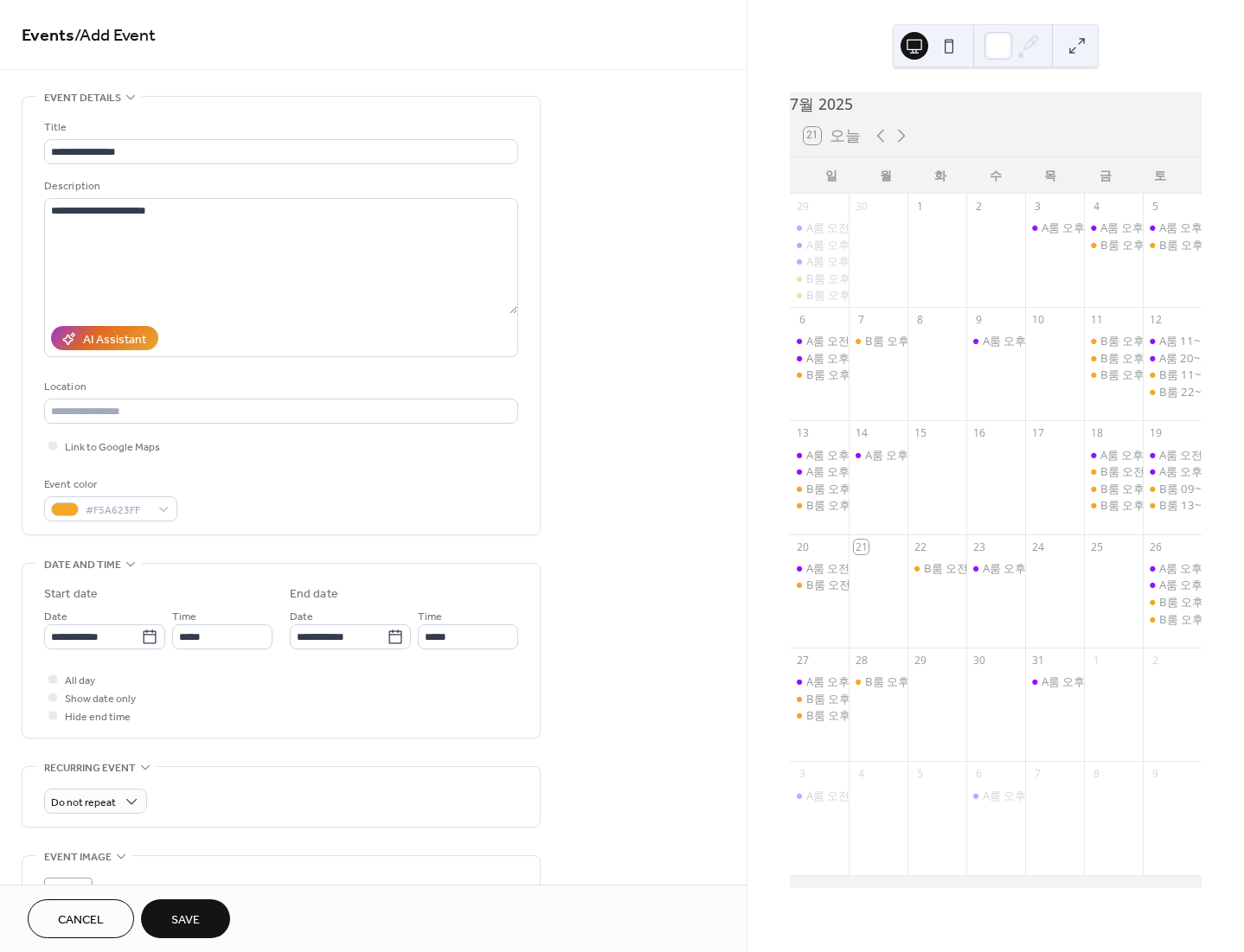 click on "Save" at bounding box center (185, 918) 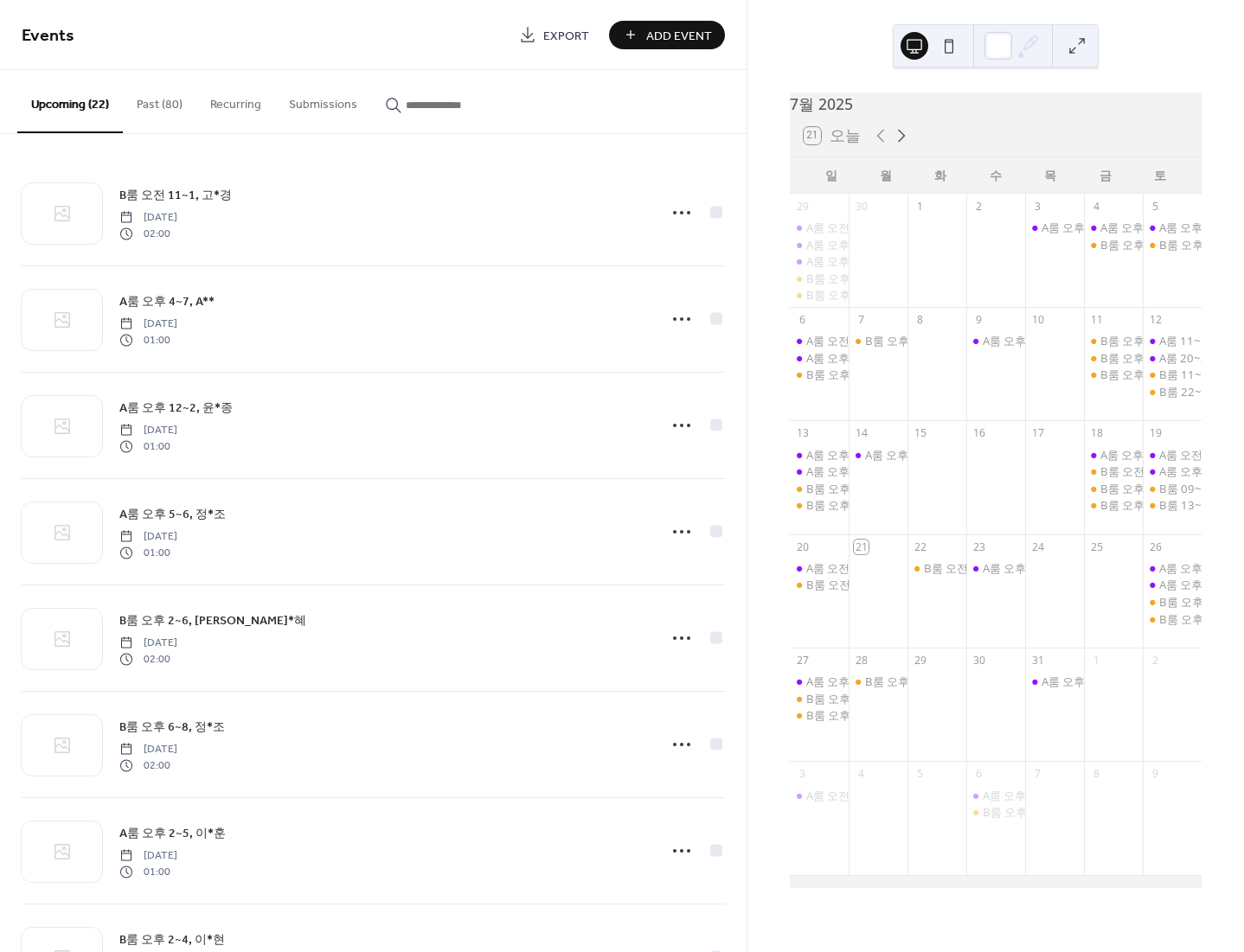 click 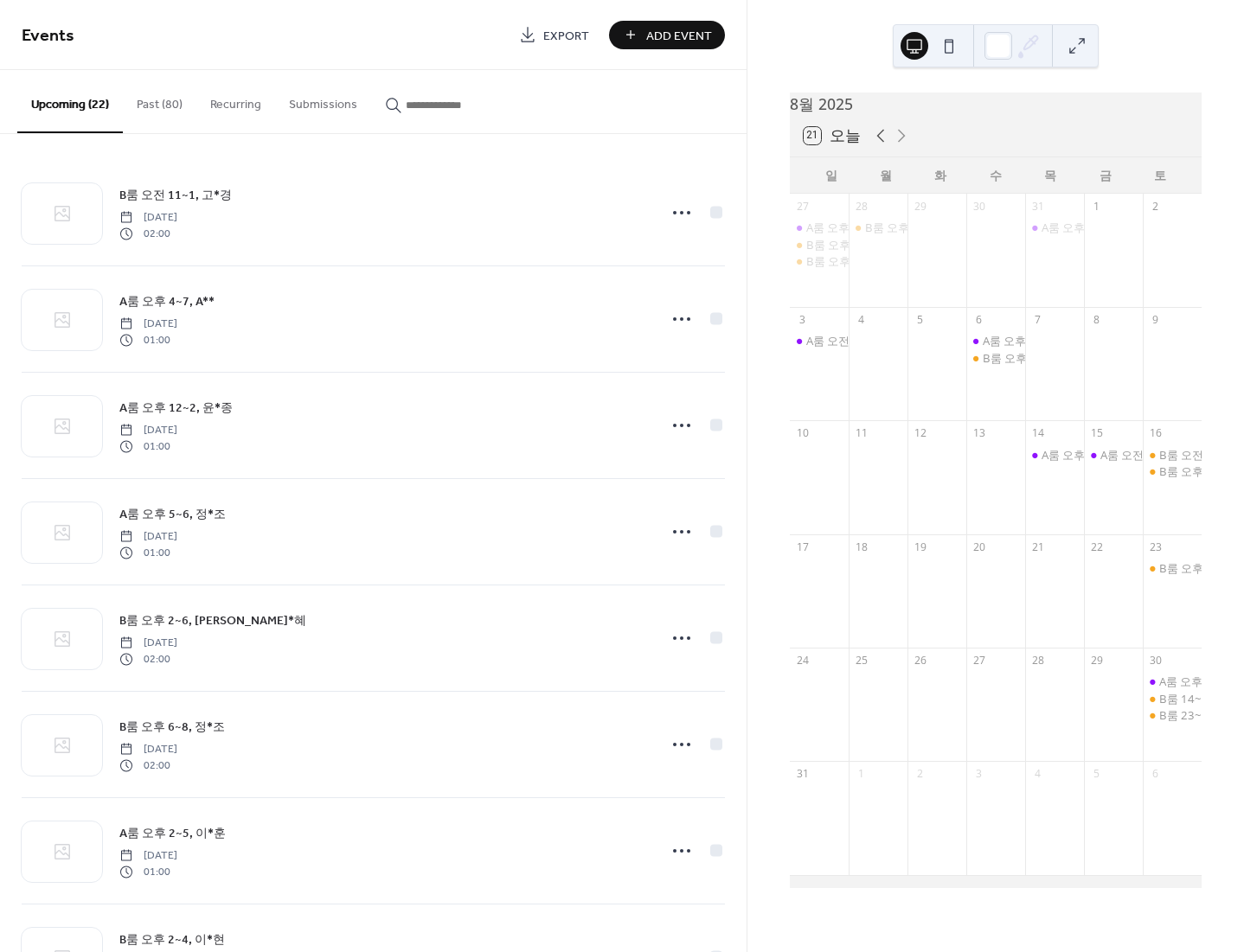 click 